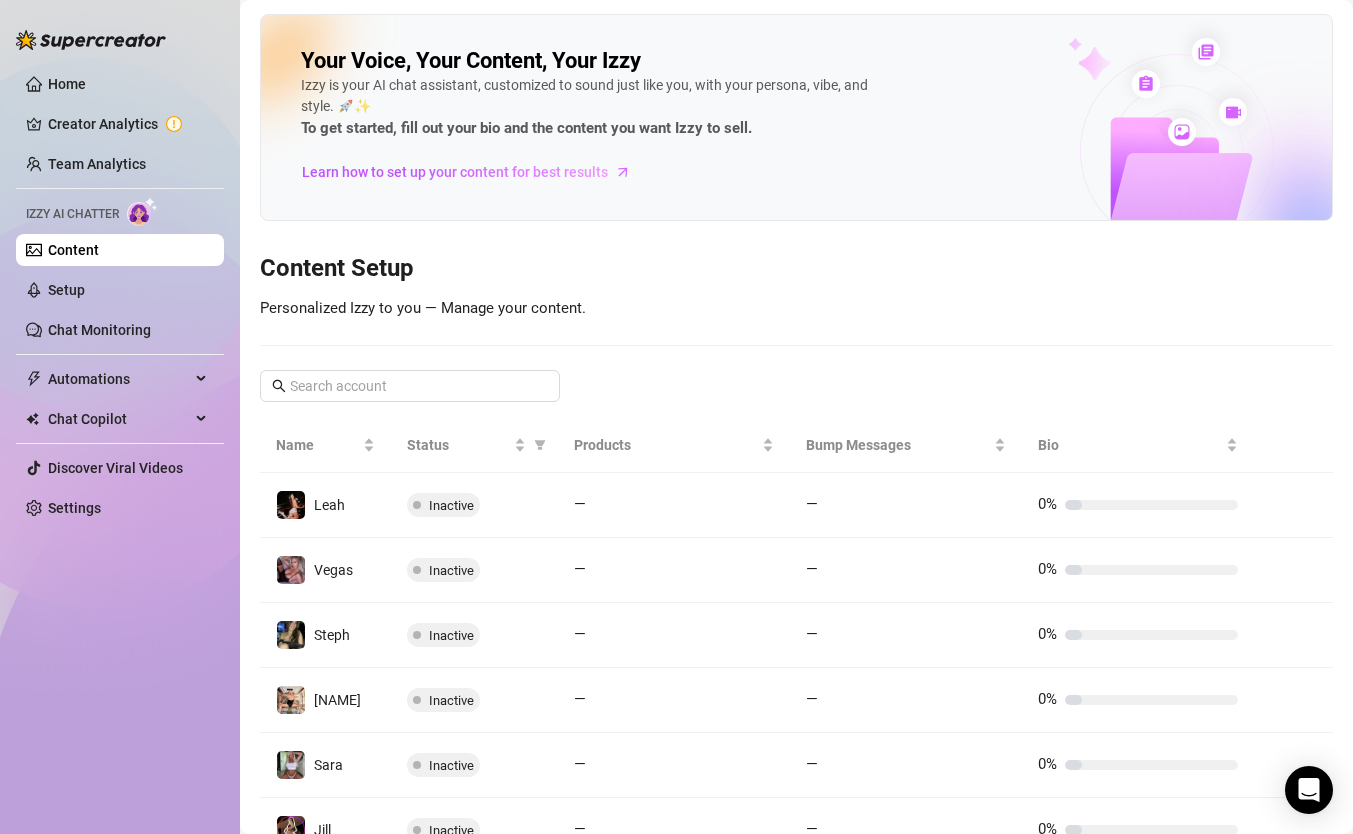 scroll, scrollTop: 0, scrollLeft: 0, axis: both 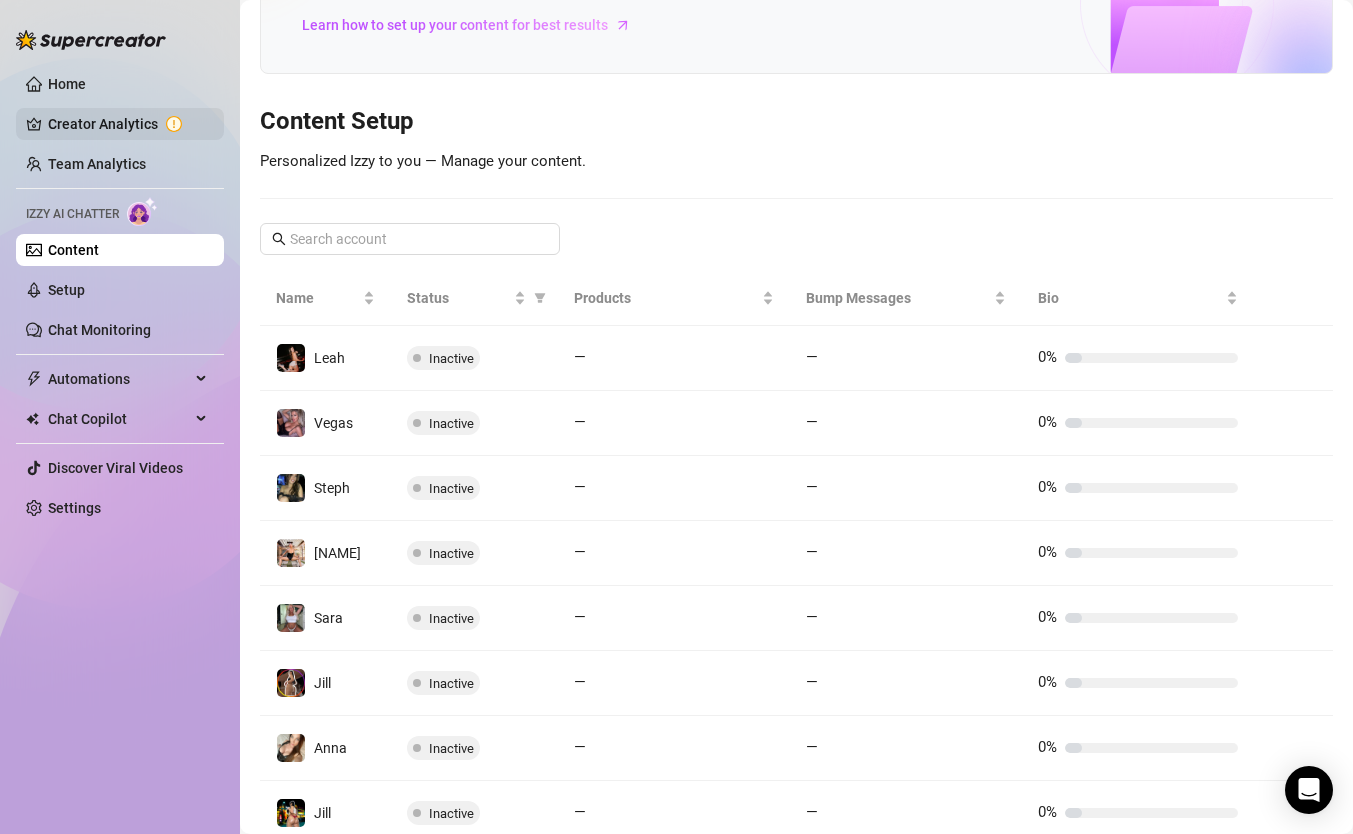 click on "Creator Analytics" at bounding box center [128, 124] 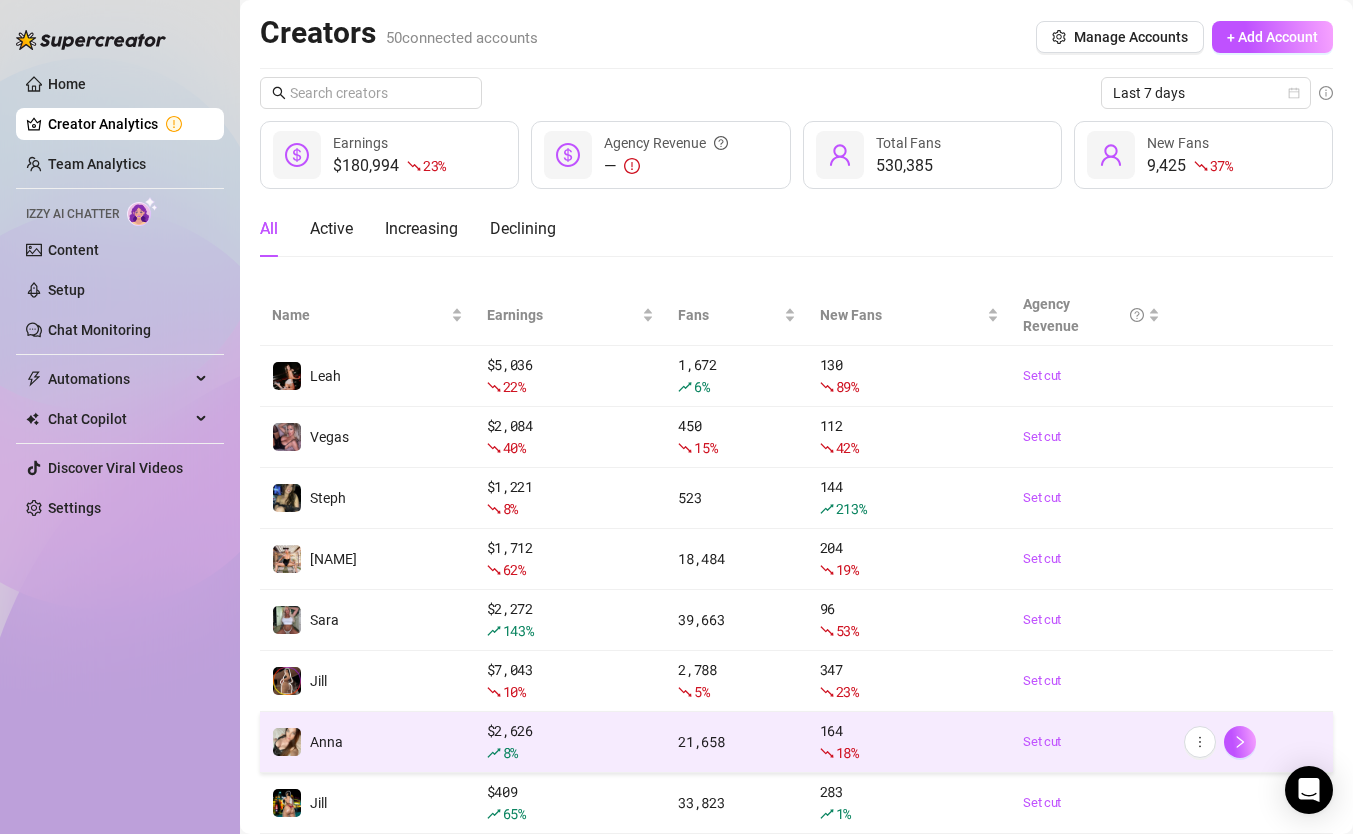scroll, scrollTop: 1, scrollLeft: 0, axis: vertical 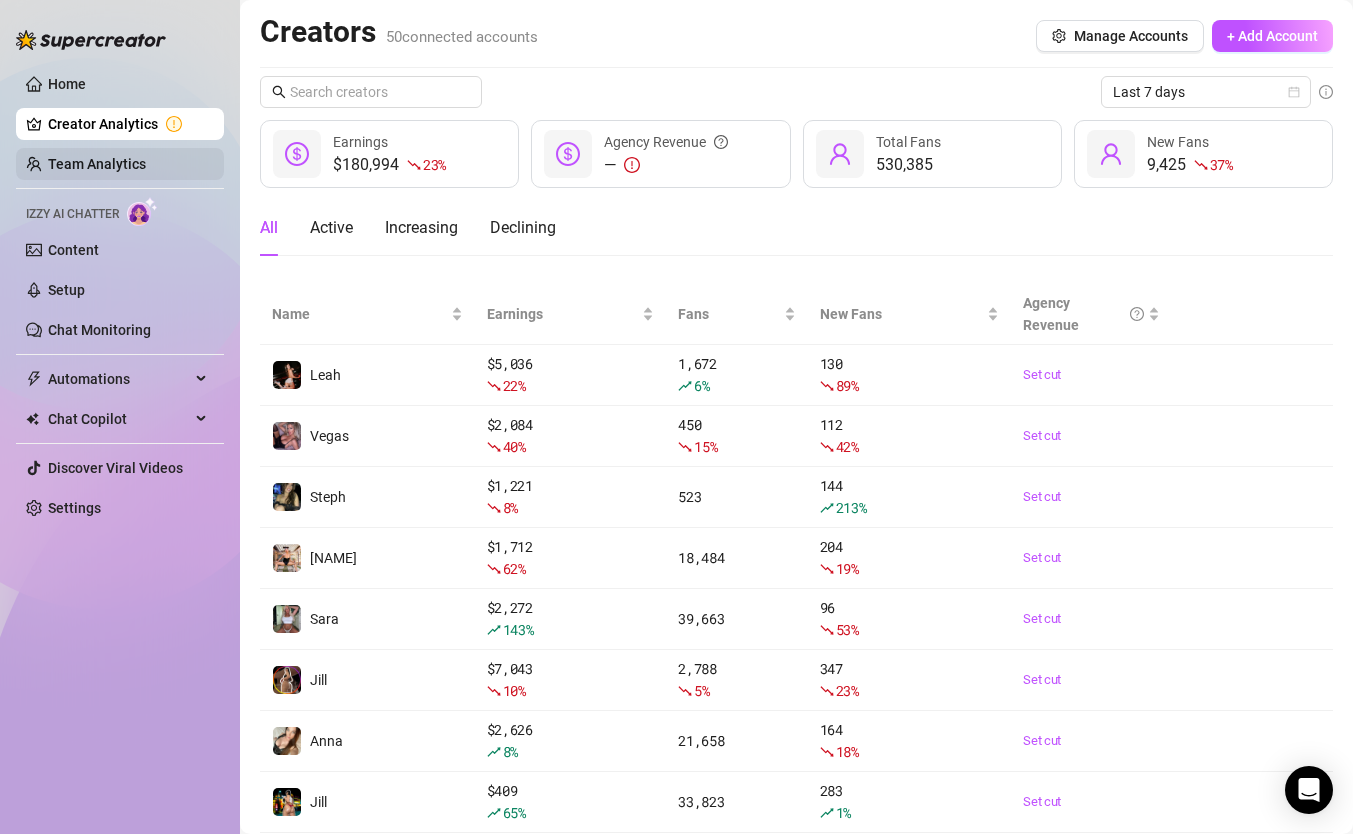 click on "Team Analytics" at bounding box center (97, 164) 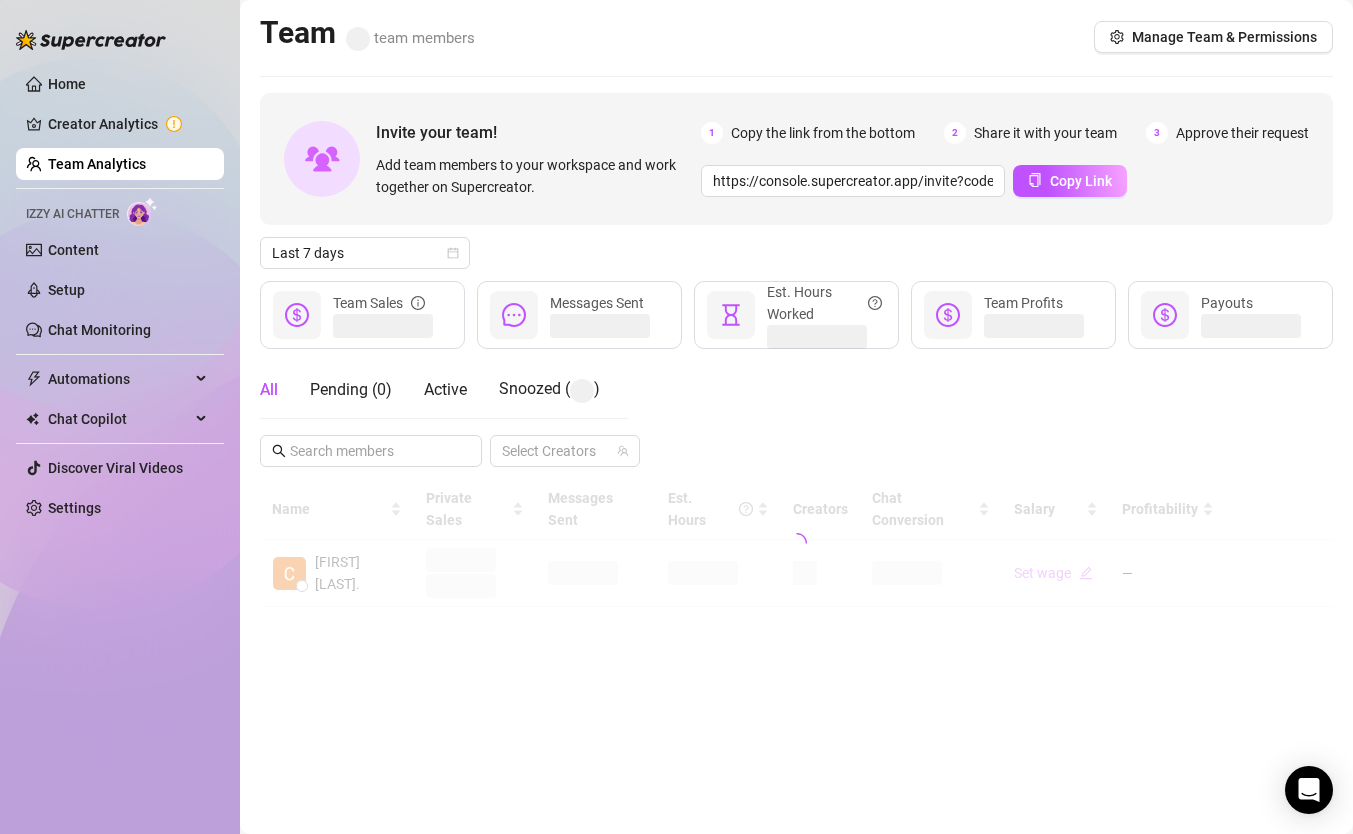 scroll, scrollTop: 0, scrollLeft: 0, axis: both 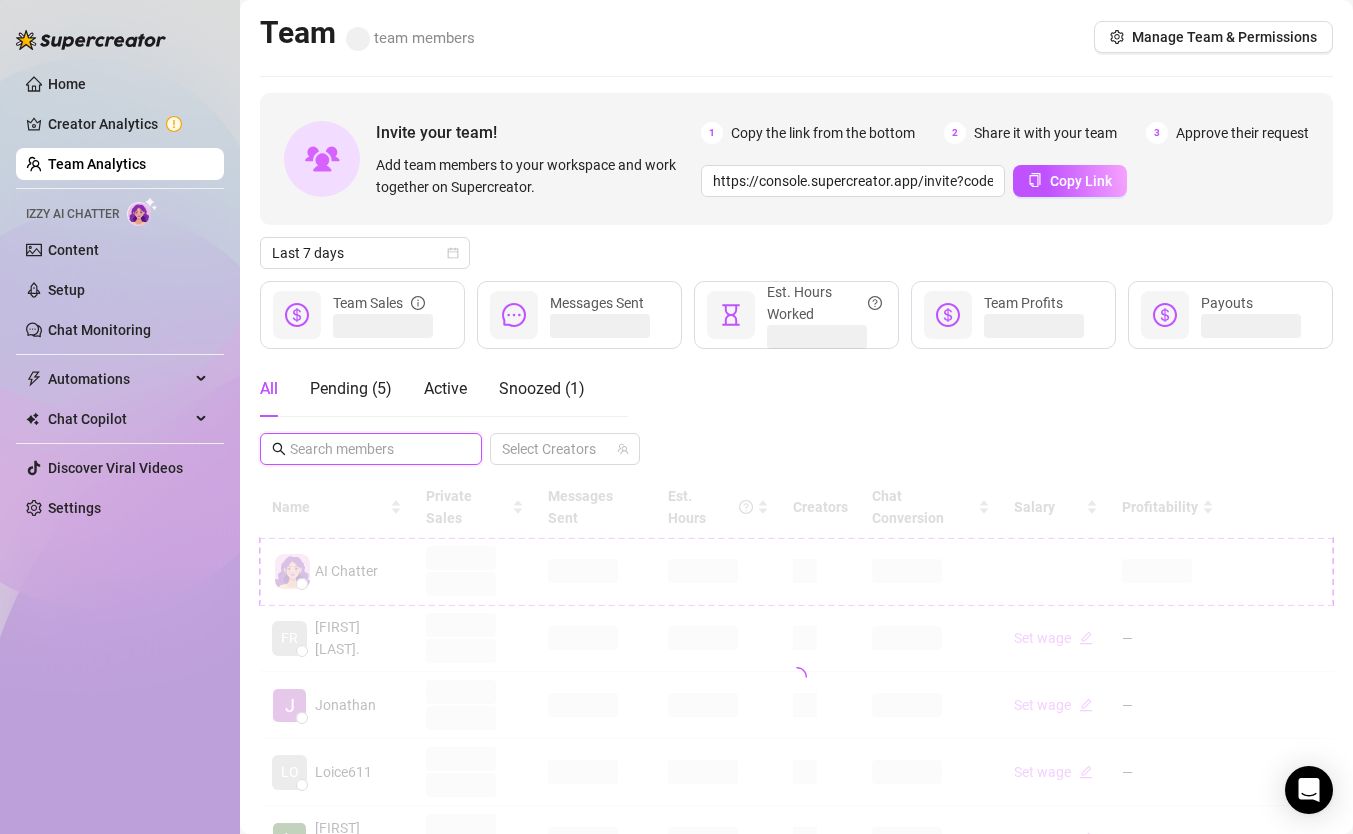 click at bounding box center [372, 449] 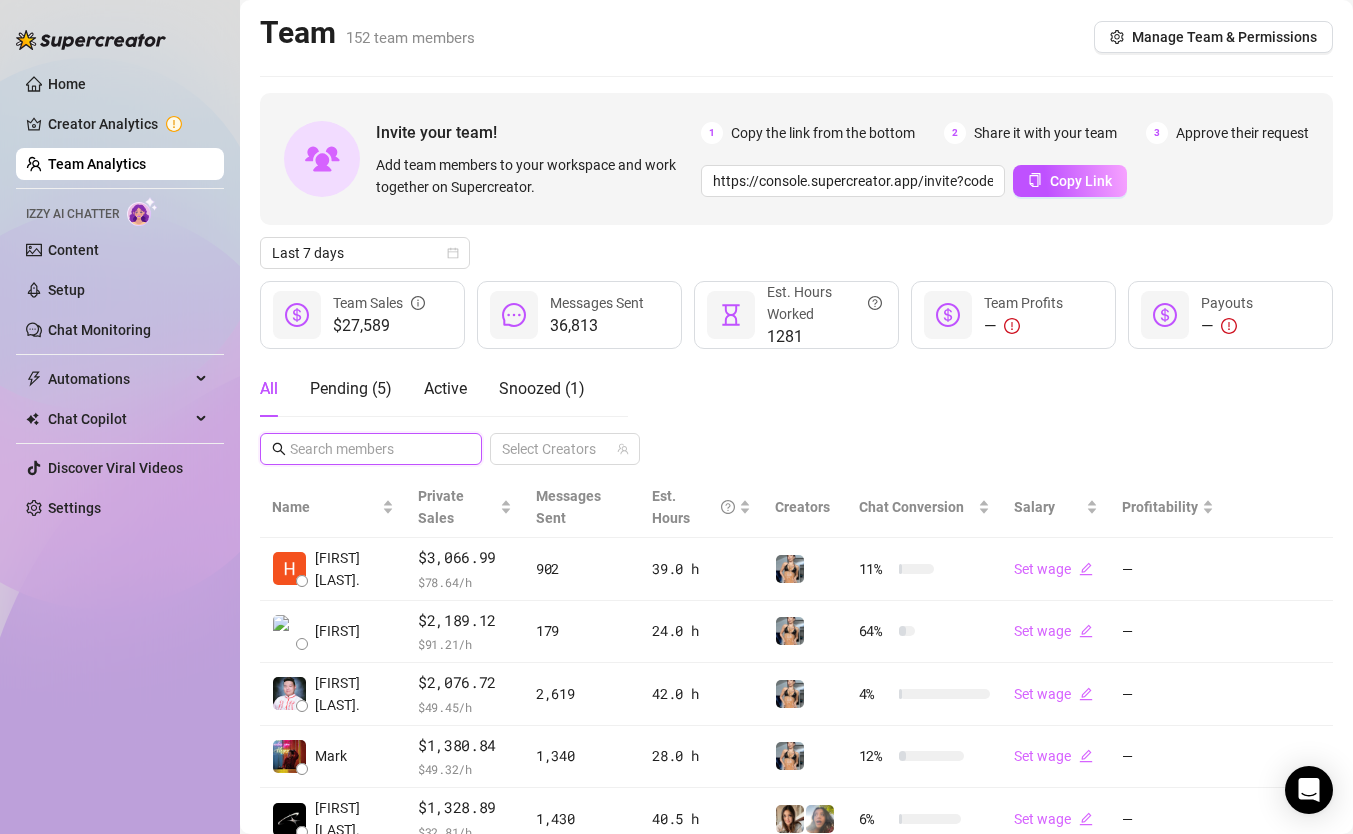 click at bounding box center [372, 449] 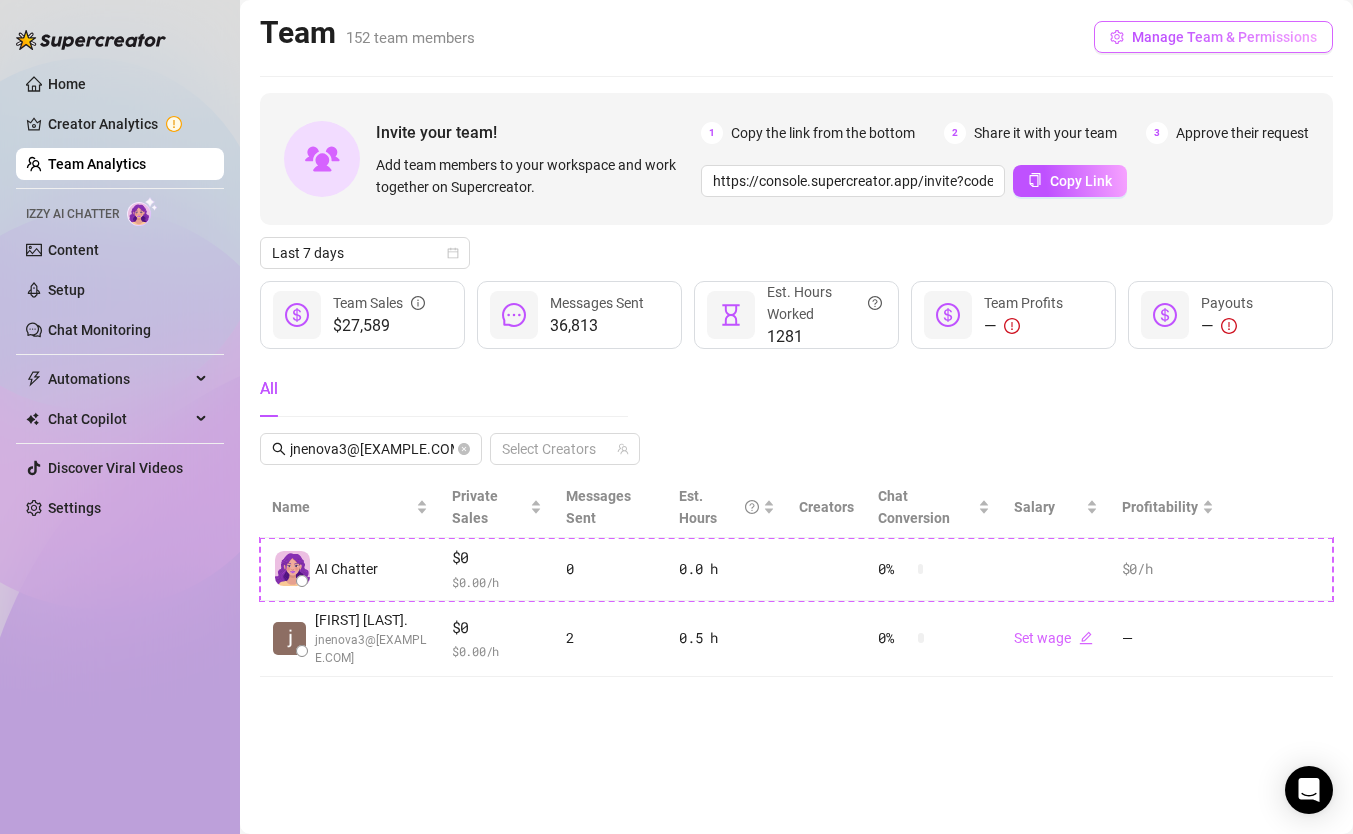click on "Manage Team & Permissions" at bounding box center [1224, 37] 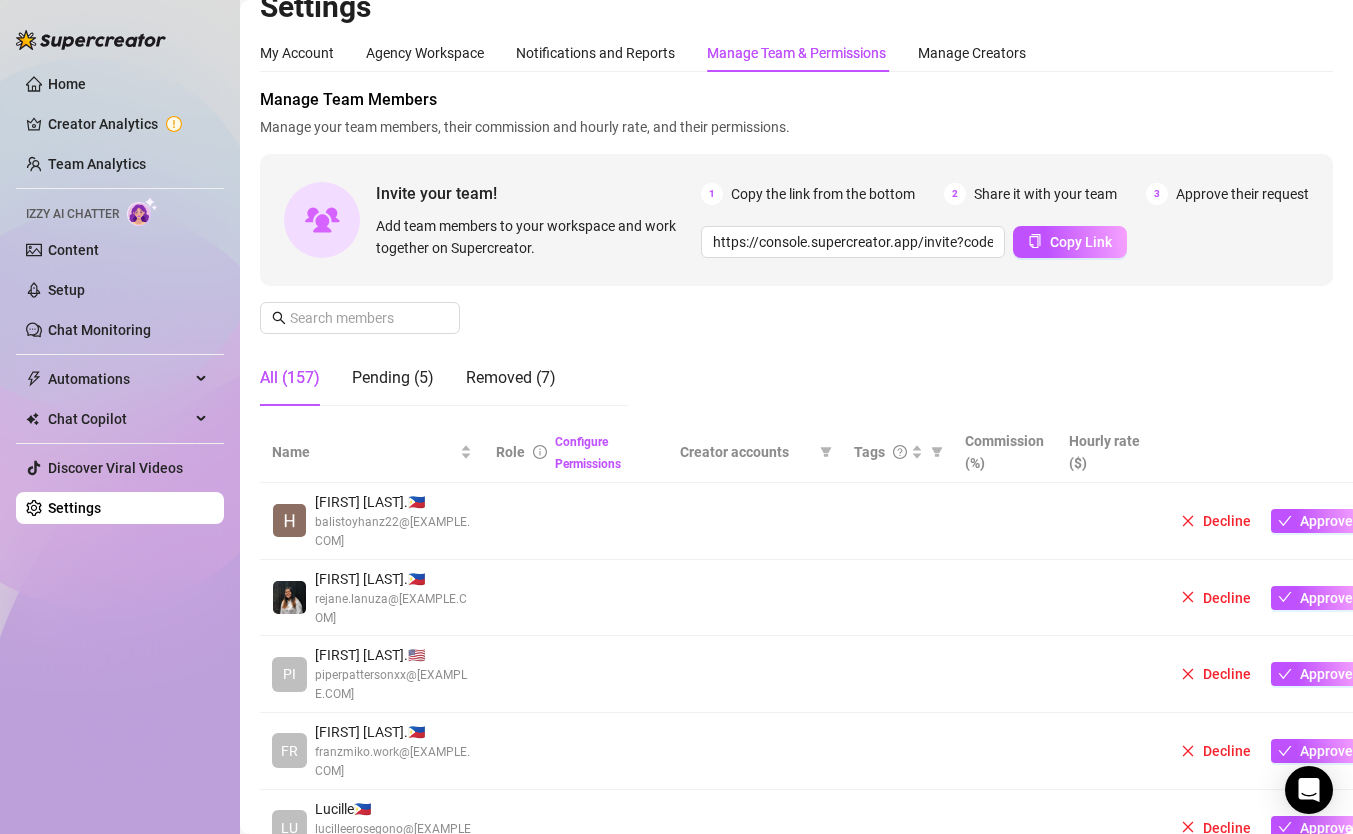 scroll, scrollTop: 27, scrollLeft: 0, axis: vertical 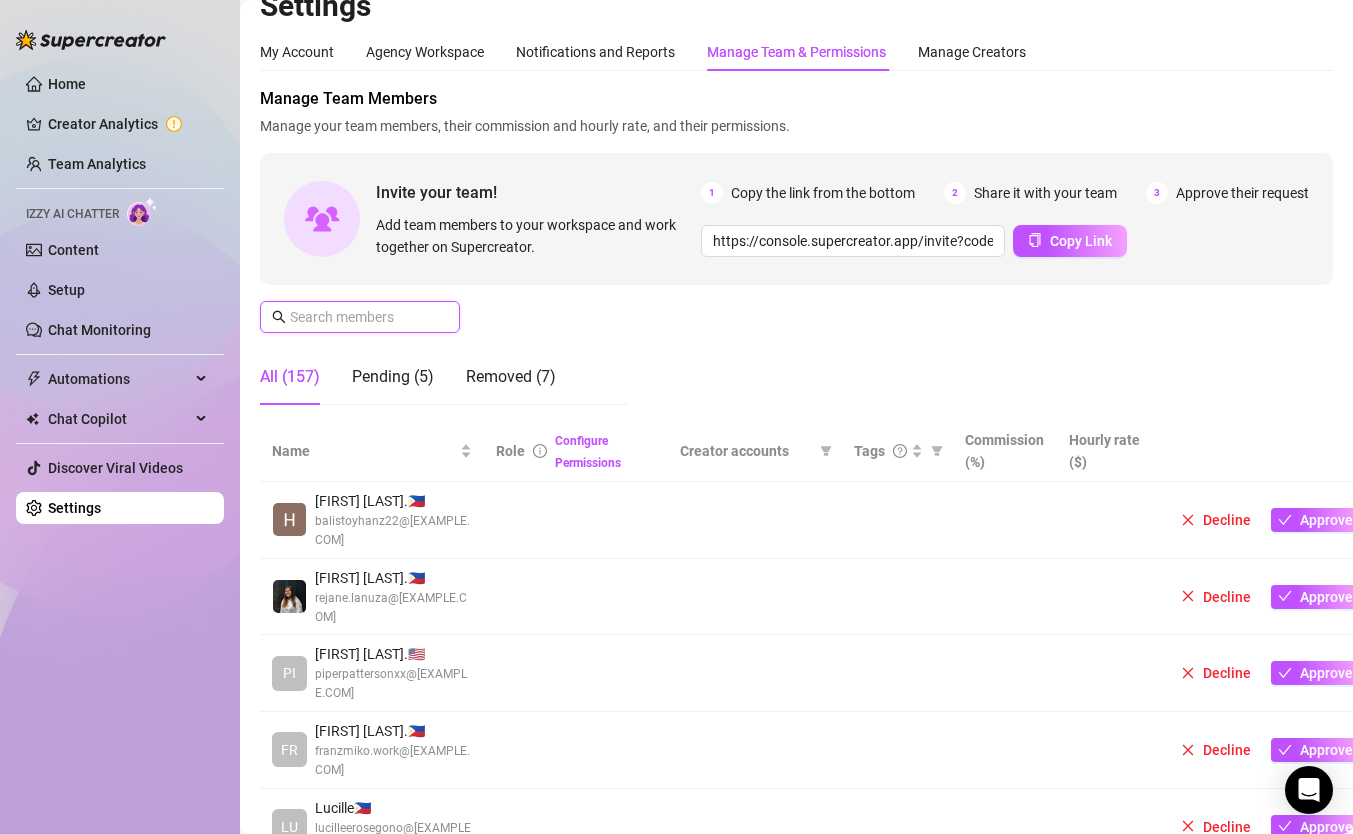 click at bounding box center [361, 317] 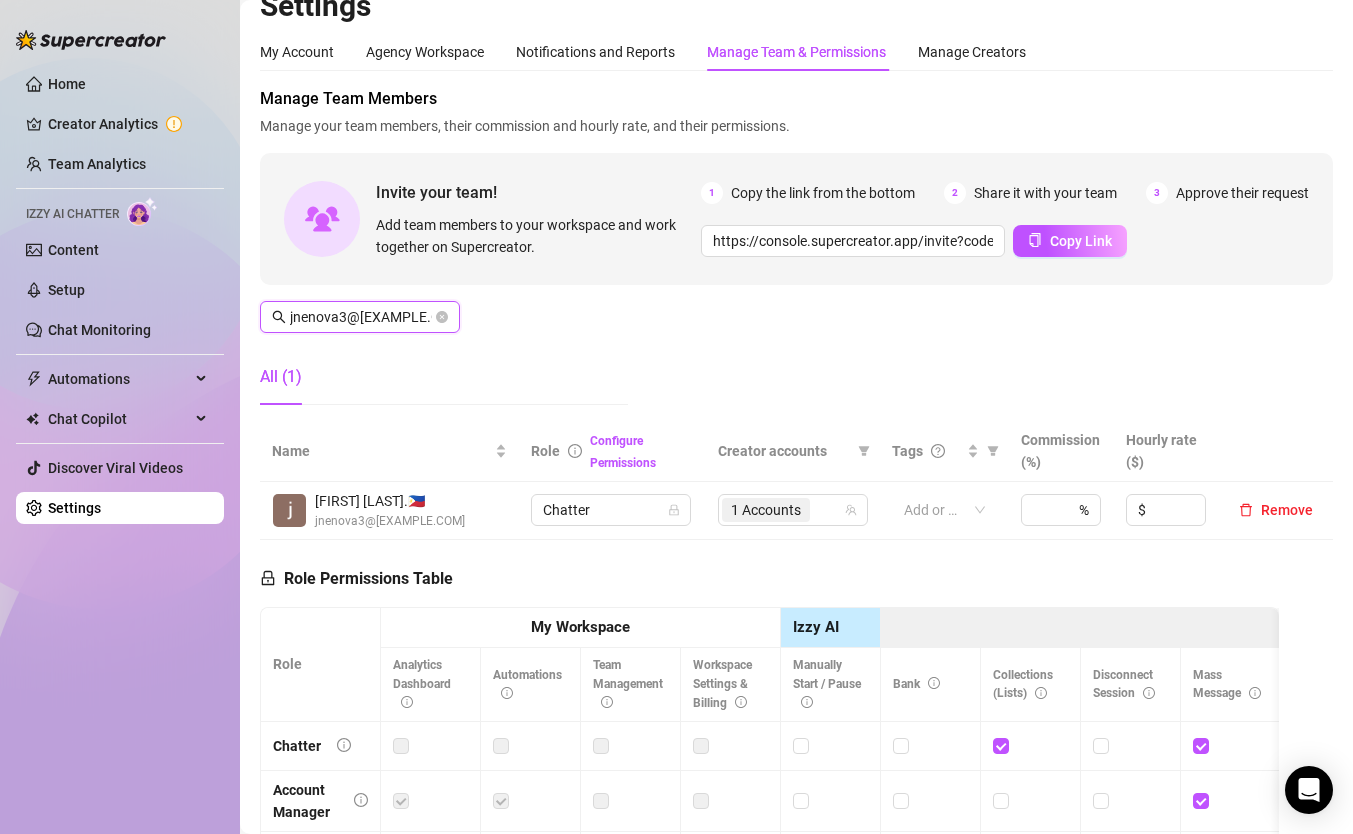 scroll, scrollTop: 0, scrollLeft: 0, axis: both 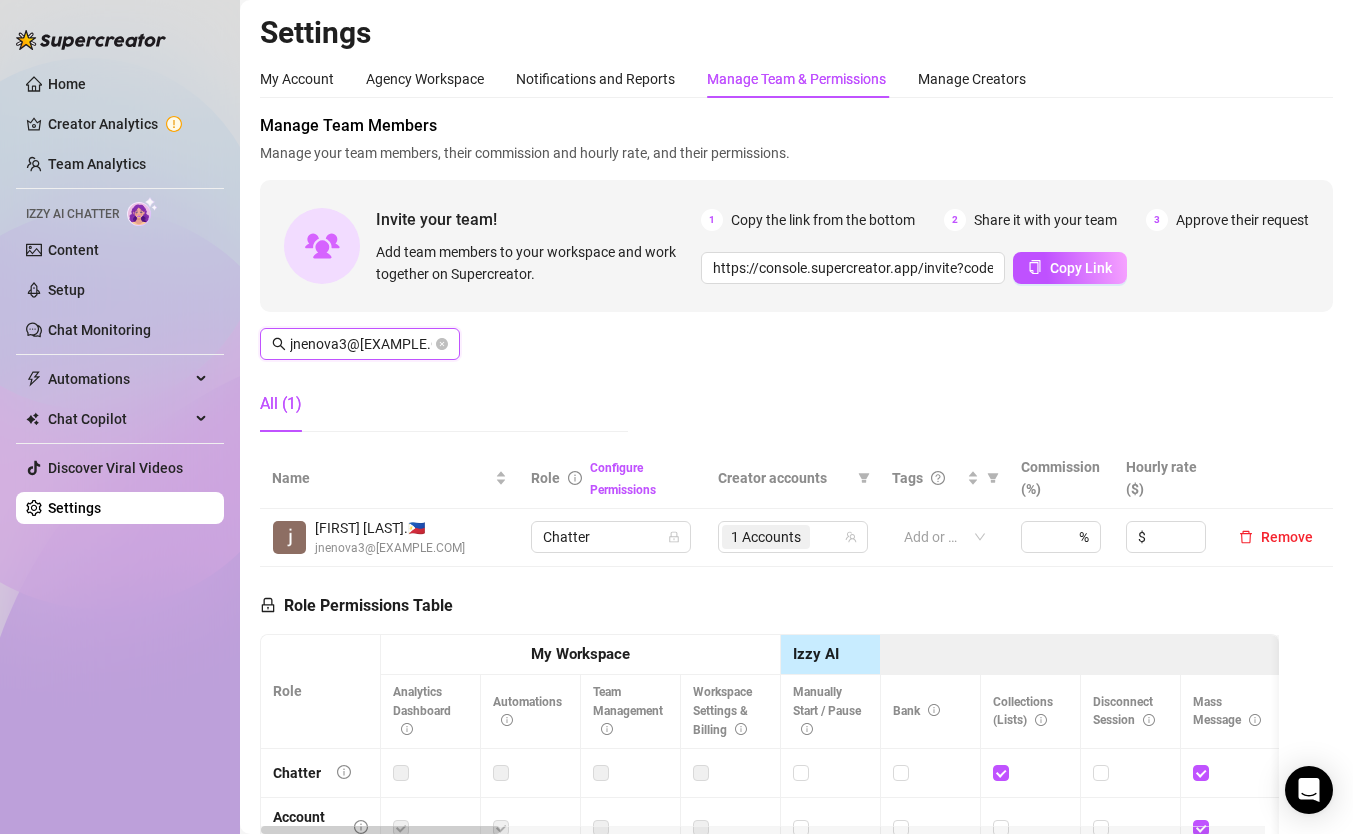 type on "jnenova3@[EXAMPLE.COM]" 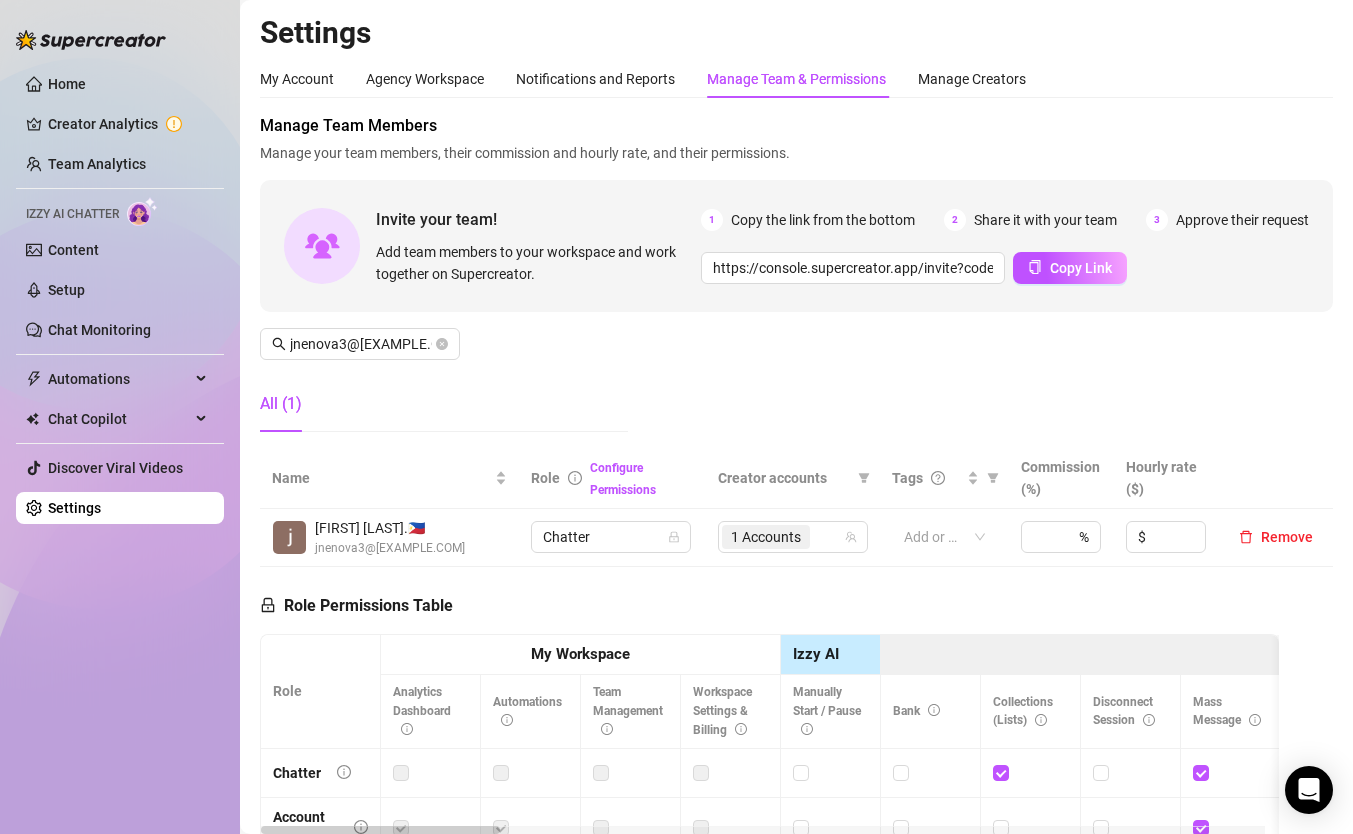click on "Settings" at bounding box center (74, 508) 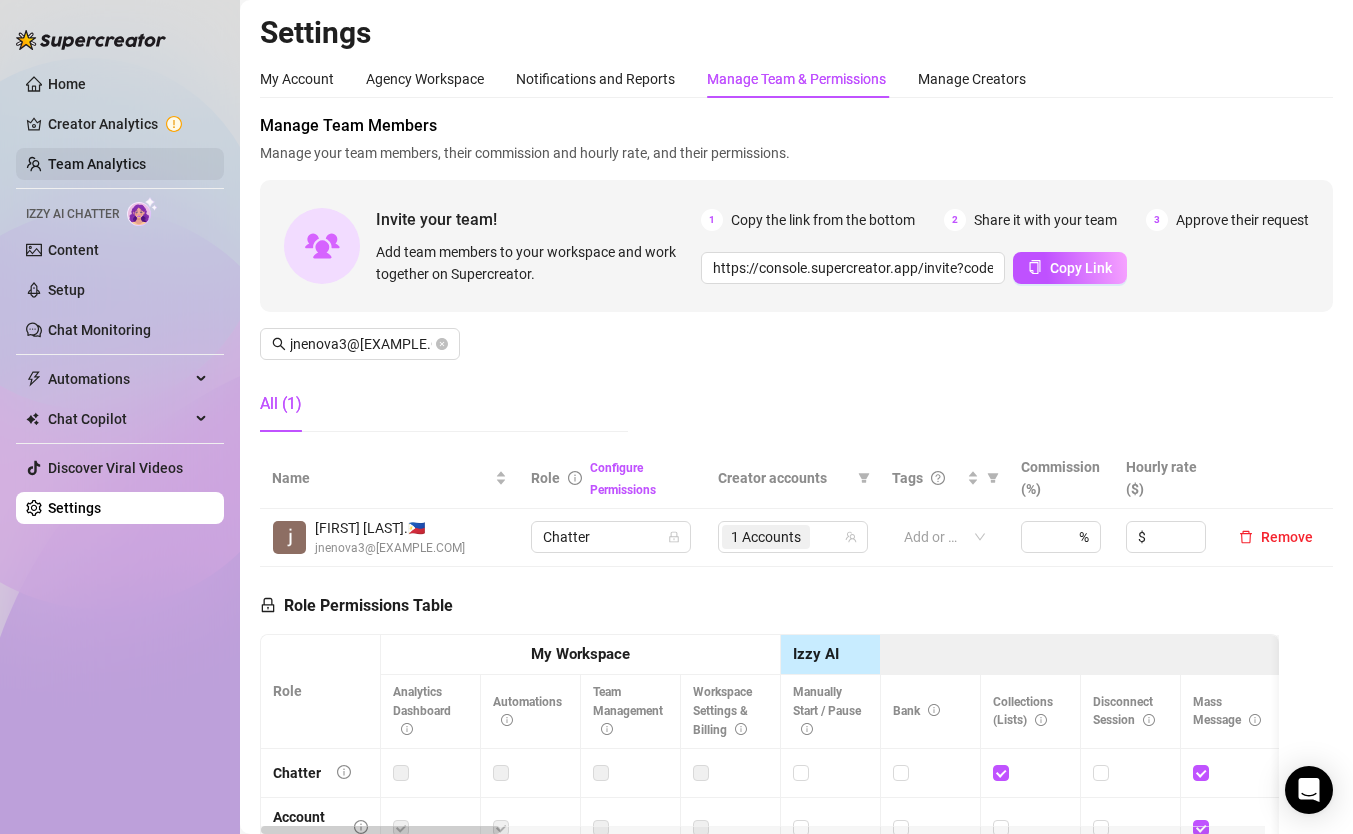 click on "Team Analytics" at bounding box center [97, 164] 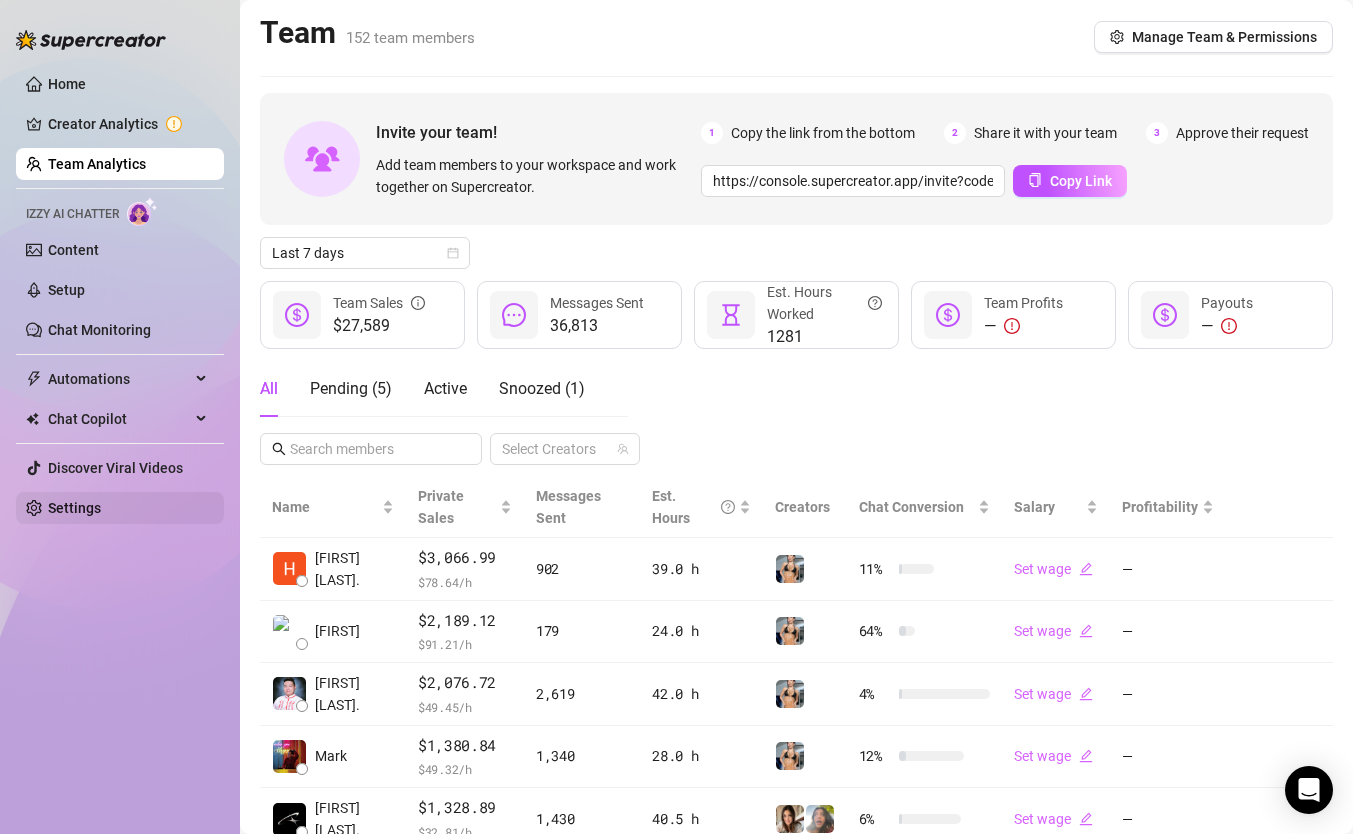 click on "Settings" at bounding box center (74, 508) 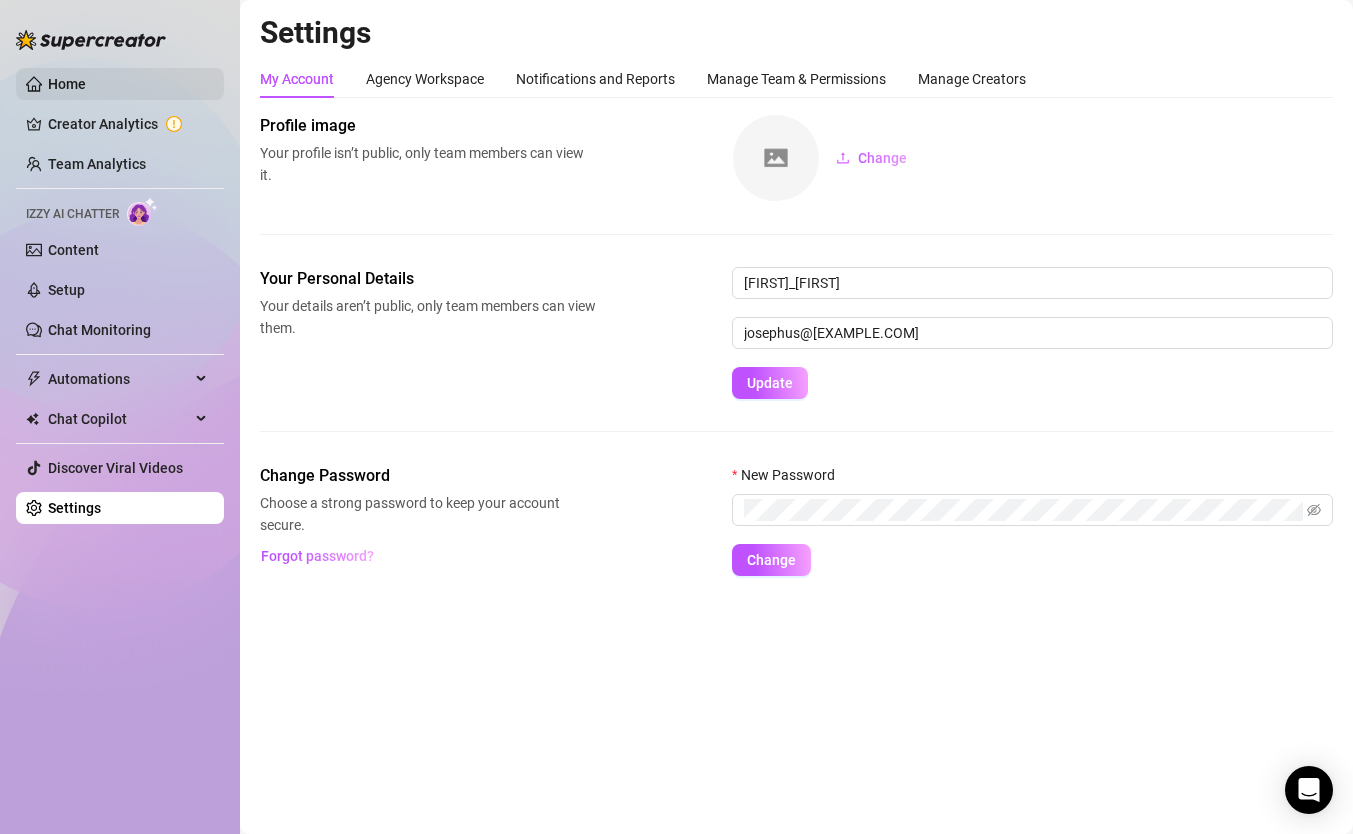click on "Home" at bounding box center (67, 84) 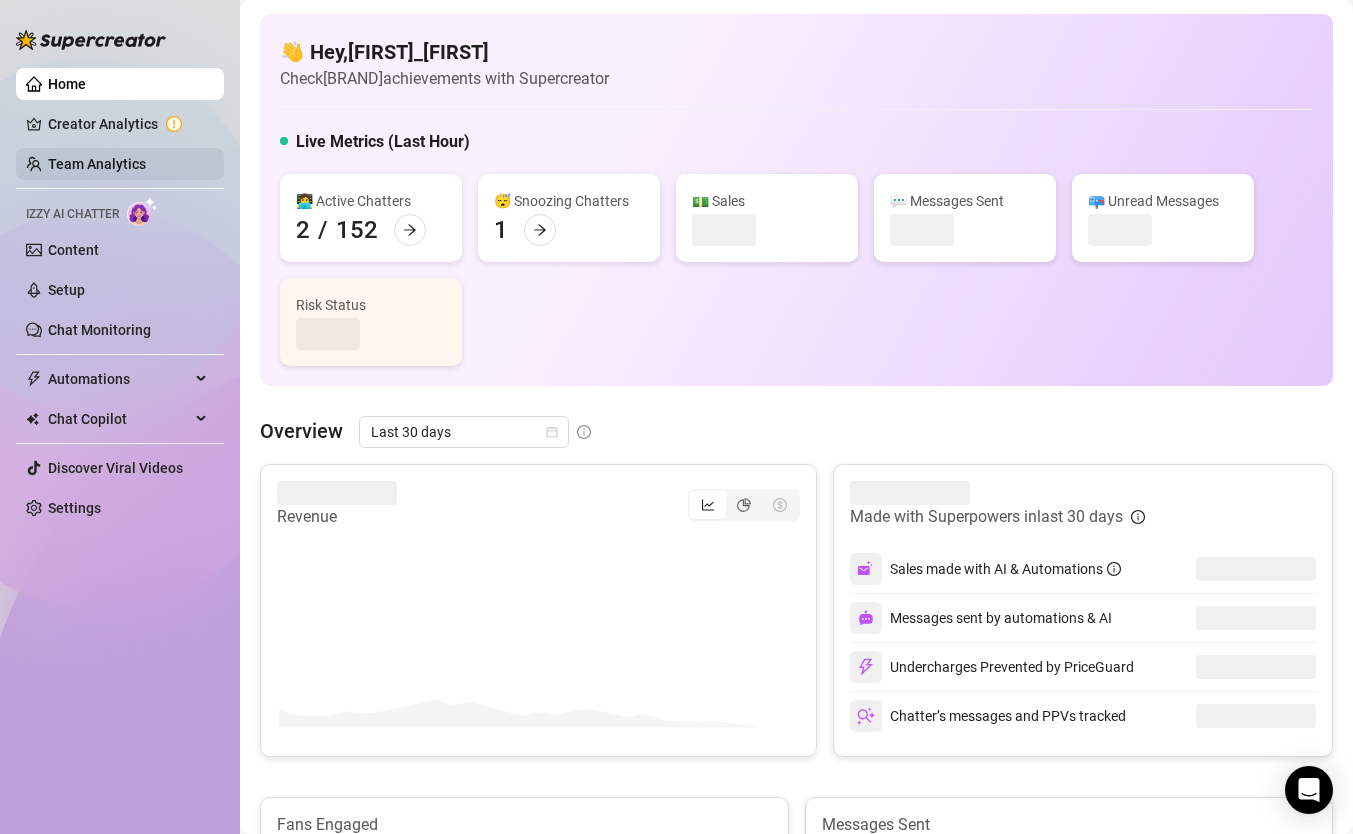 click on "Team Analytics" at bounding box center [97, 164] 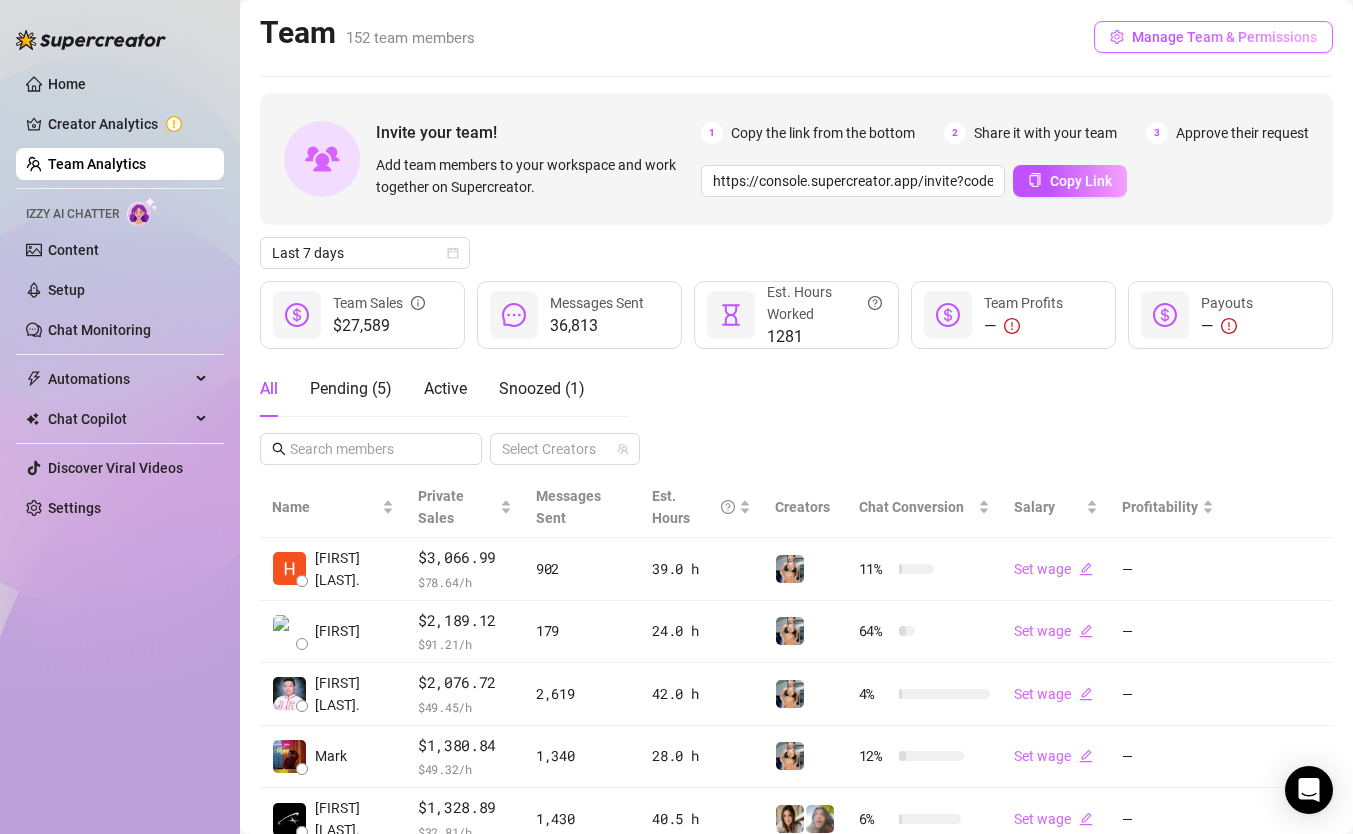 click on "Manage Team & Permissions" at bounding box center [1224, 37] 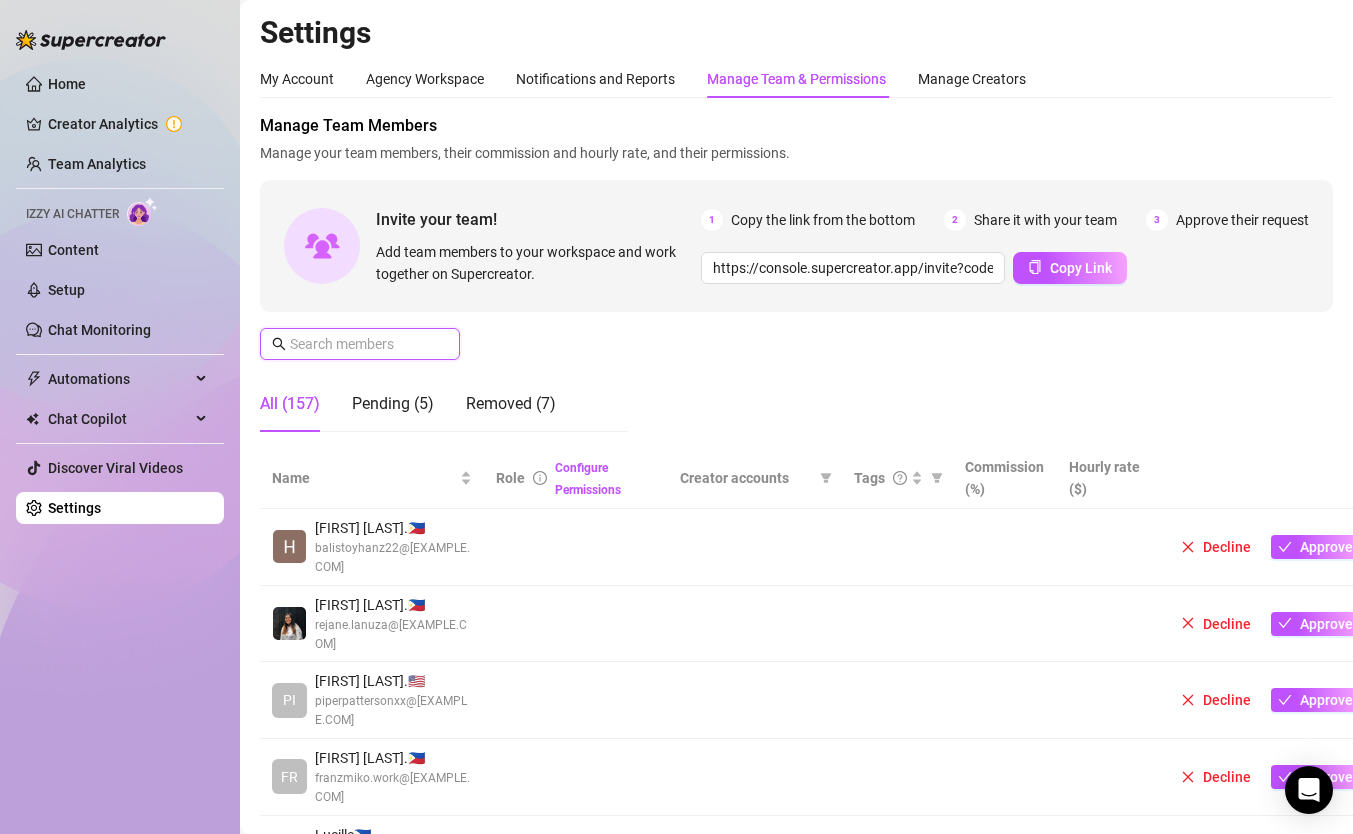 click at bounding box center [361, 344] 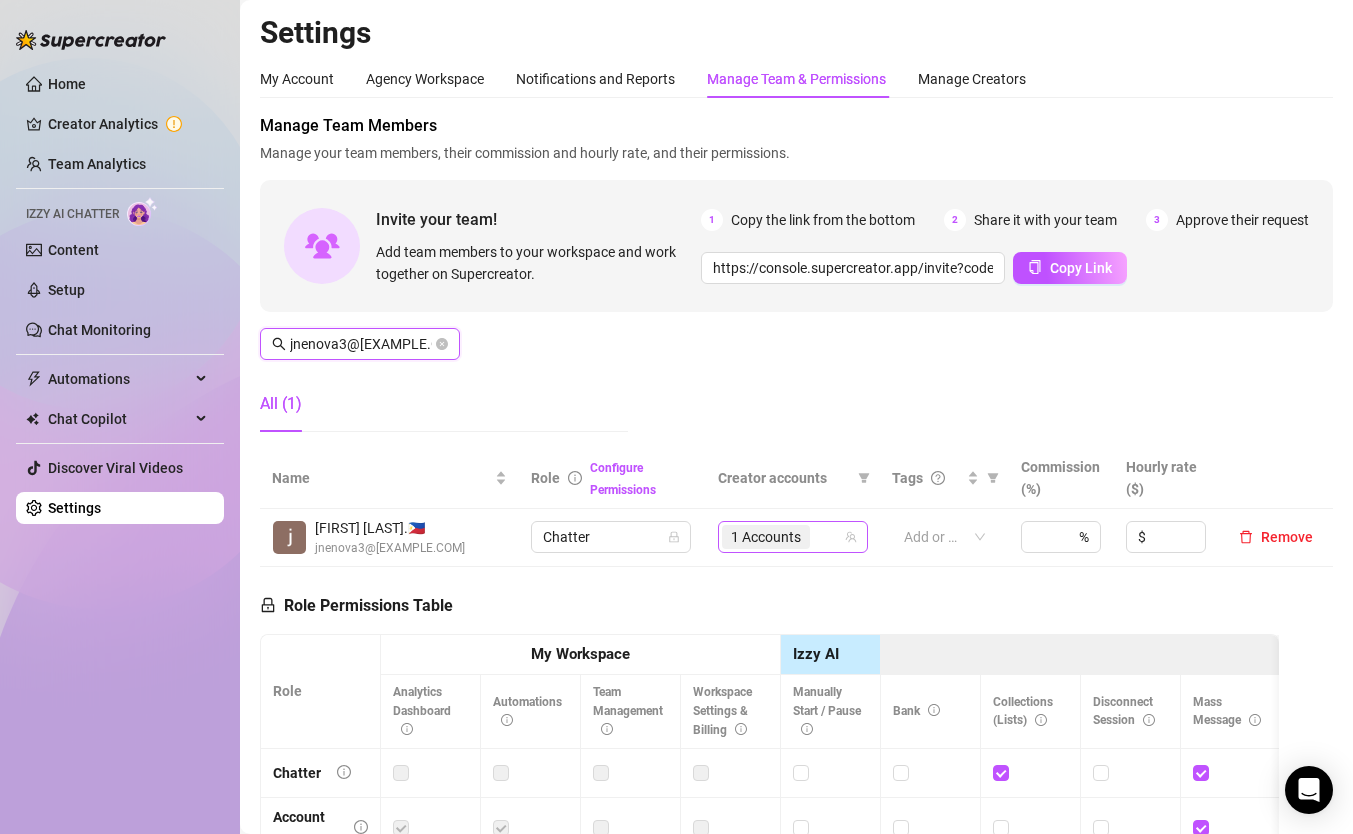 click on "1 Accounts" at bounding box center (782, 537) 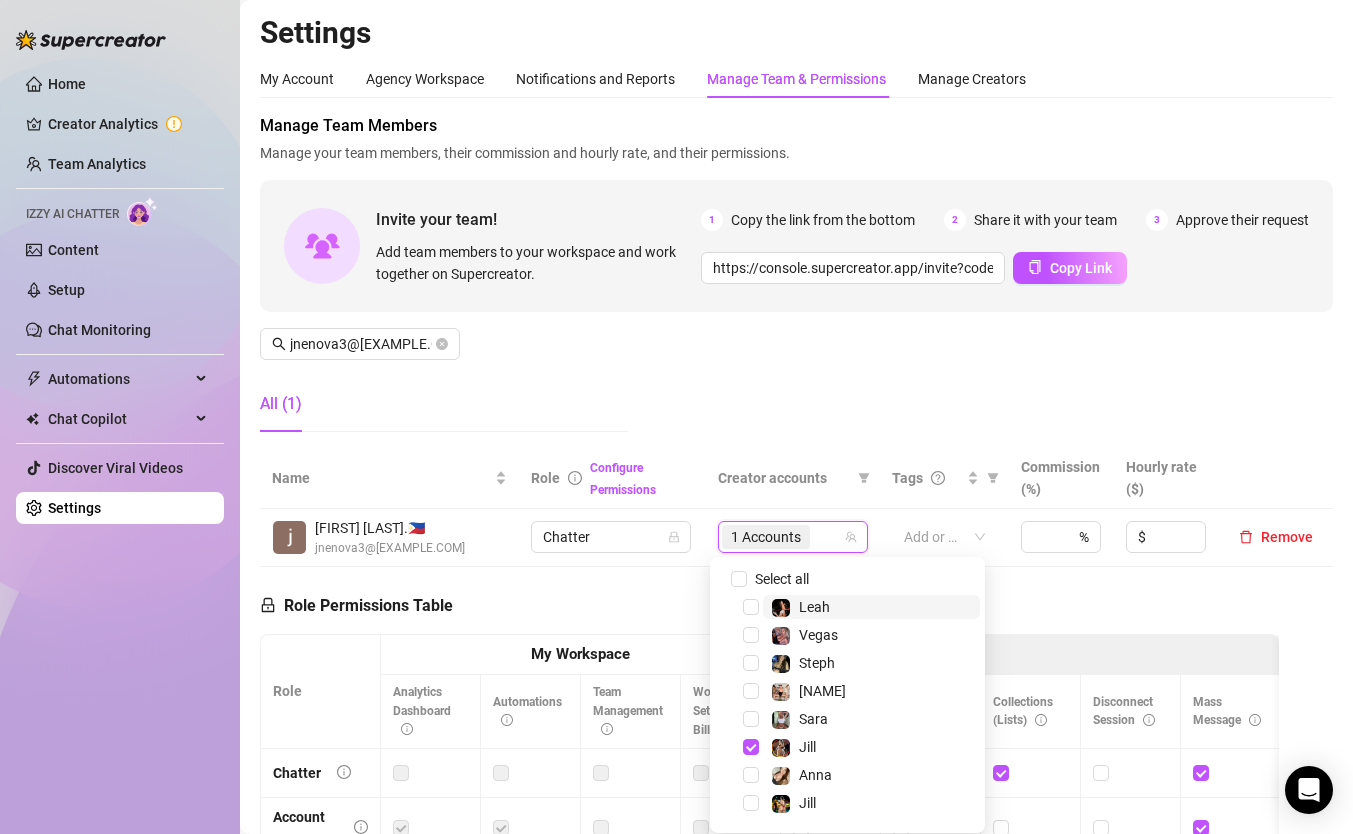 click 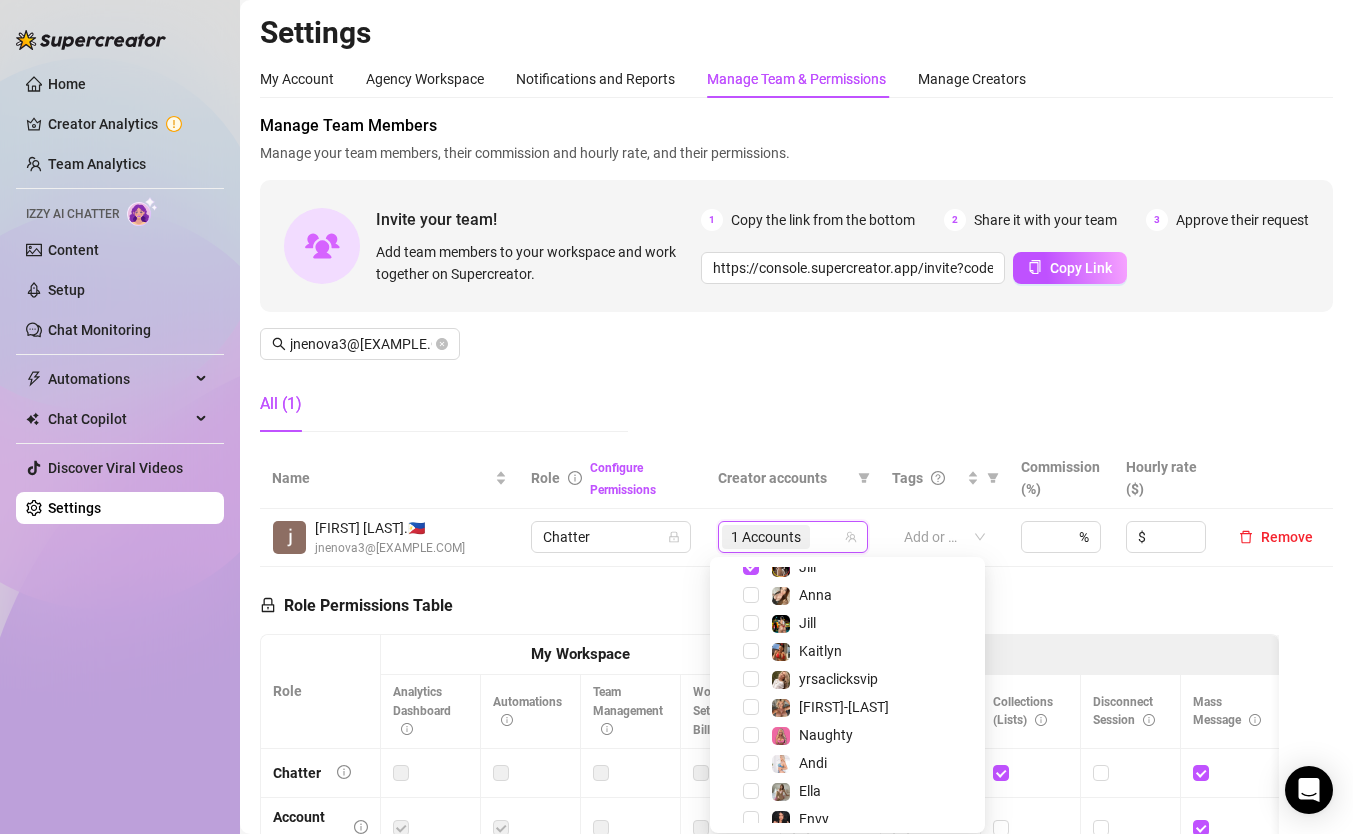 scroll, scrollTop: 172, scrollLeft: 0, axis: vertical 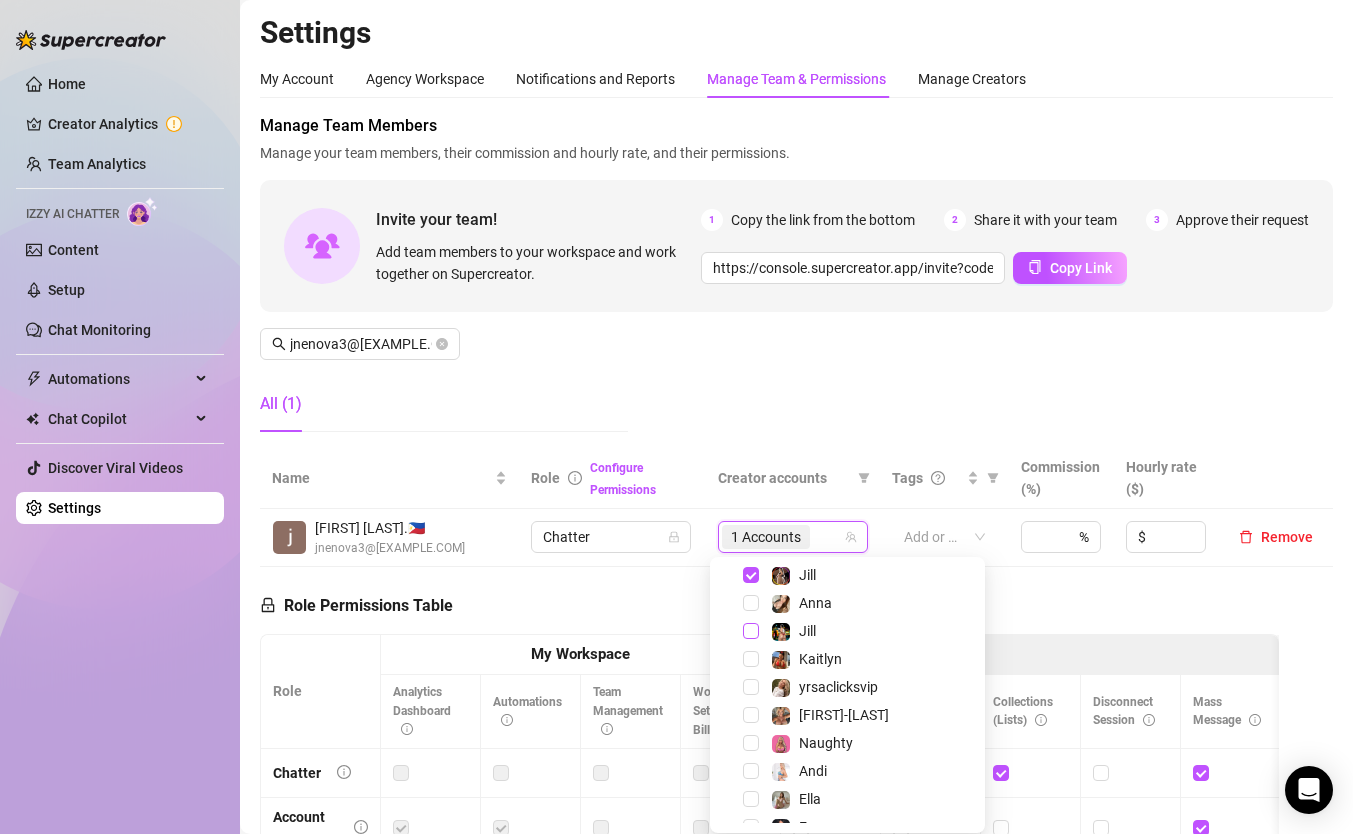 click at bounding box center (751, 631) 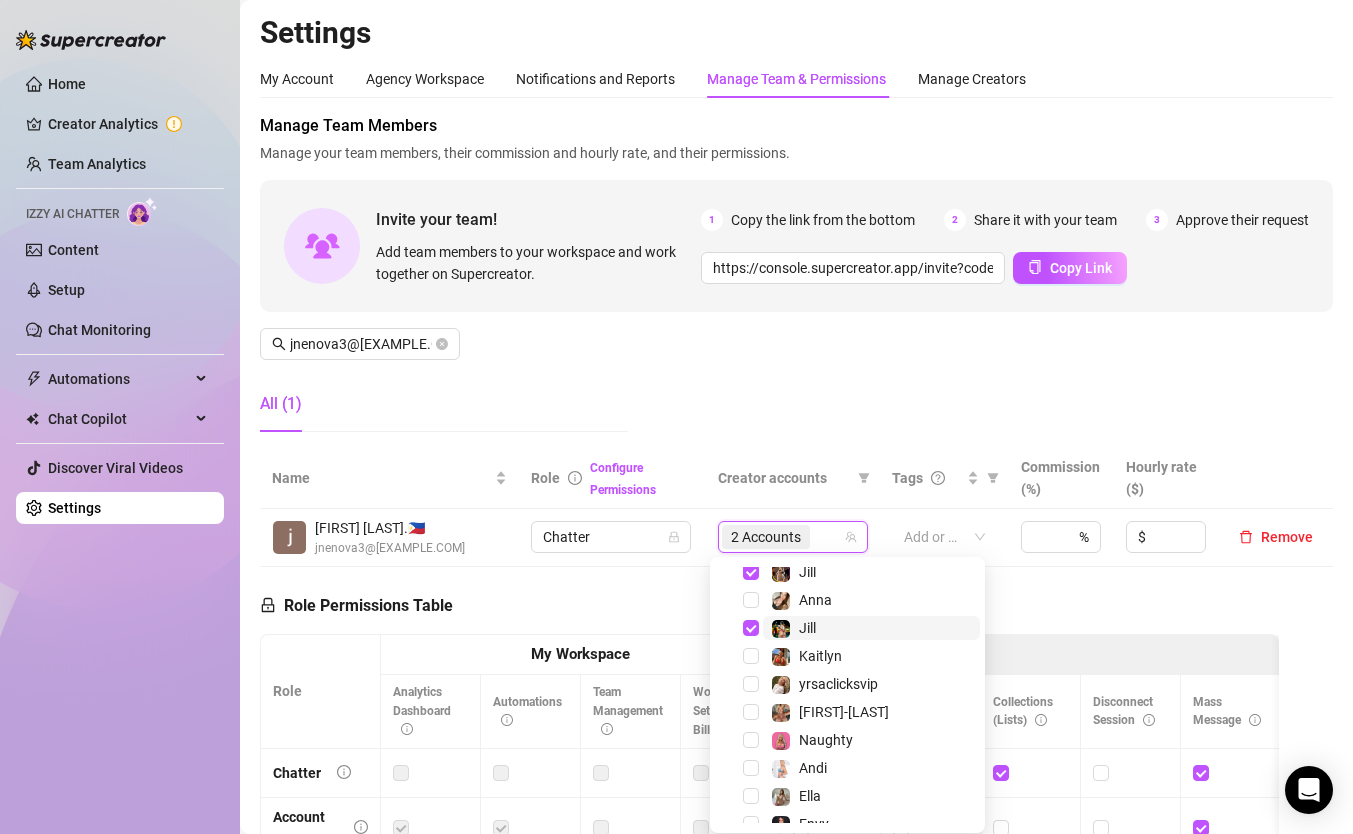 scroll, scrollTop: 188, scrollLeft: 0, axis: vertical 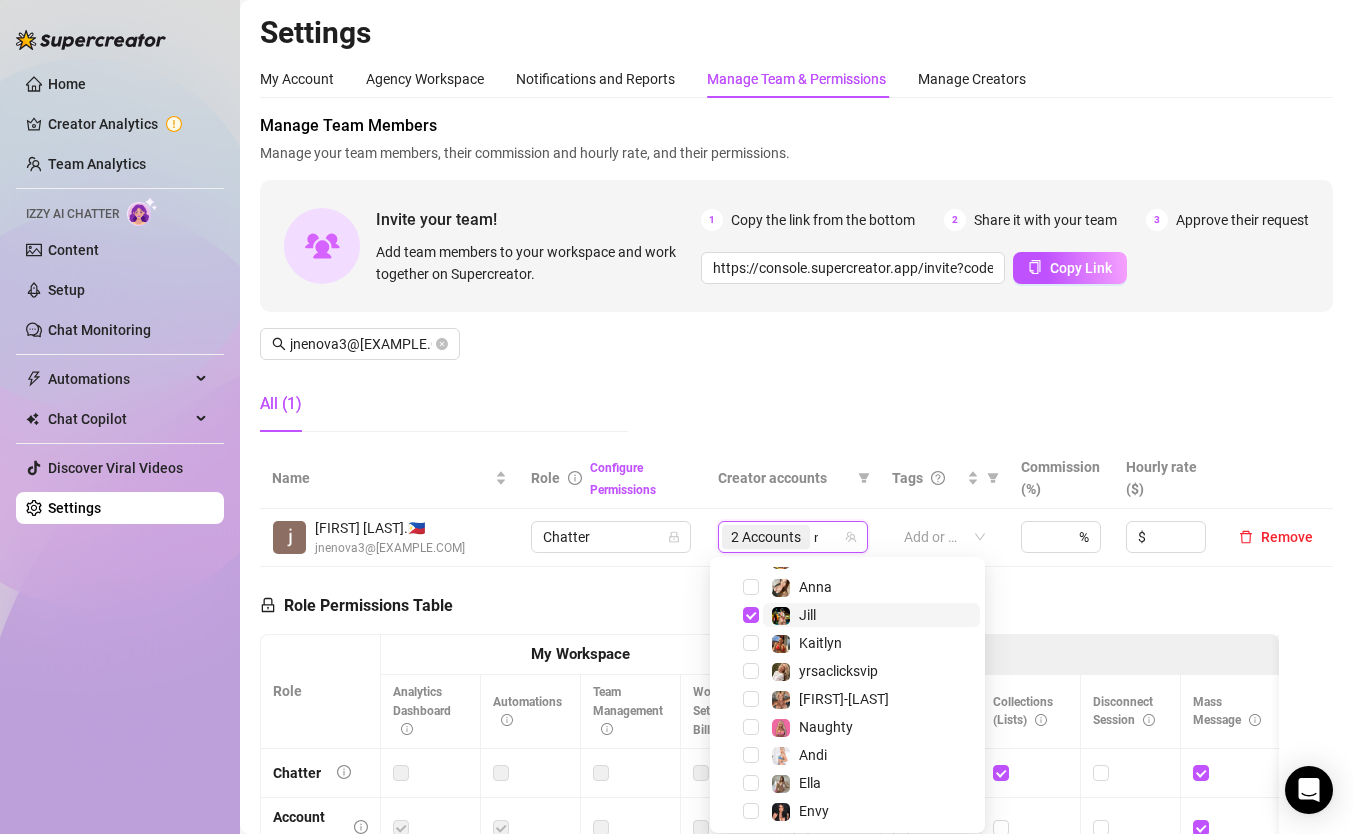 type on "[NAME]" 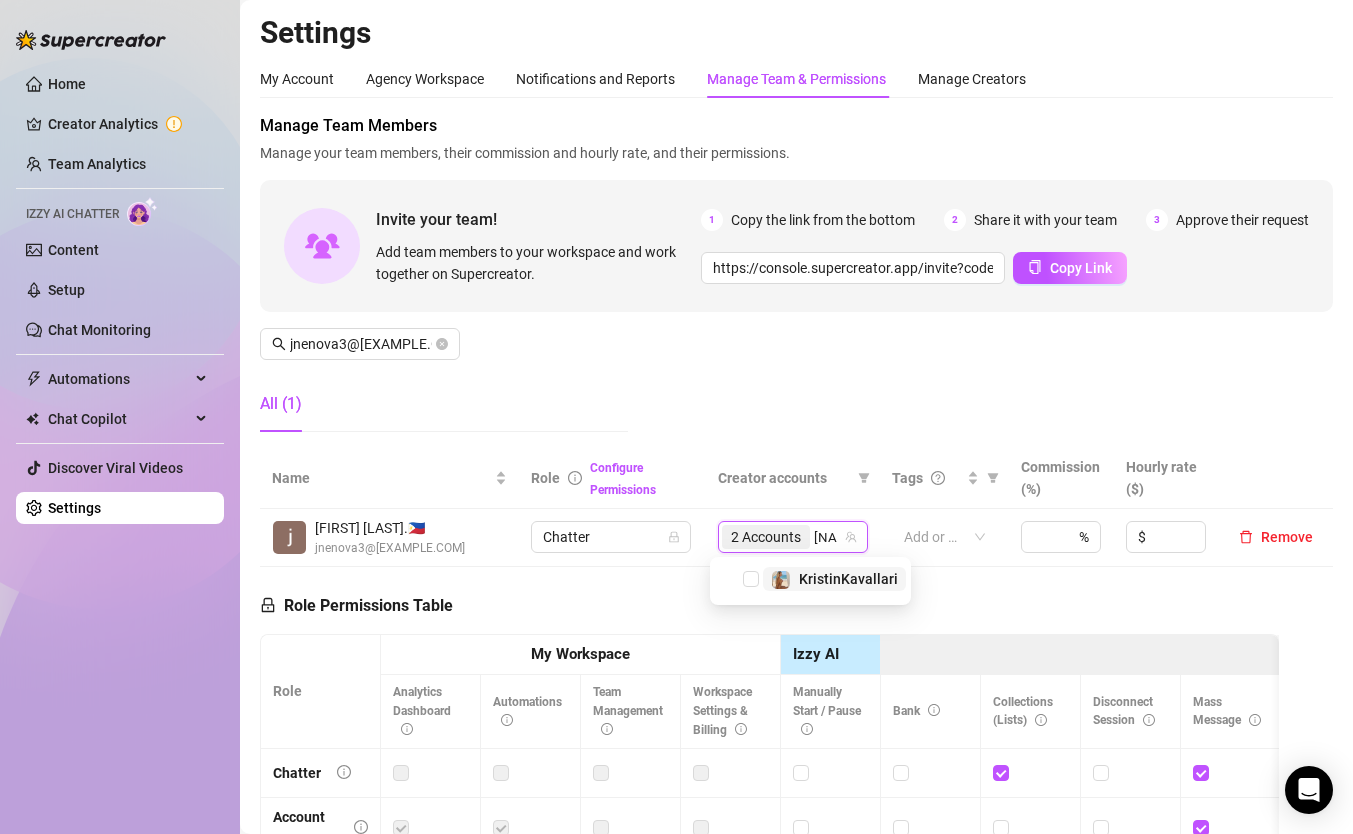 scroll, scrollTop: 0, scrollLeft: 0, axis: both 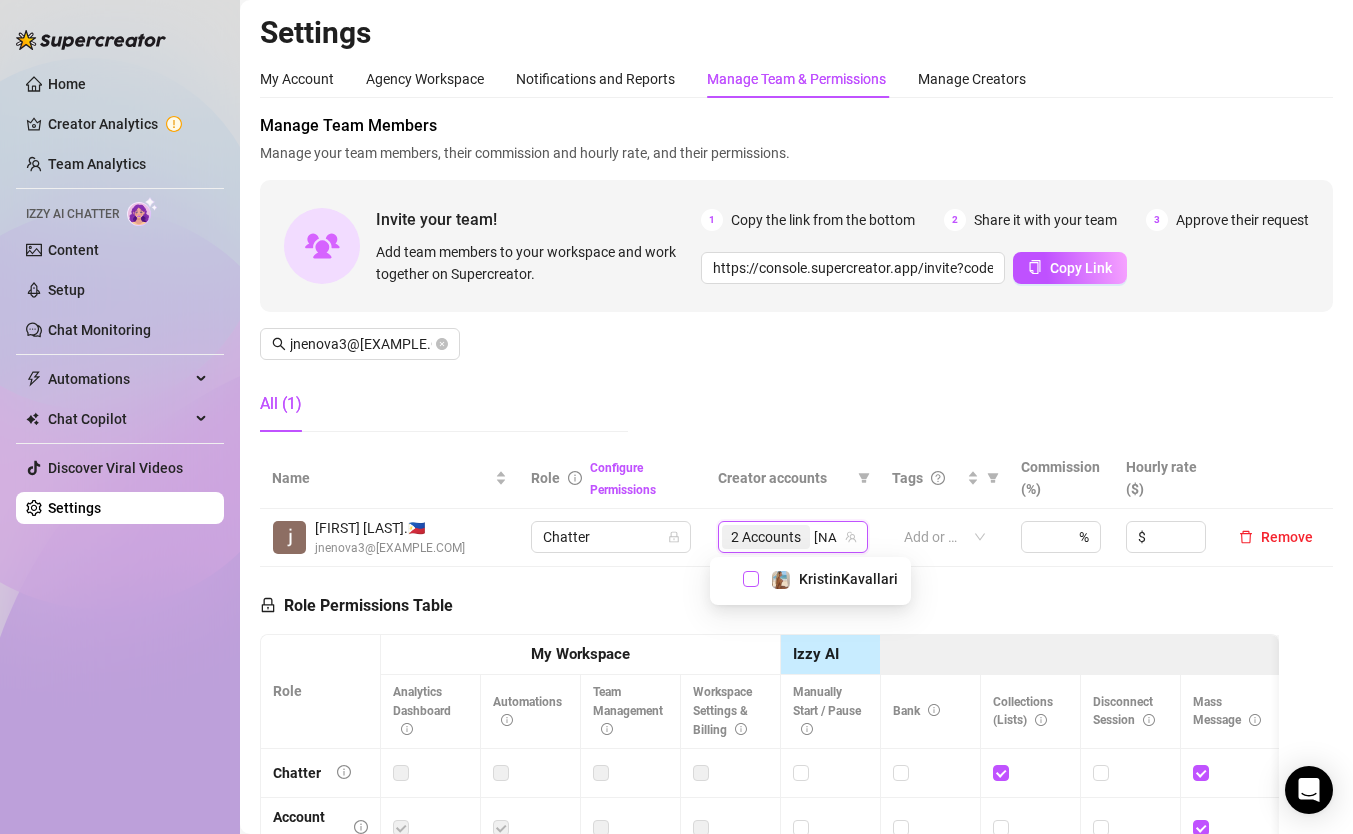 click at bounding box center (751, 579) 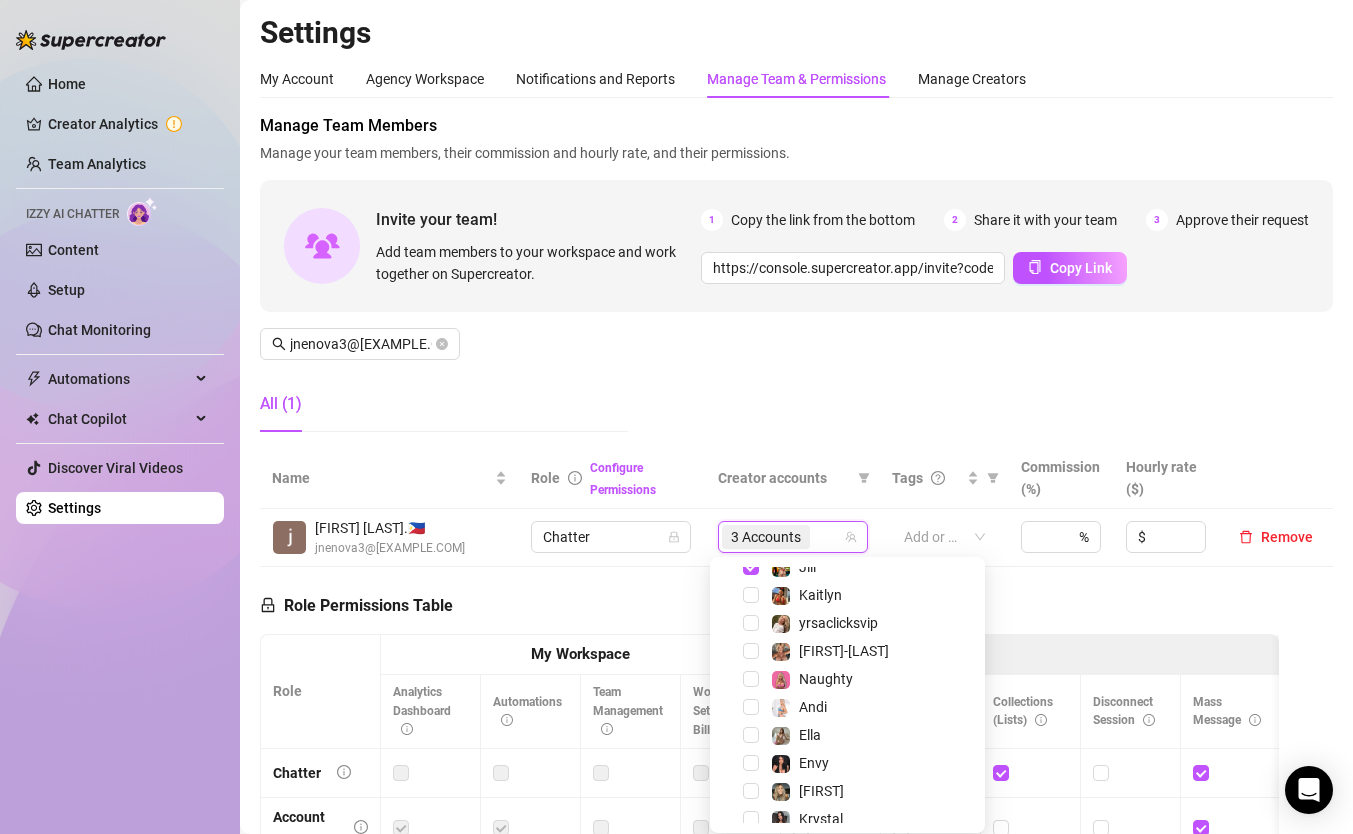 scroll, scrollTop: 113, scrollLeft: 0, axis: vertical 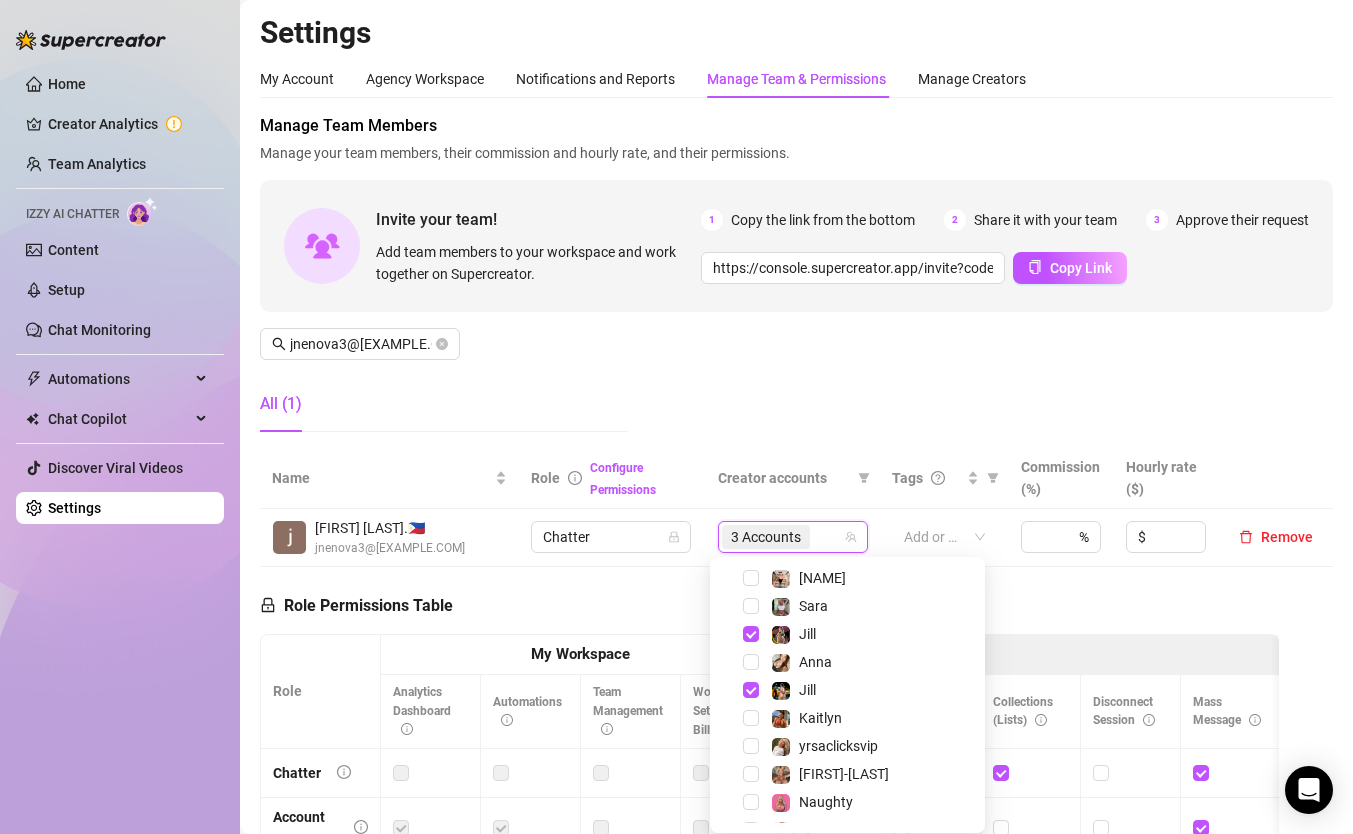 click on "Manage Team Members Manage your team members, their commission and hourly rate, and their permissions. Invite your team! Add team members to your workspace and work together on Supercreator. 1 Copy the link from the bottom 2 Share it with your team 3 Approve their request https://console.supercreator.app/invite?code=WqMwg6v3n1cOq0ZCwUzmmFVv36R2&workspace=Fozzy%20 Copy Link jnenova3@[EXAMPLE.COM] All (1)" at bounding box center (796, 281) 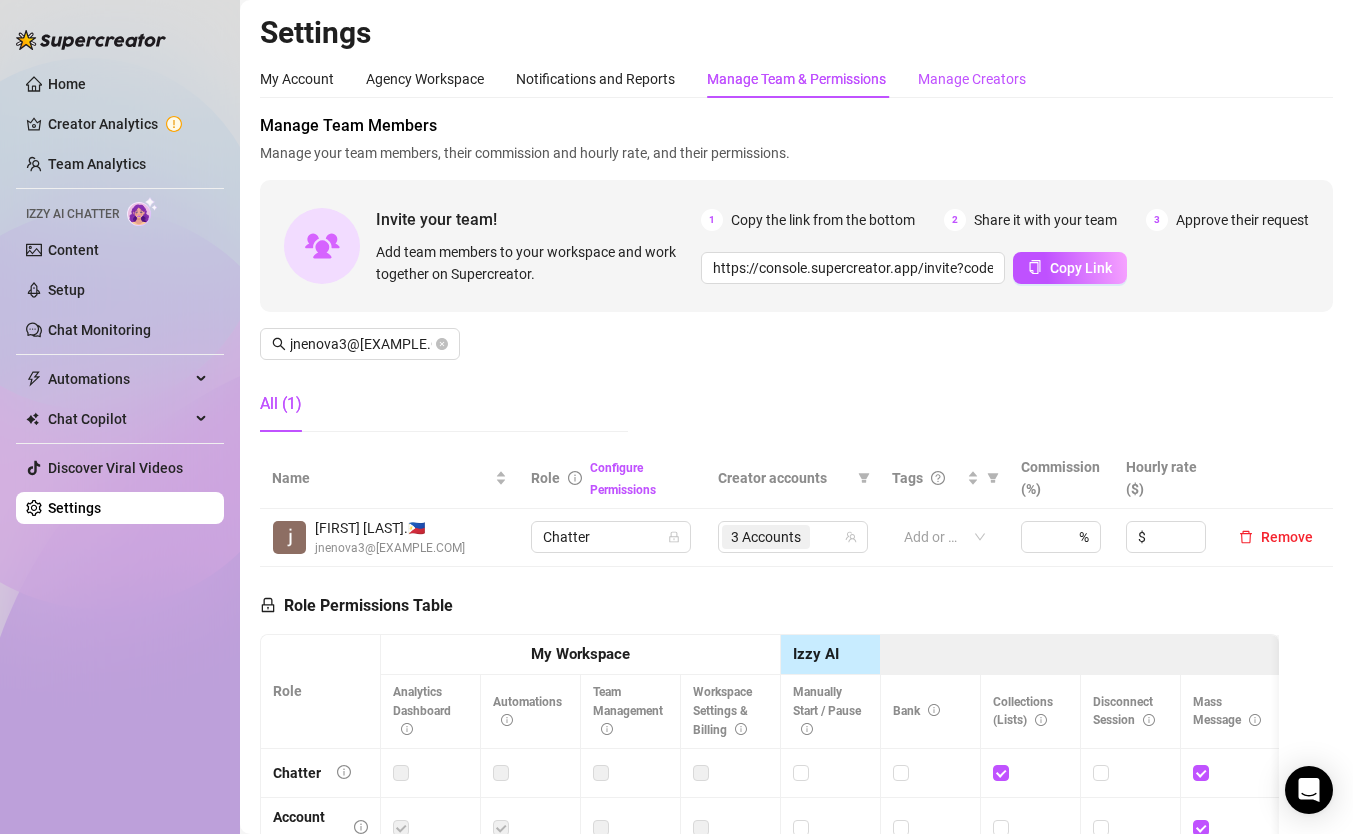 click on "Manage Creators" at bounding box center [972, 79] 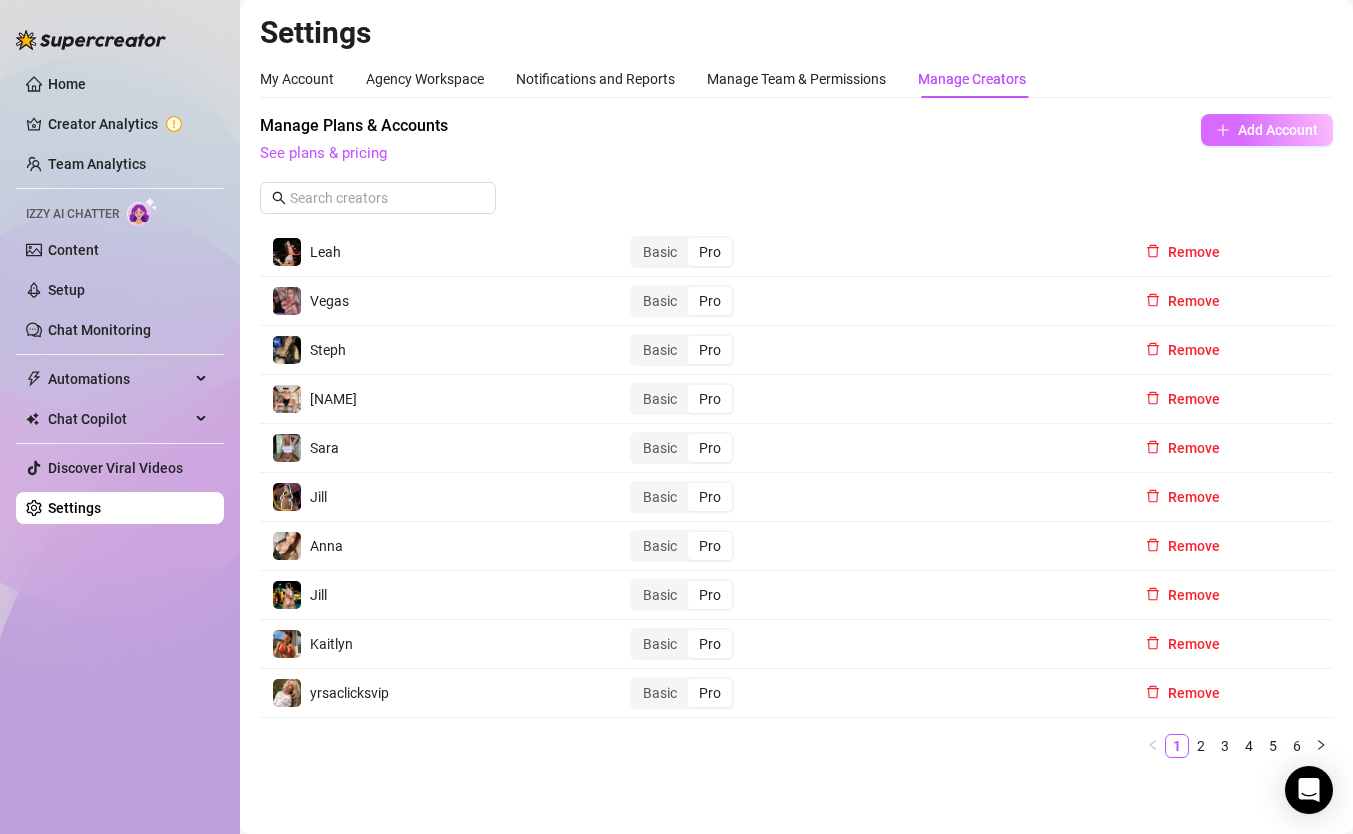 click on "Add Account" at bounding box center [1267, 130] 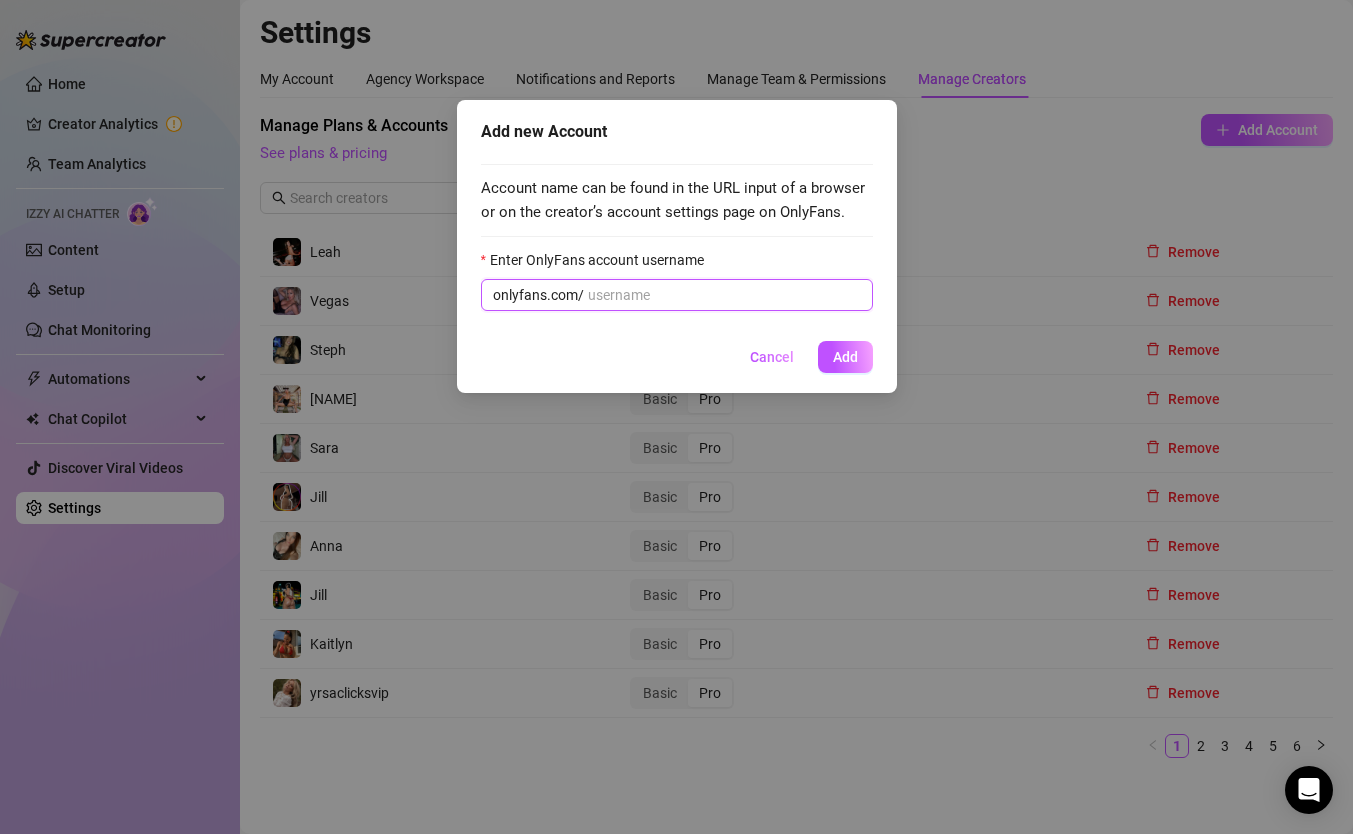 click on "Enter OnlyFans account username" at bounding box center (724, 295) 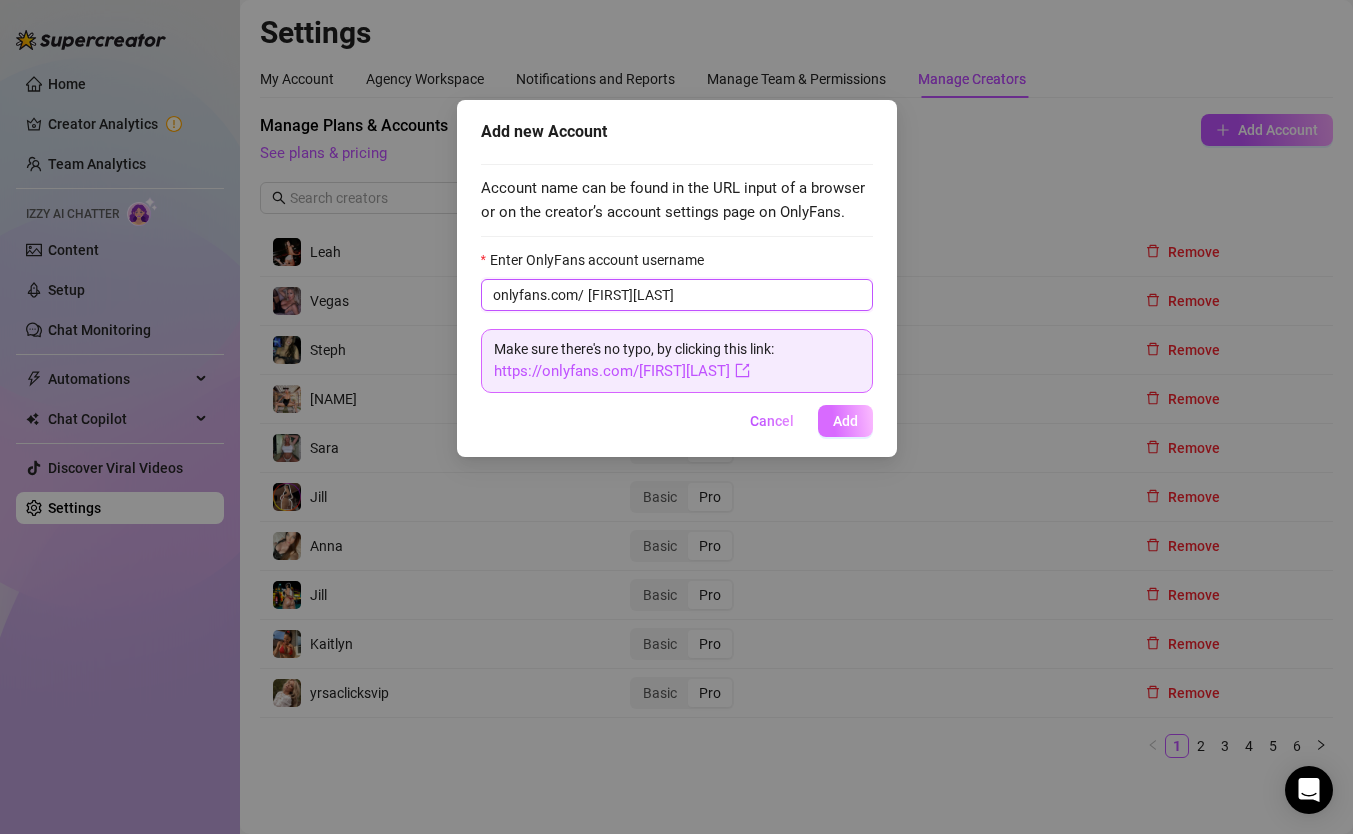 type on "[FIRST][LAST]" 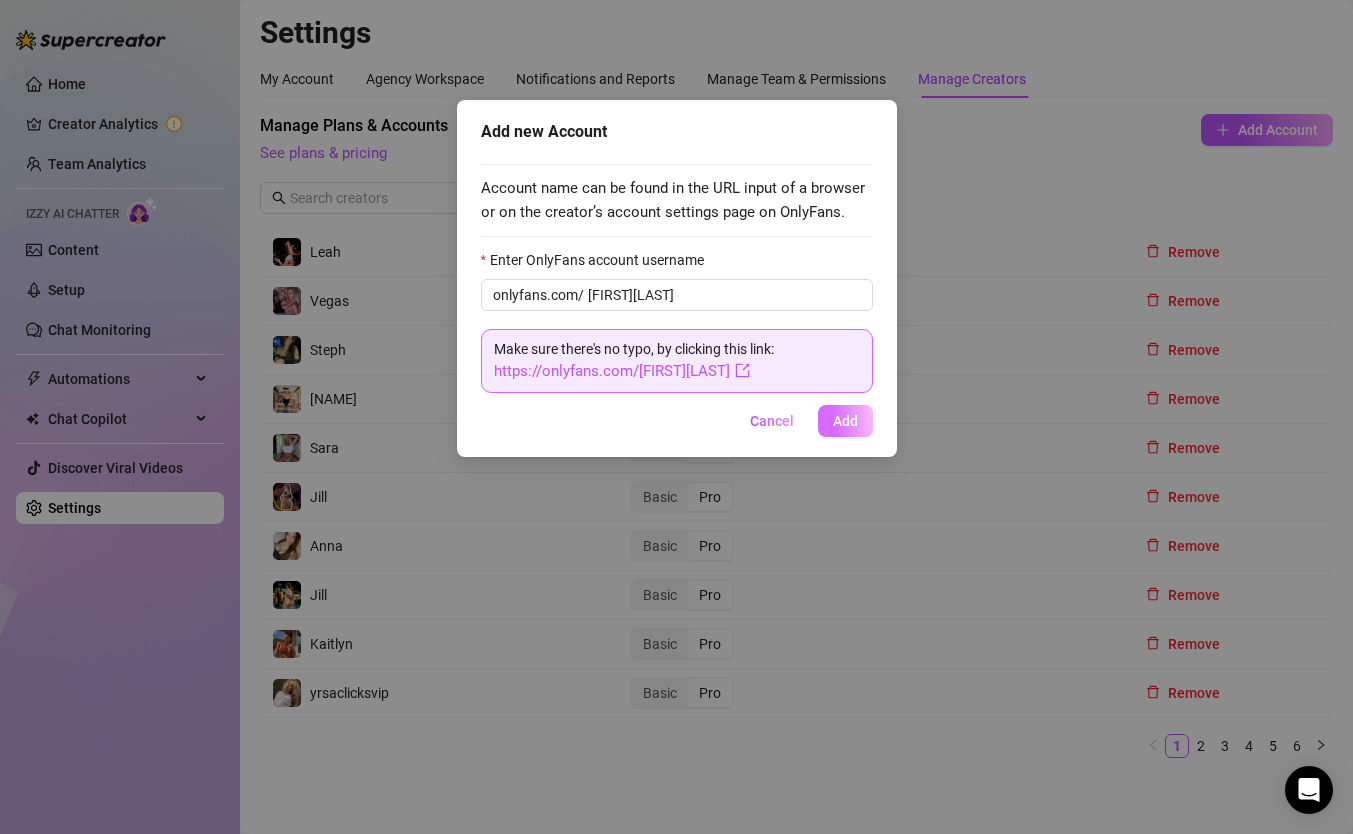 click on "Add" at bounding box center (845, 421) 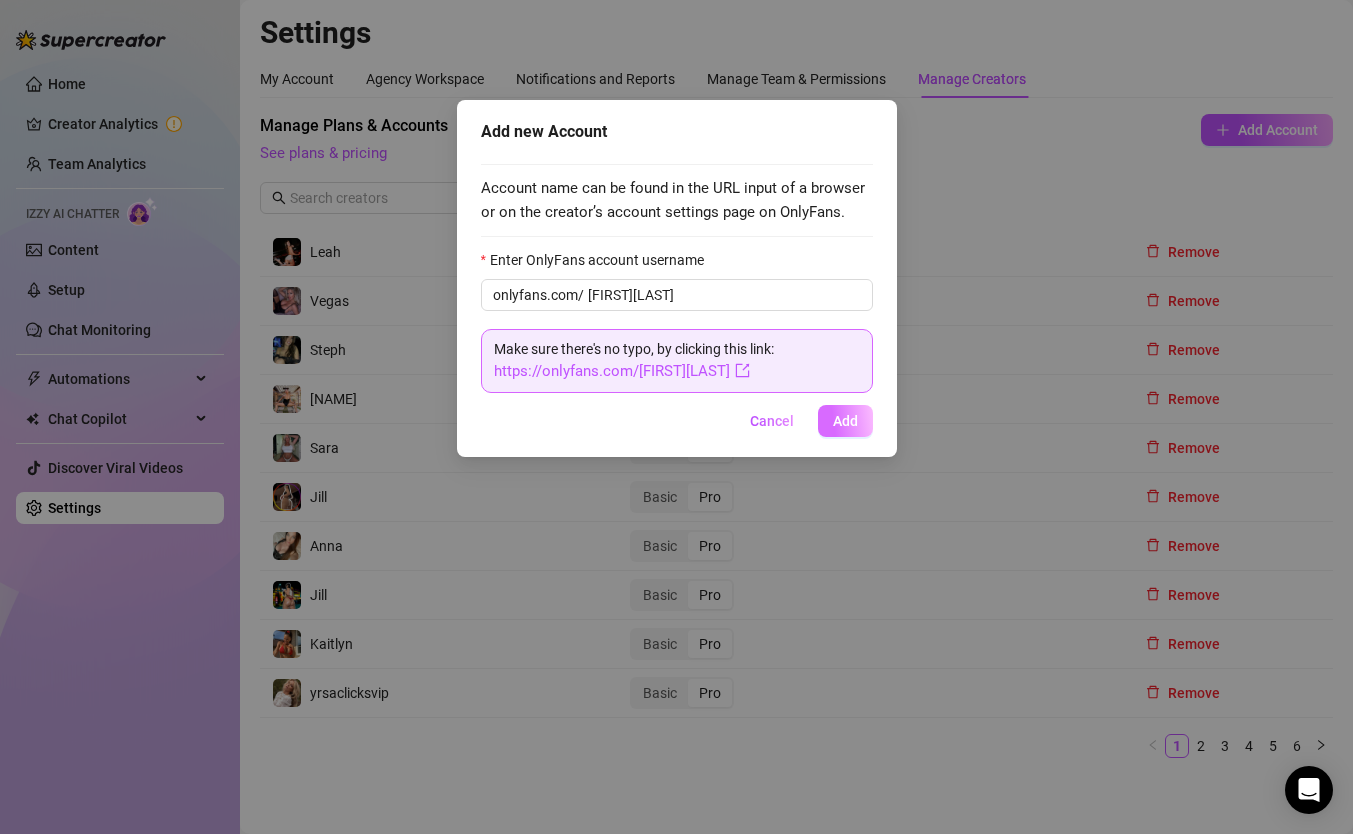 click on "Add" at bounding box center [845, 421] 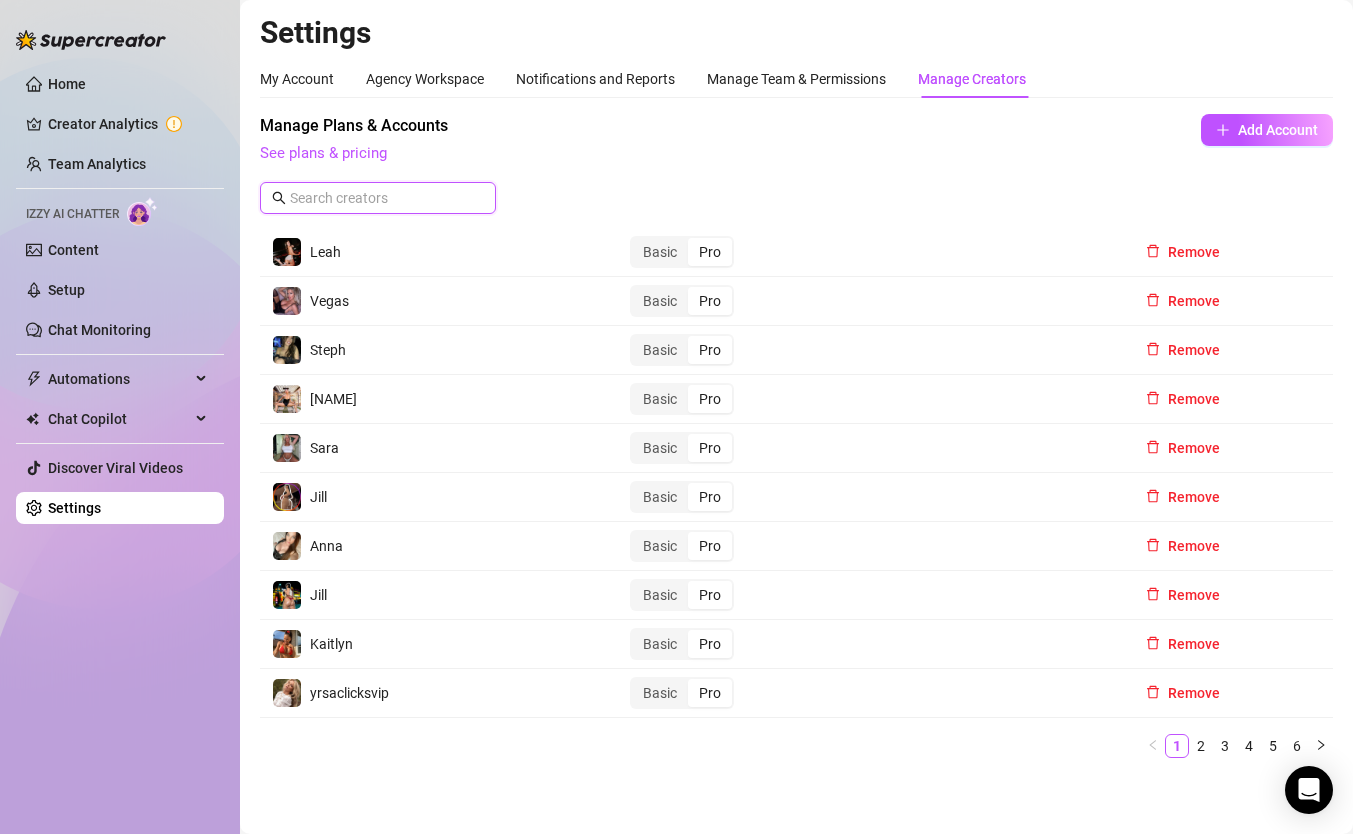 click at bounding box center (379, 198) 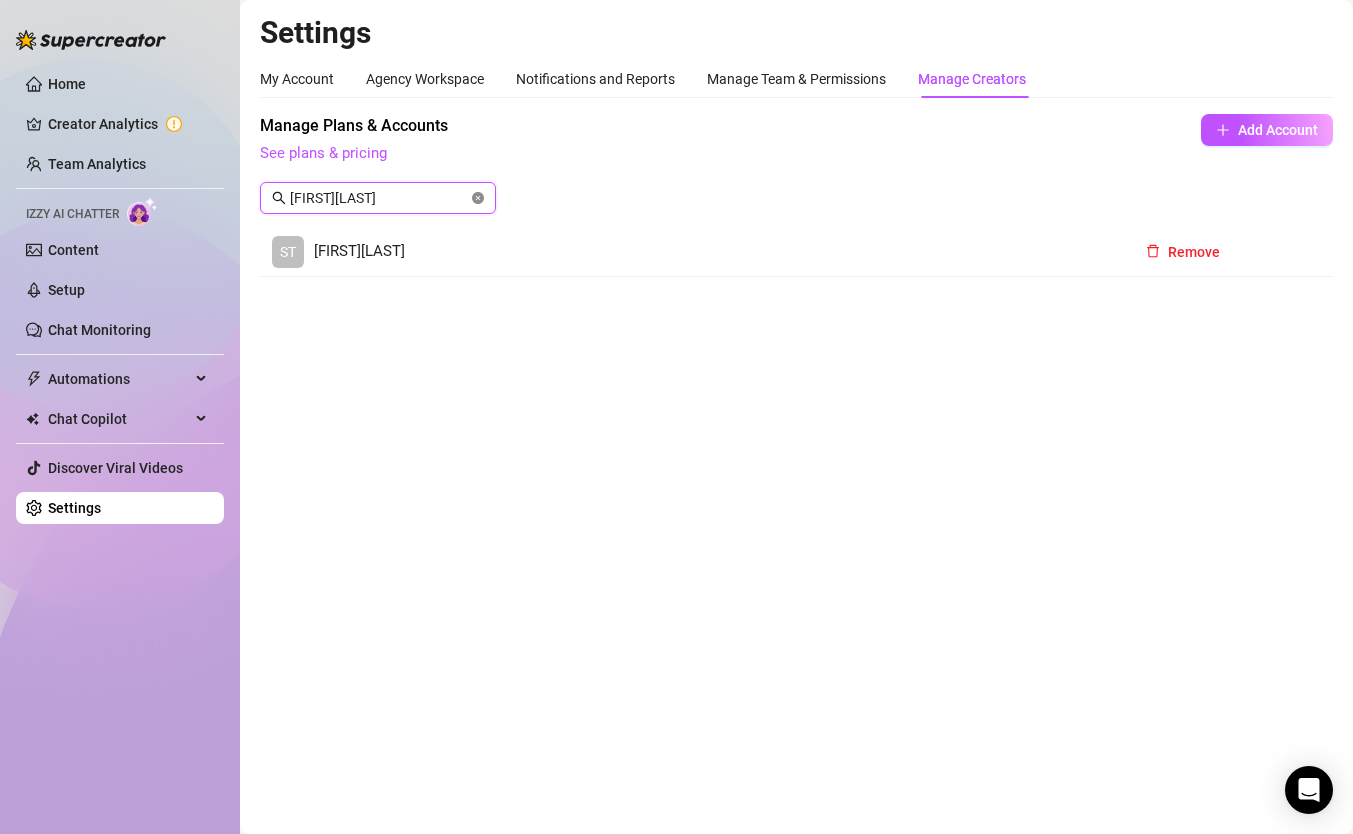 click 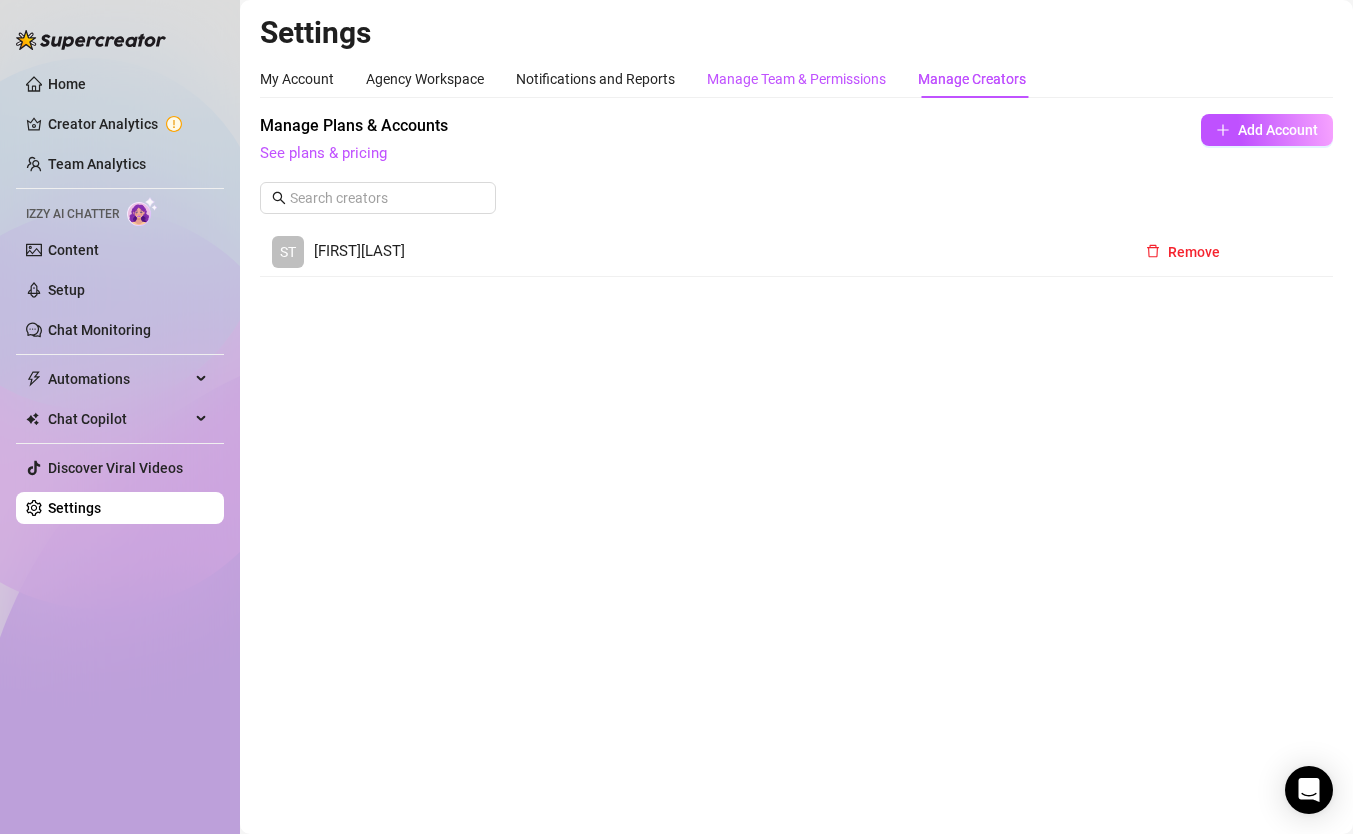 click on "Manage Team & Permissions" at bounding box center [796, 79] 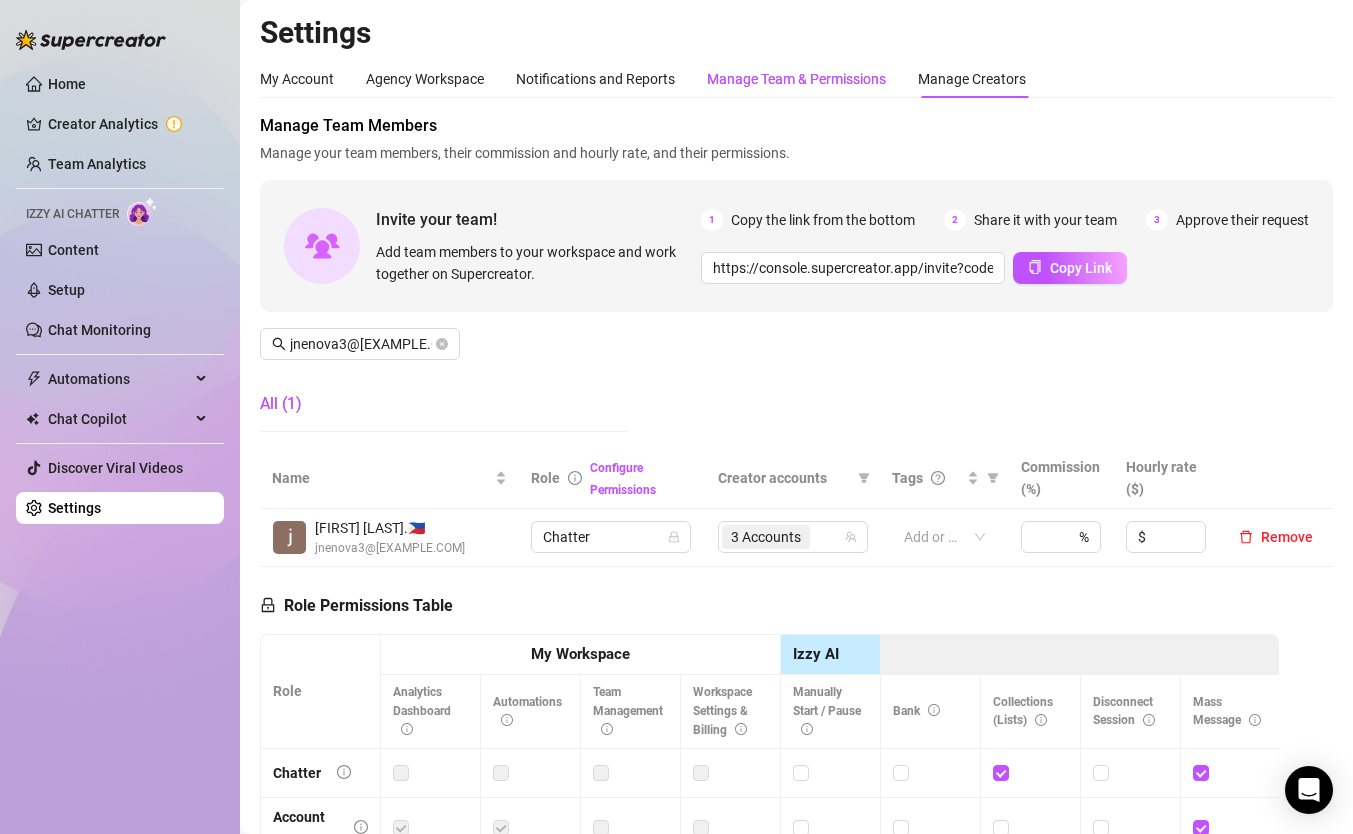 click on "Manage Team & Permissions" at bounding box center [796, 79] 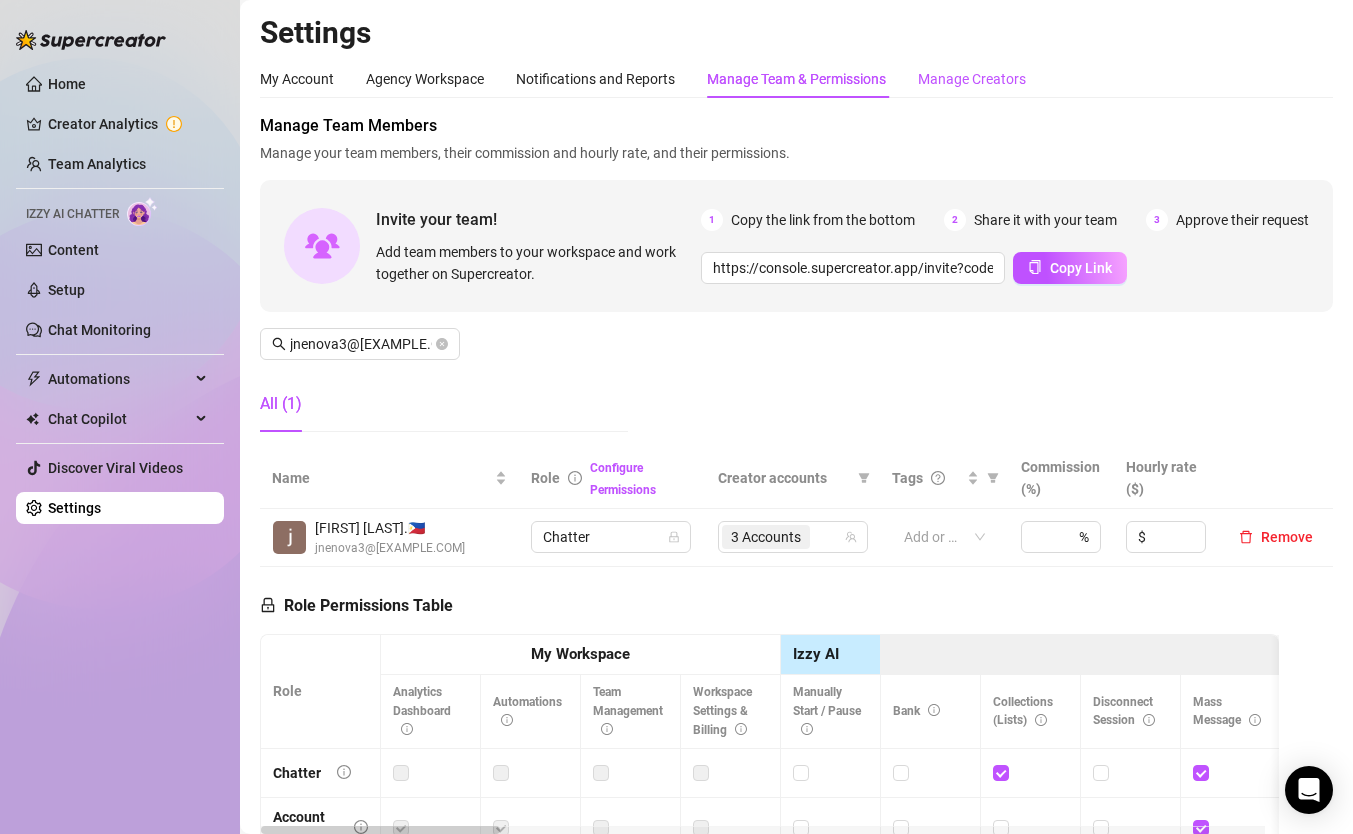 click on "Manage Creators" at bounding box center (972, 79) 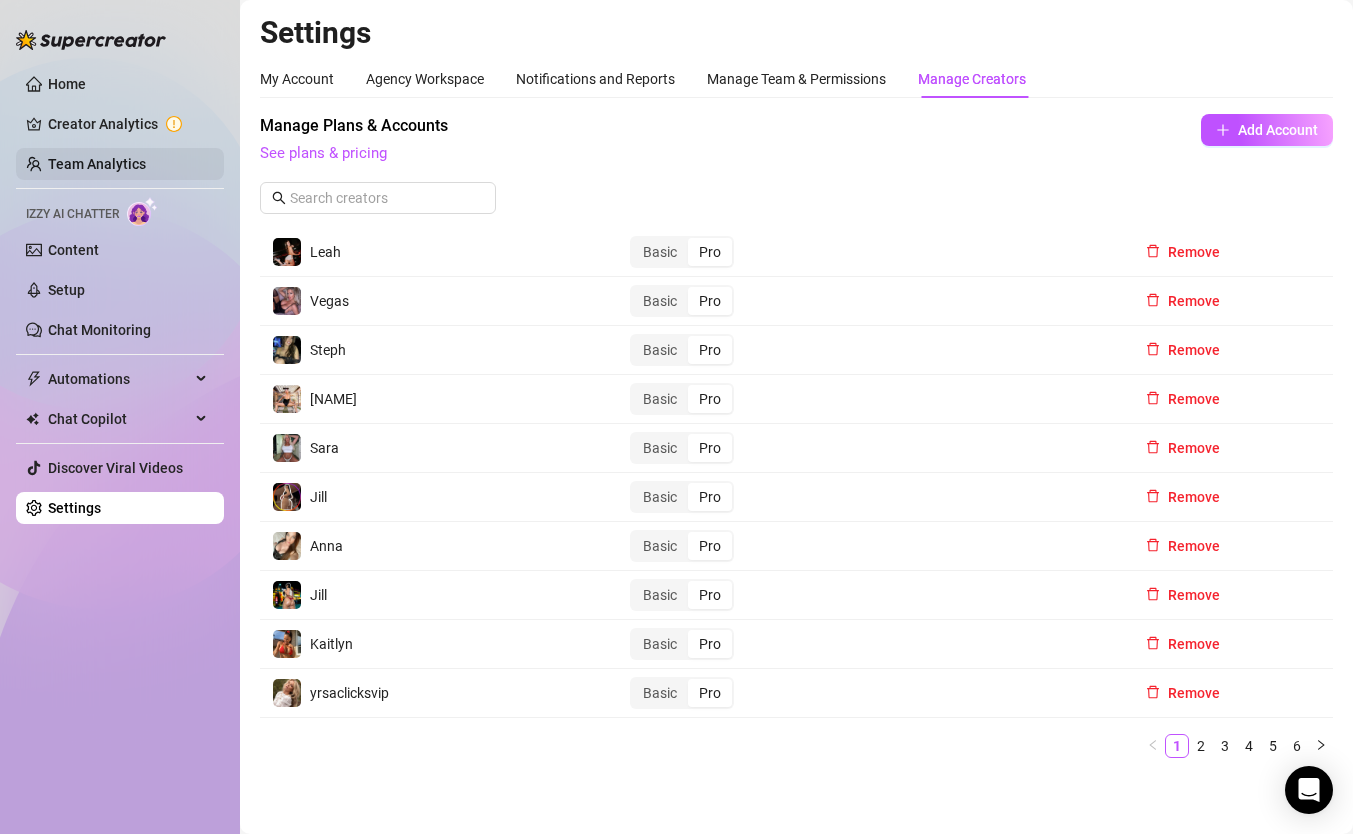 click on "Team Analytics" at bounding box center (97, 164) 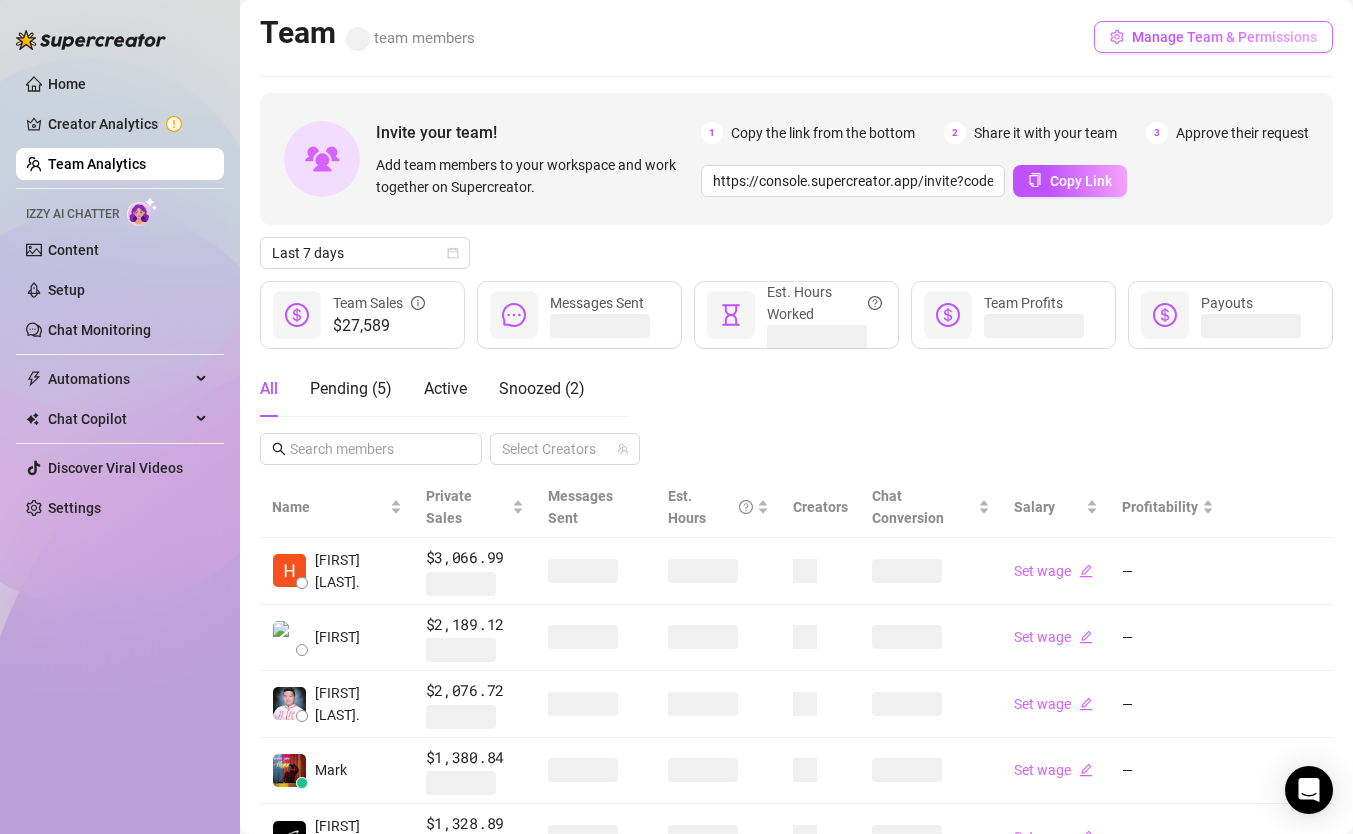 click on "Manage Team & Permissions" at bounding box center (1213, 37) 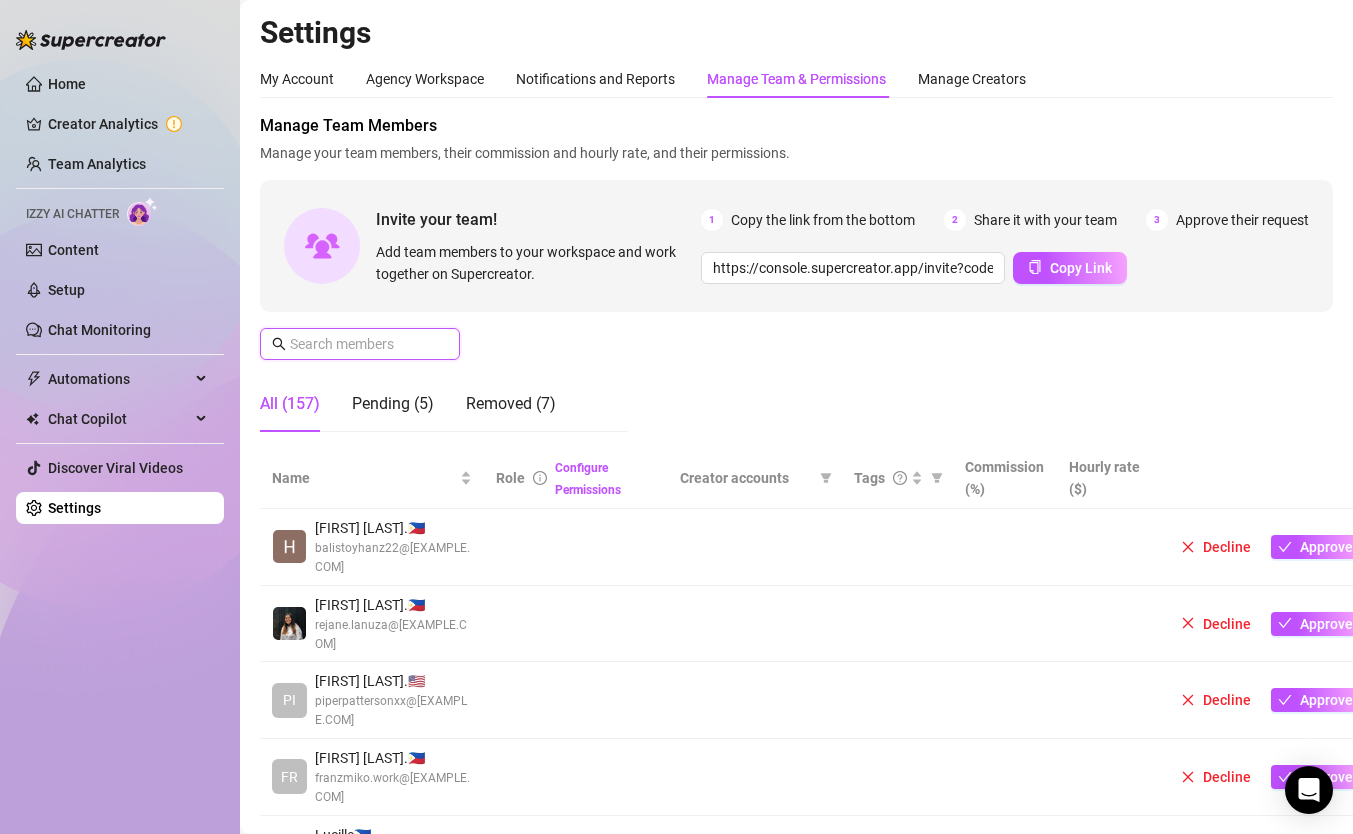 click at bounding box center (361, 344) 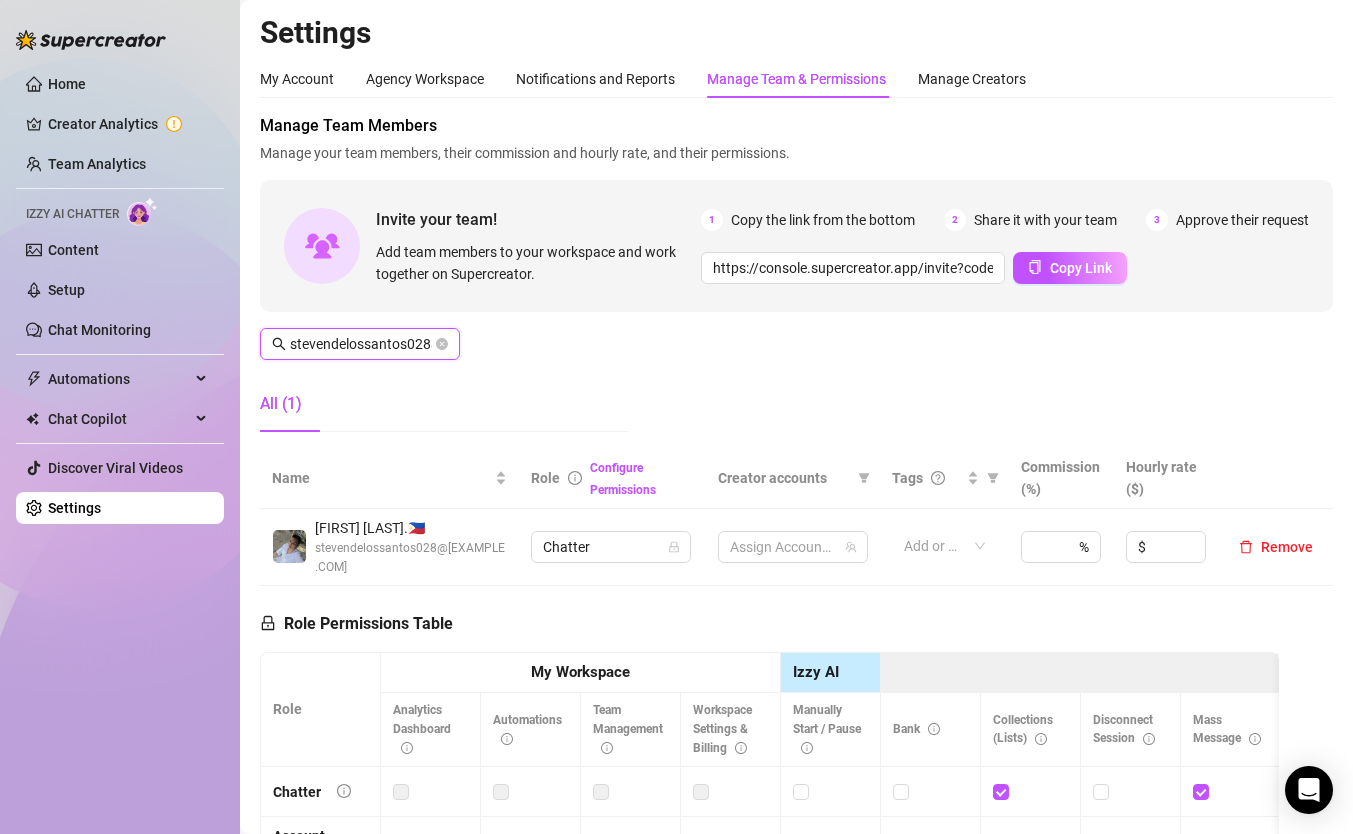 scroll, scrollTop: 0, scrollLeft: 77, axis: horizontal 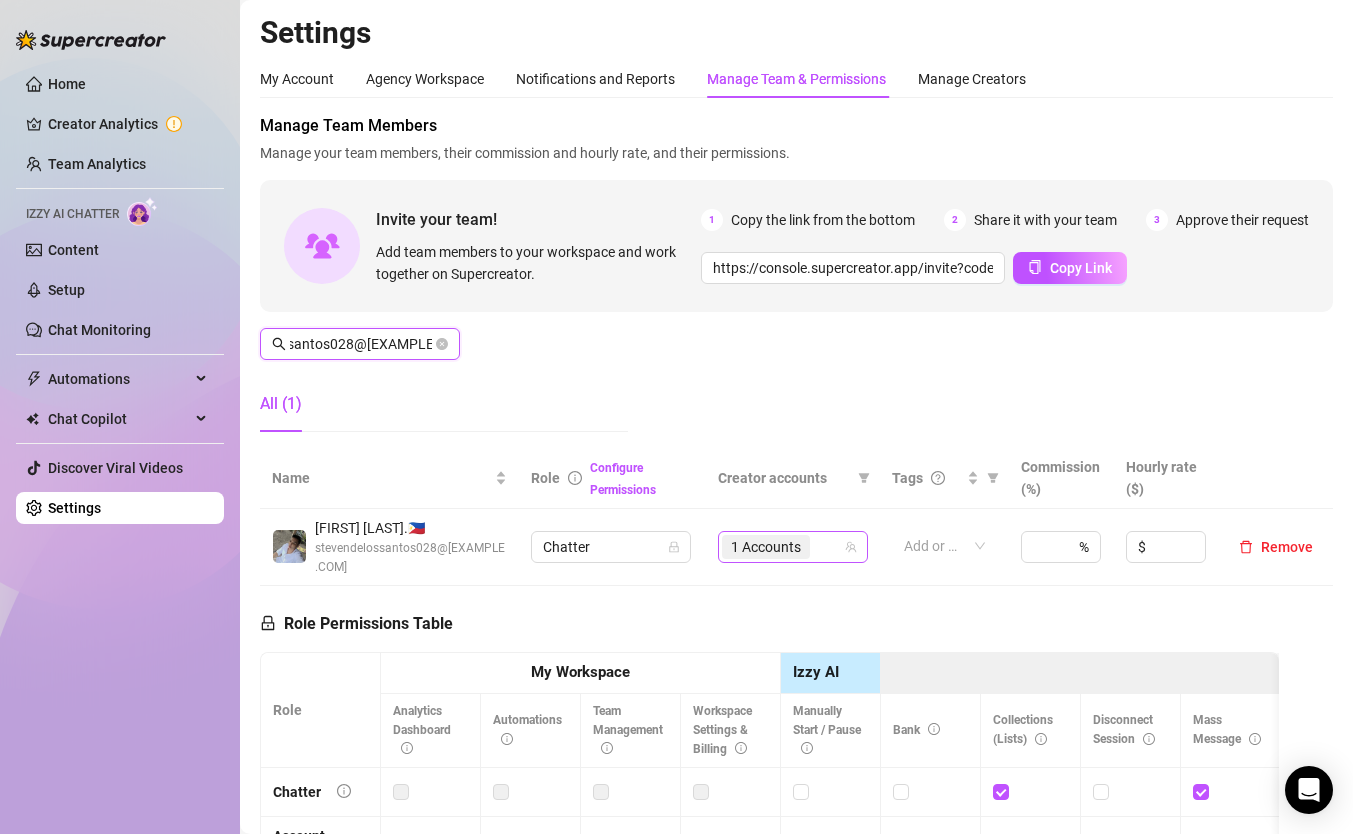click 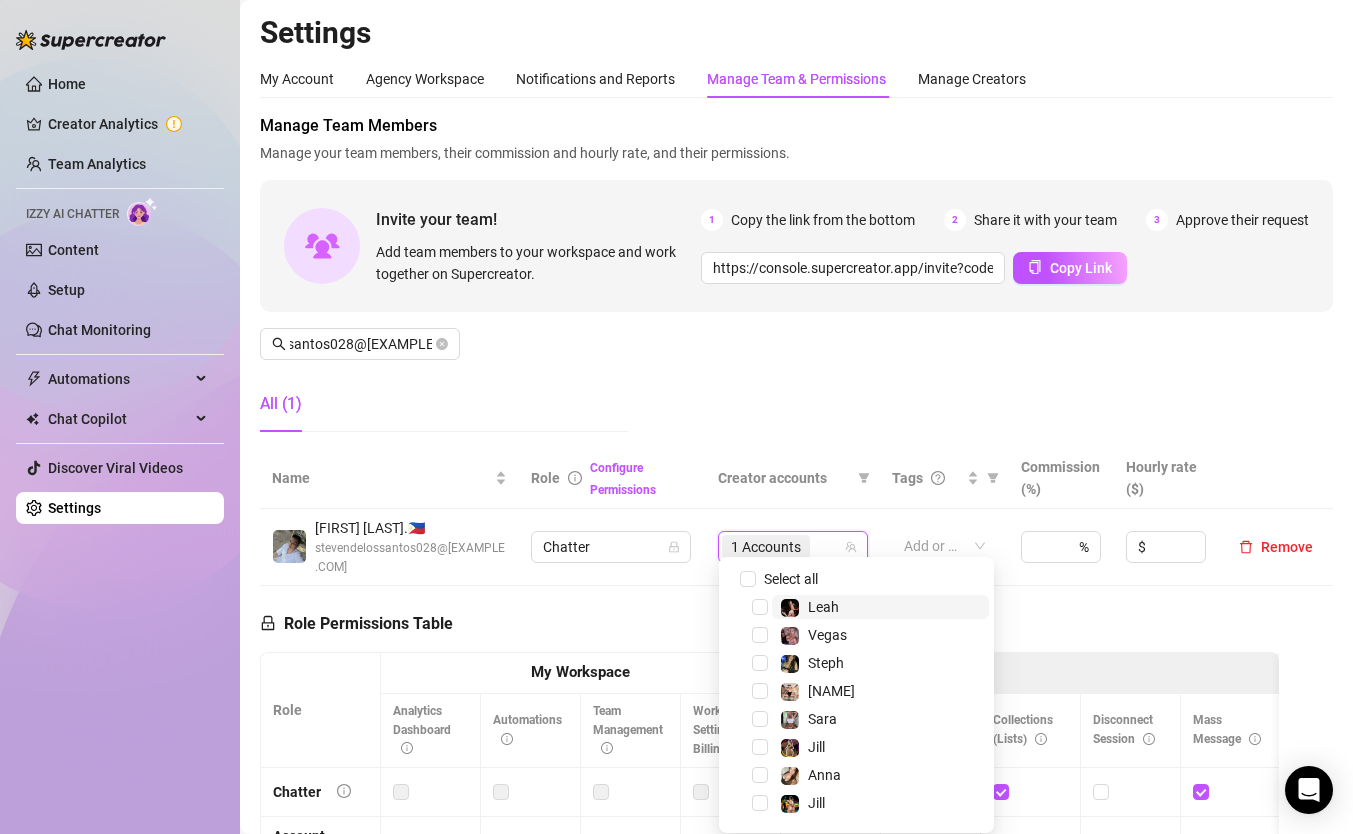 scroll, scrollTop: 0, scrollLeft: 0, axis: both 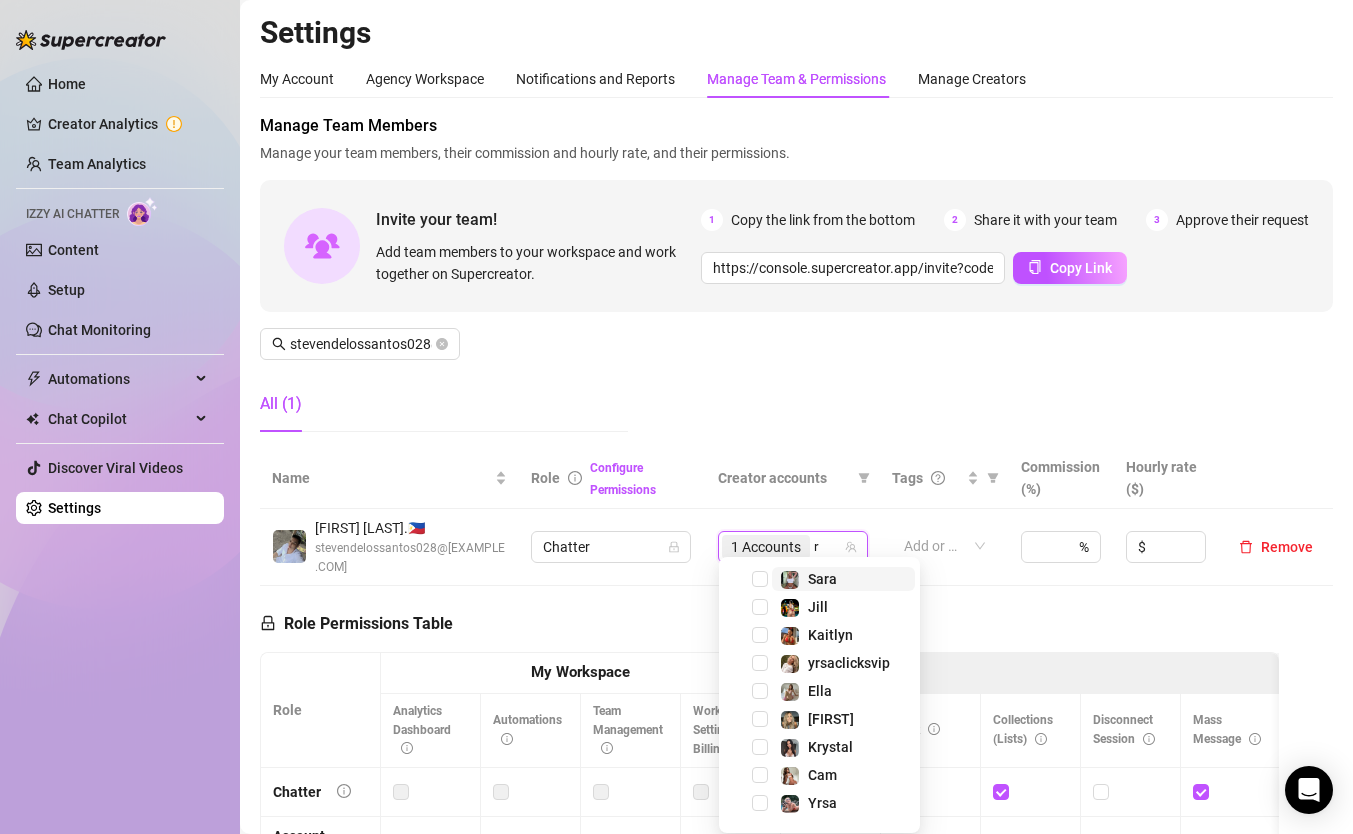 type on "r" 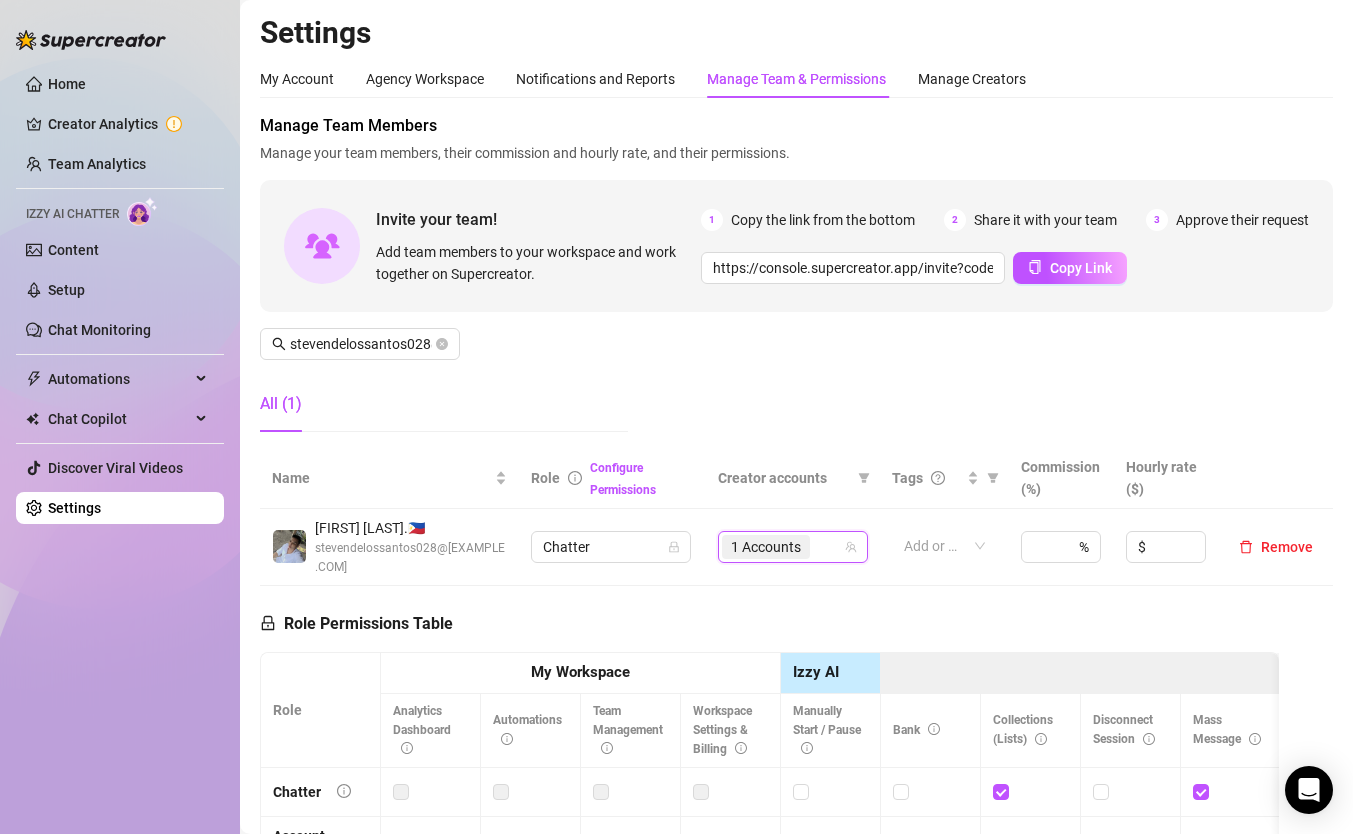 click on "1 Accounts" at bounding box center (782, 547) 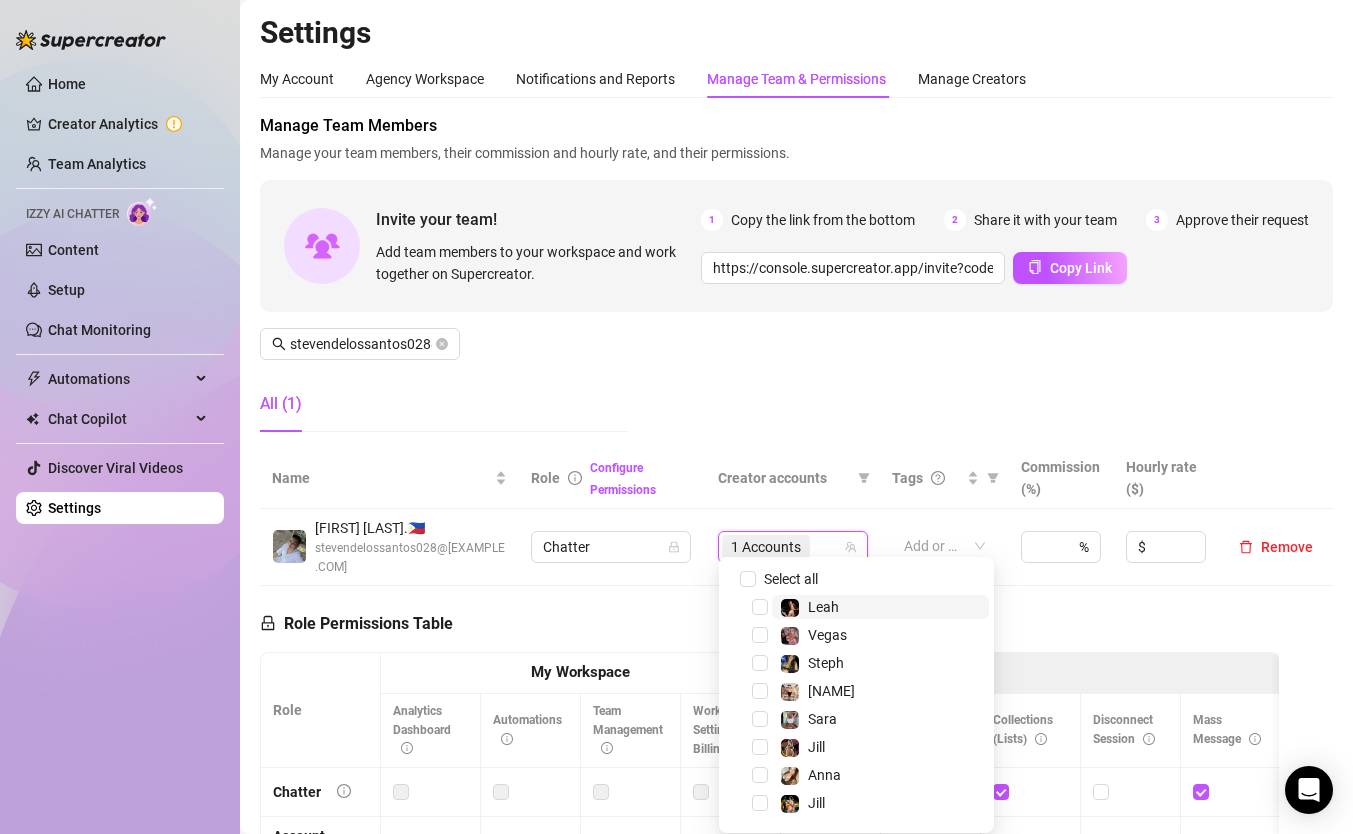 paste on "[NAME]" 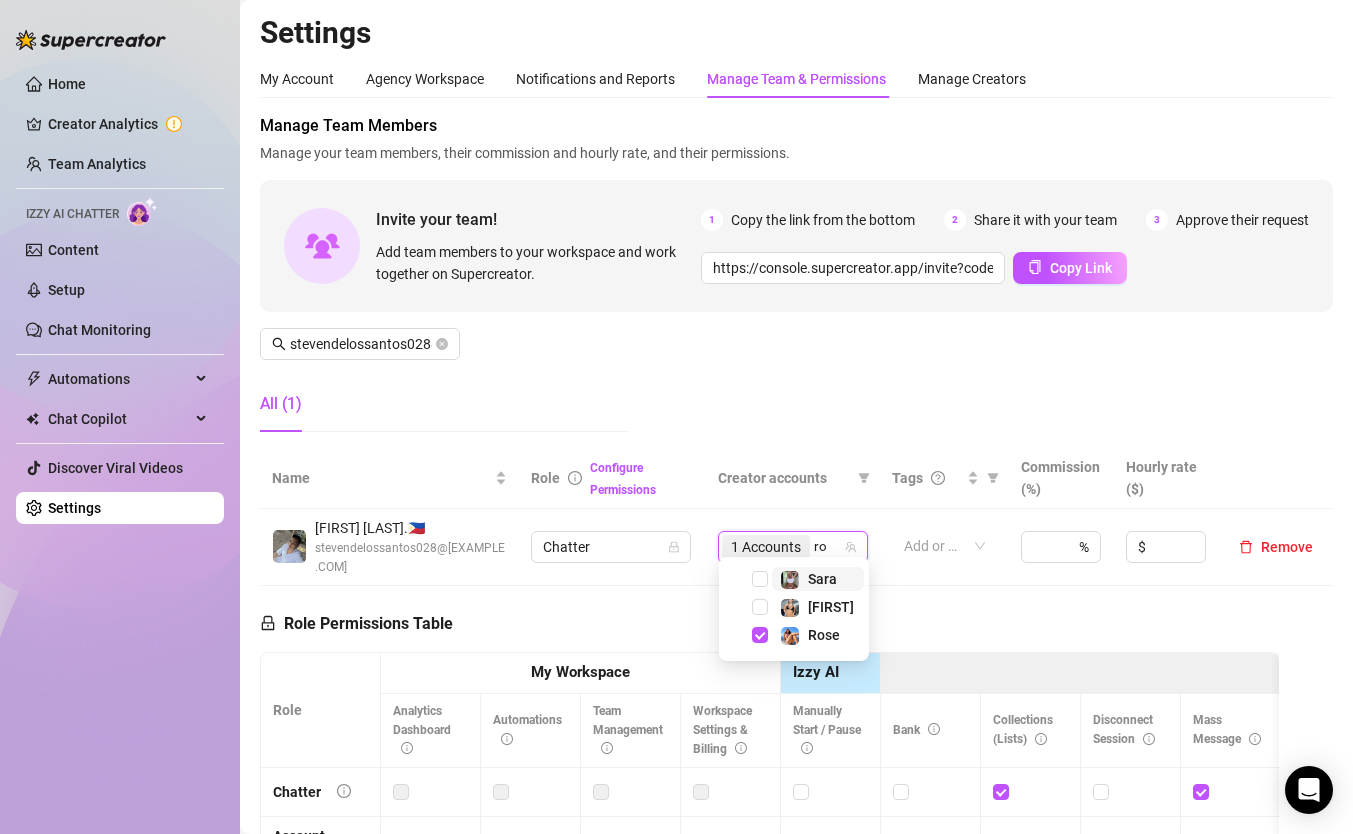 type on "r" 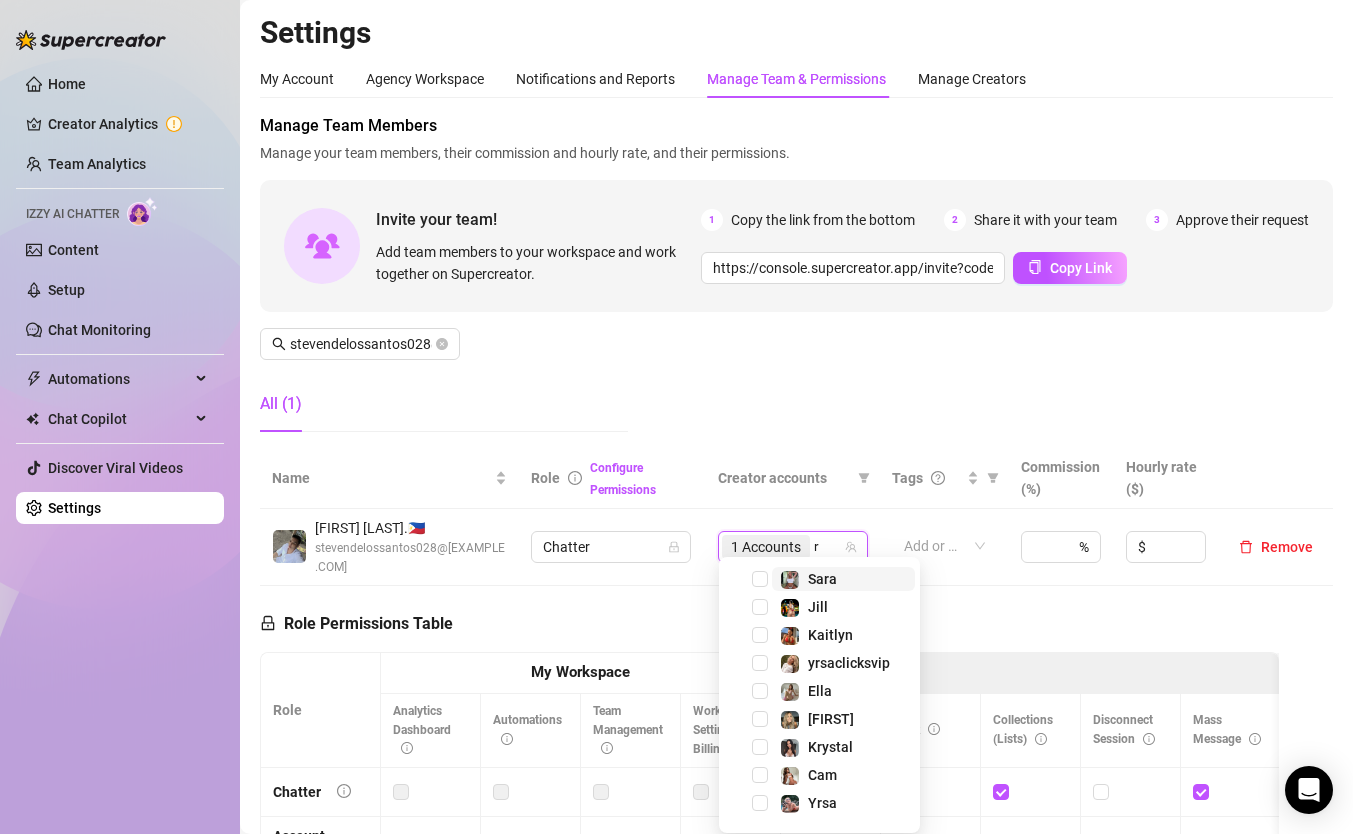 type 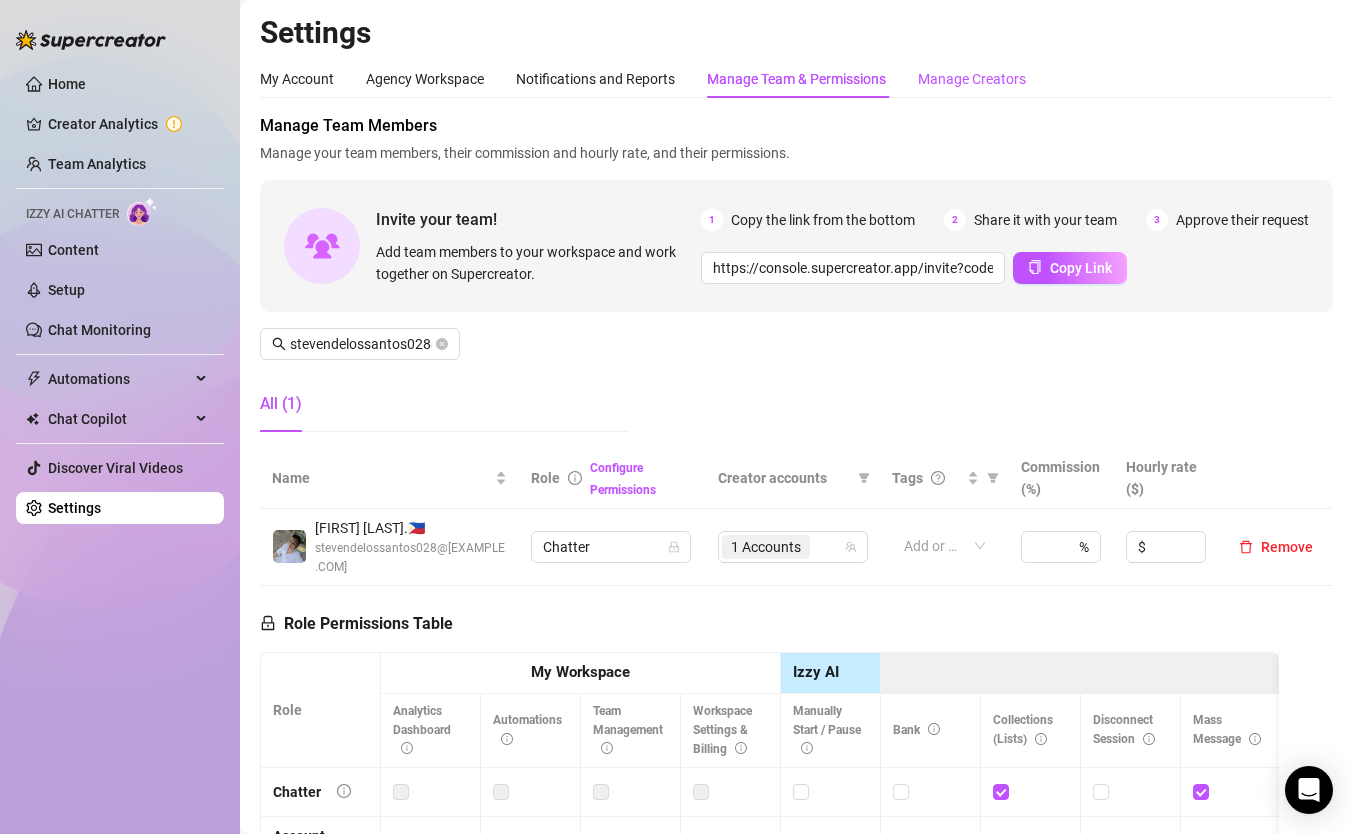 click on "Manage Creators" at bounding box center [972, 79] 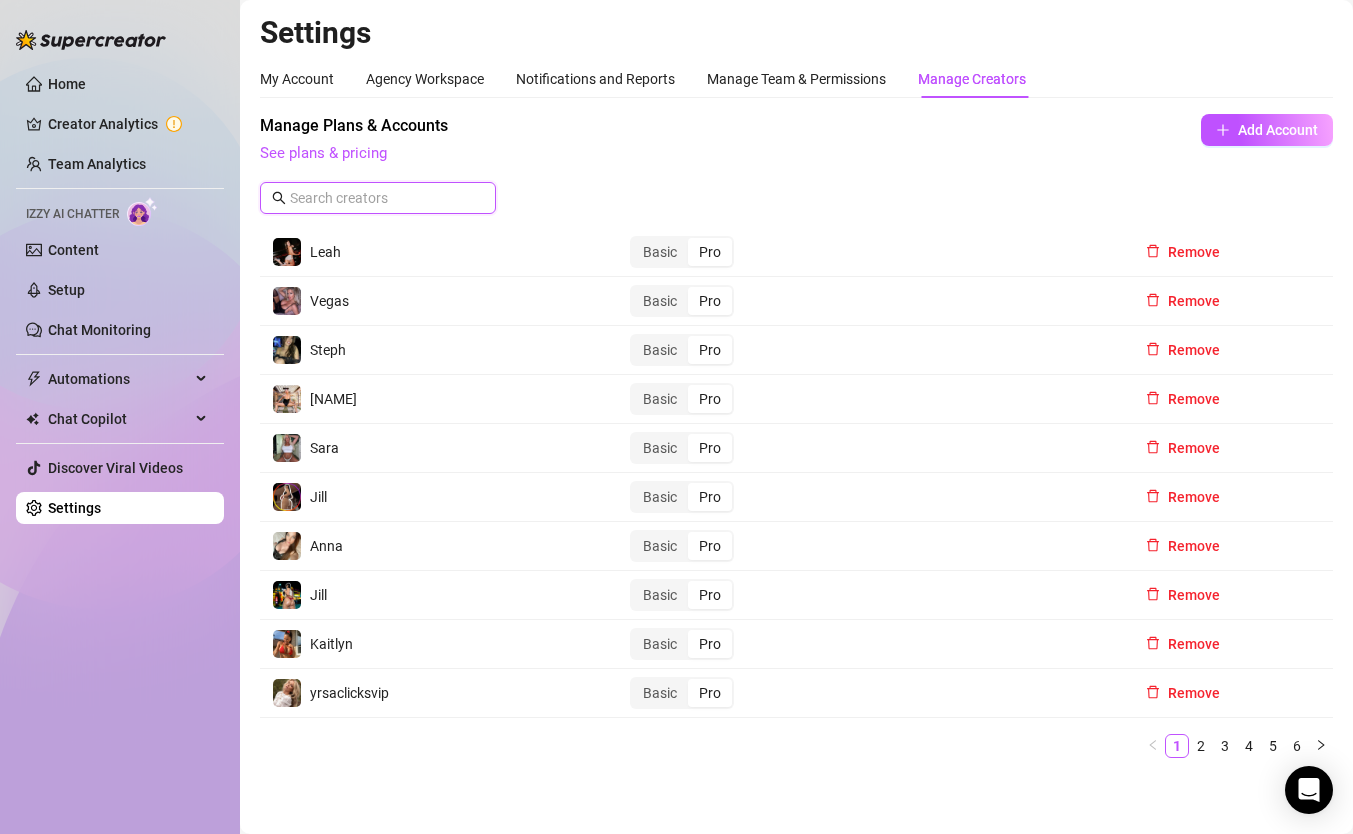 click at bounding box center [379, 198] 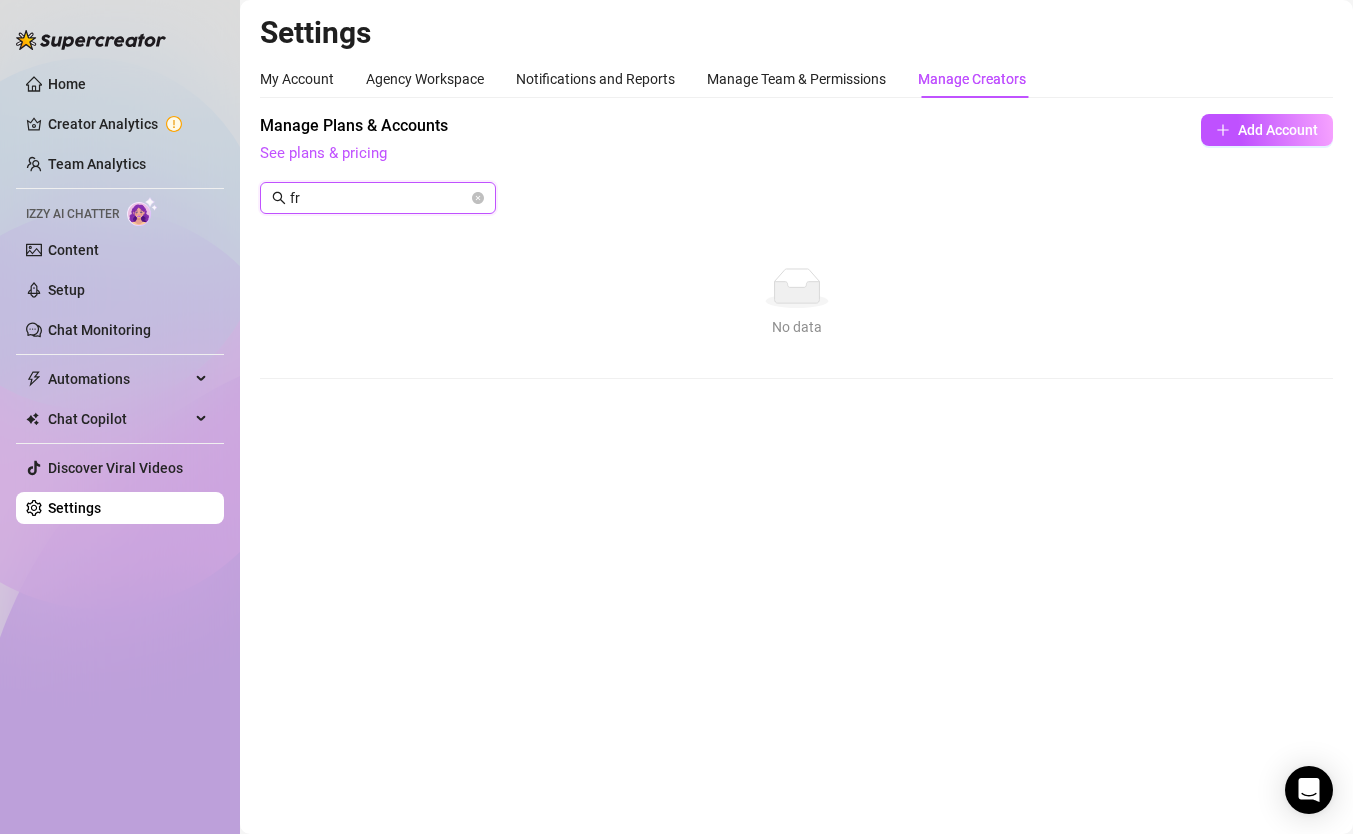 type on "f" 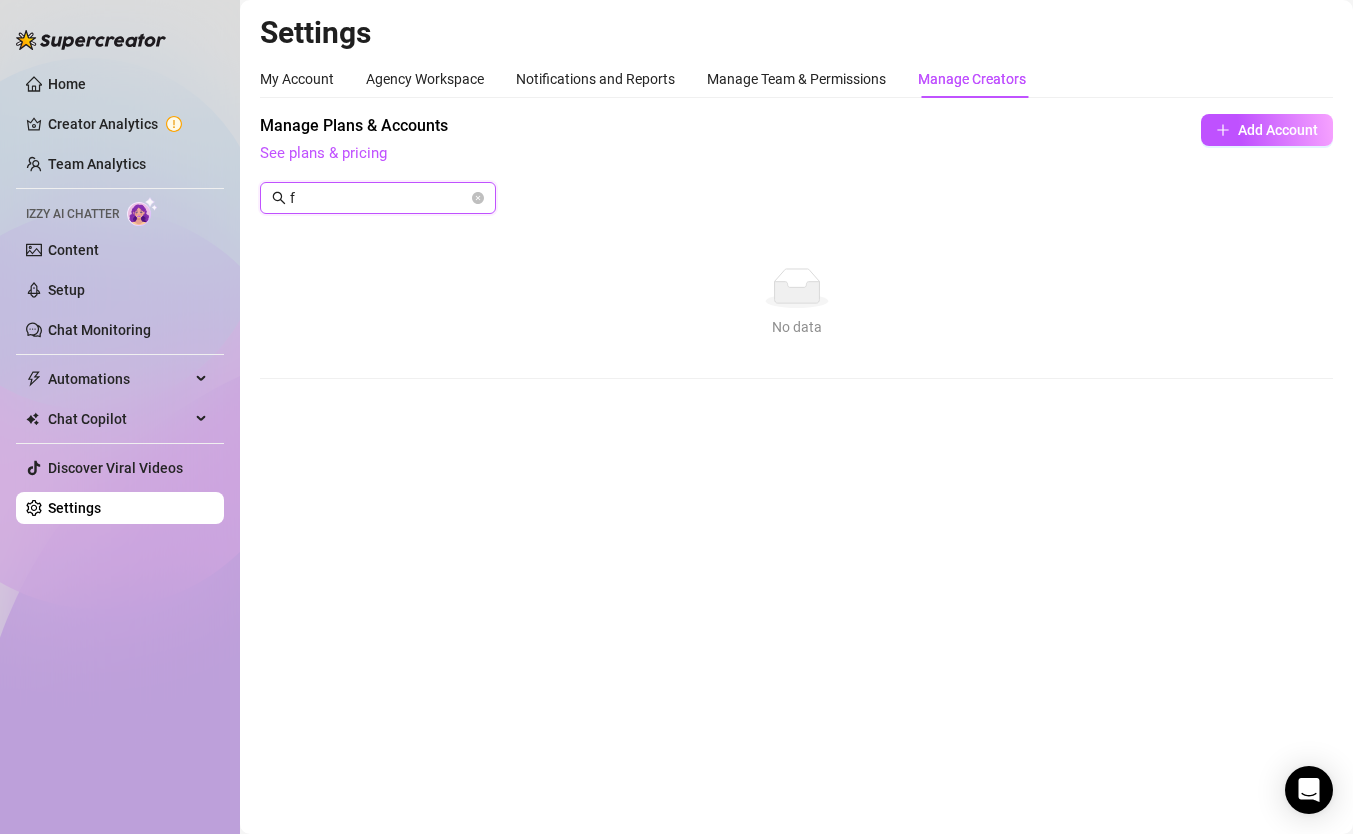 type 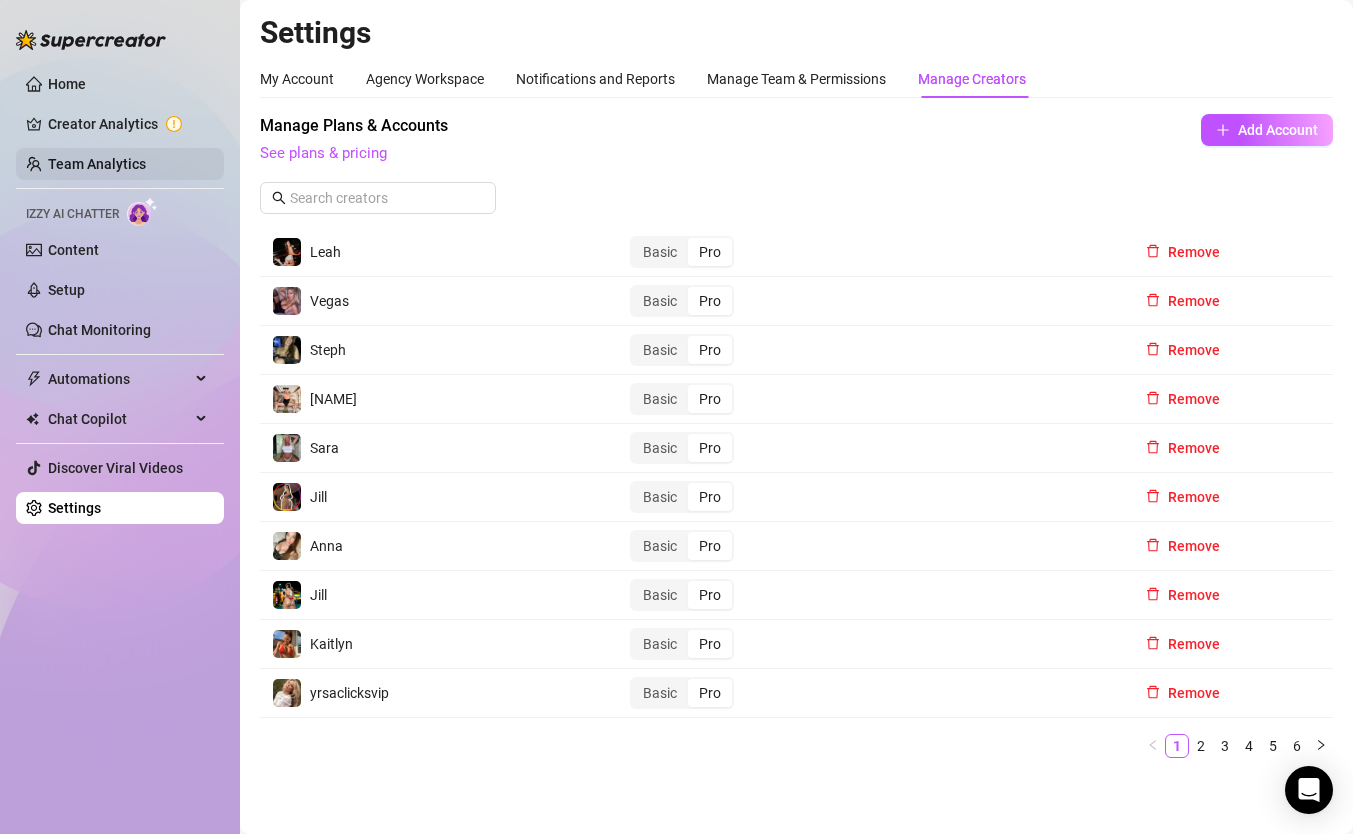click on "Team Analytics" at bounding box center [97, 164] 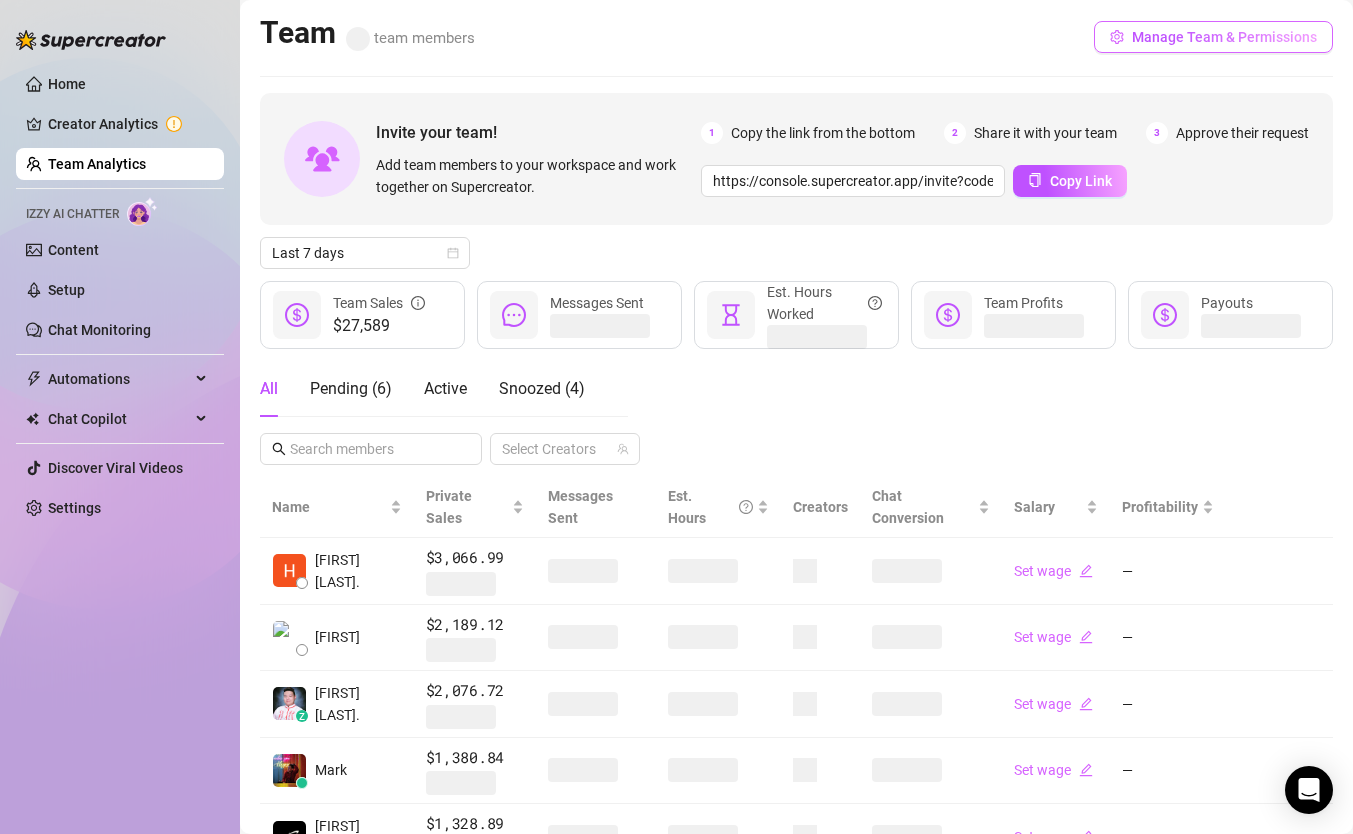 click on "Manage Team & Permissions" at bounding box center [1224, 37] 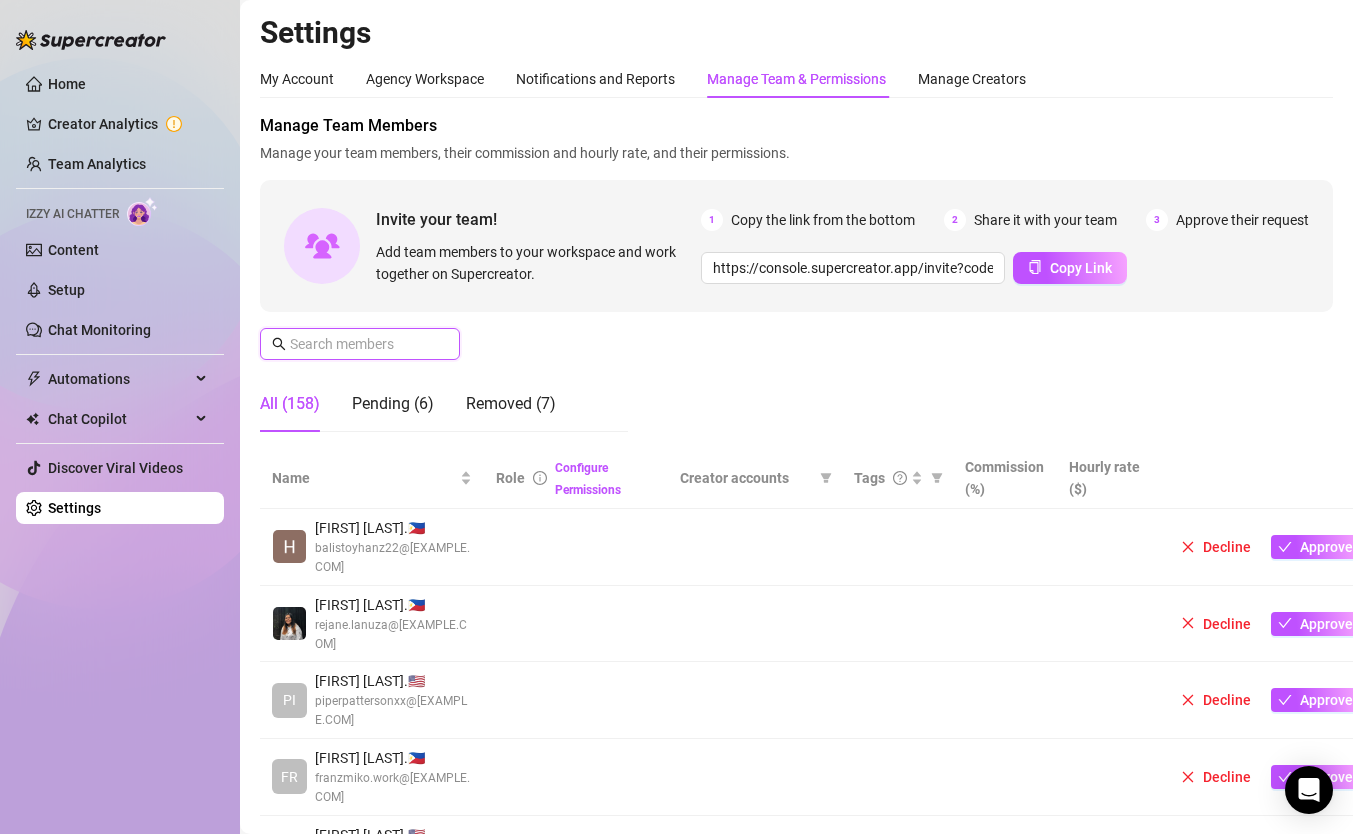 click at bounding box center [361, 344] 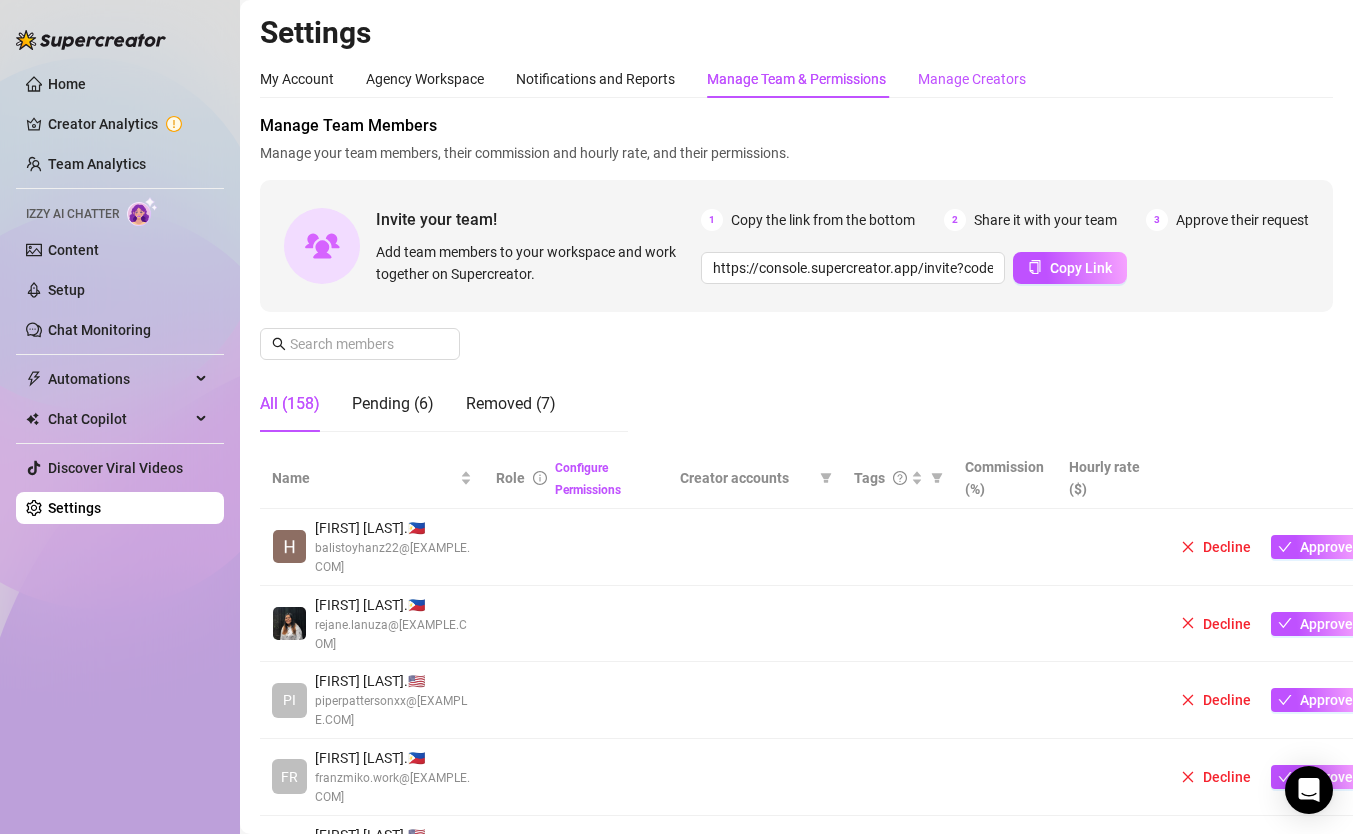 click on "Manage Creators" at bounding box center (972, 79) 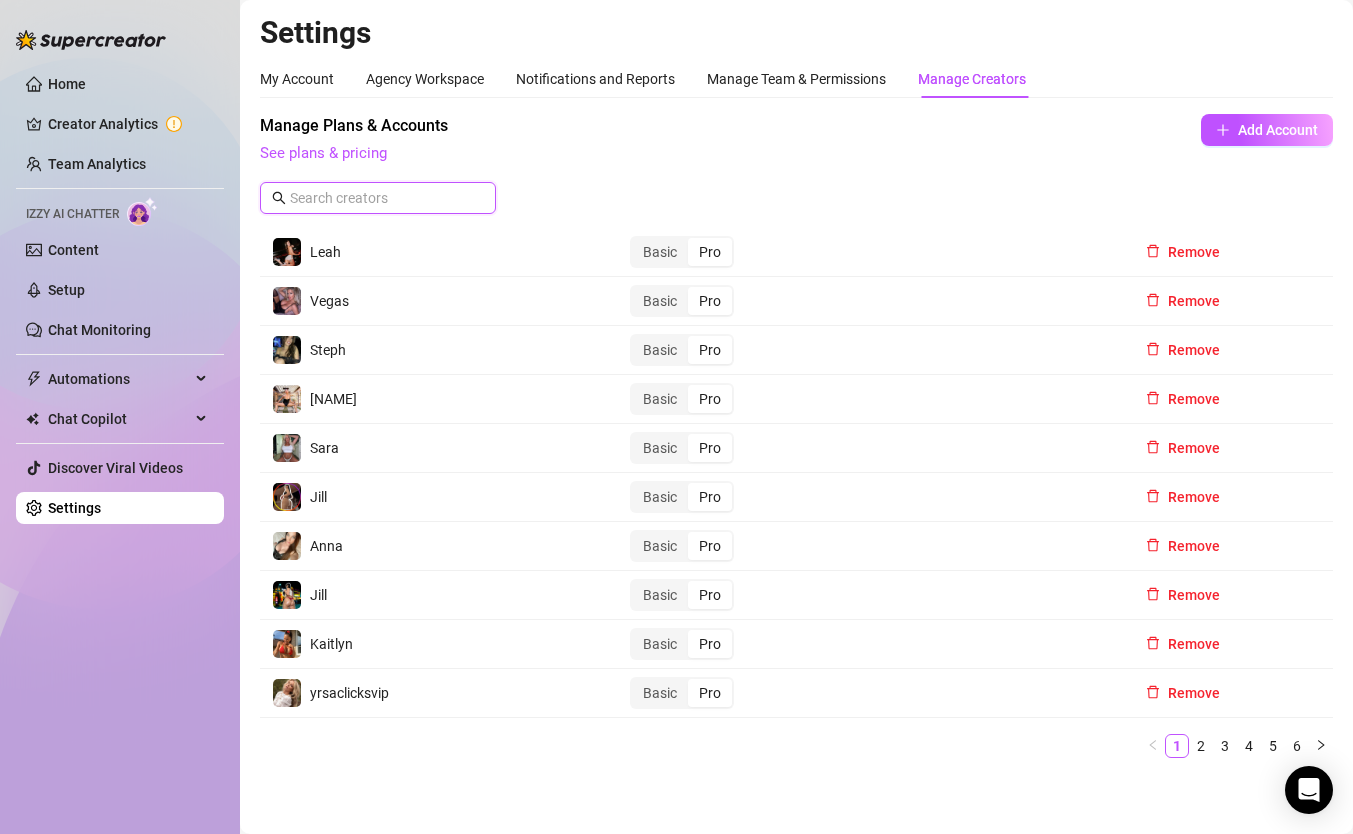 click at bounding box center [379, 198] 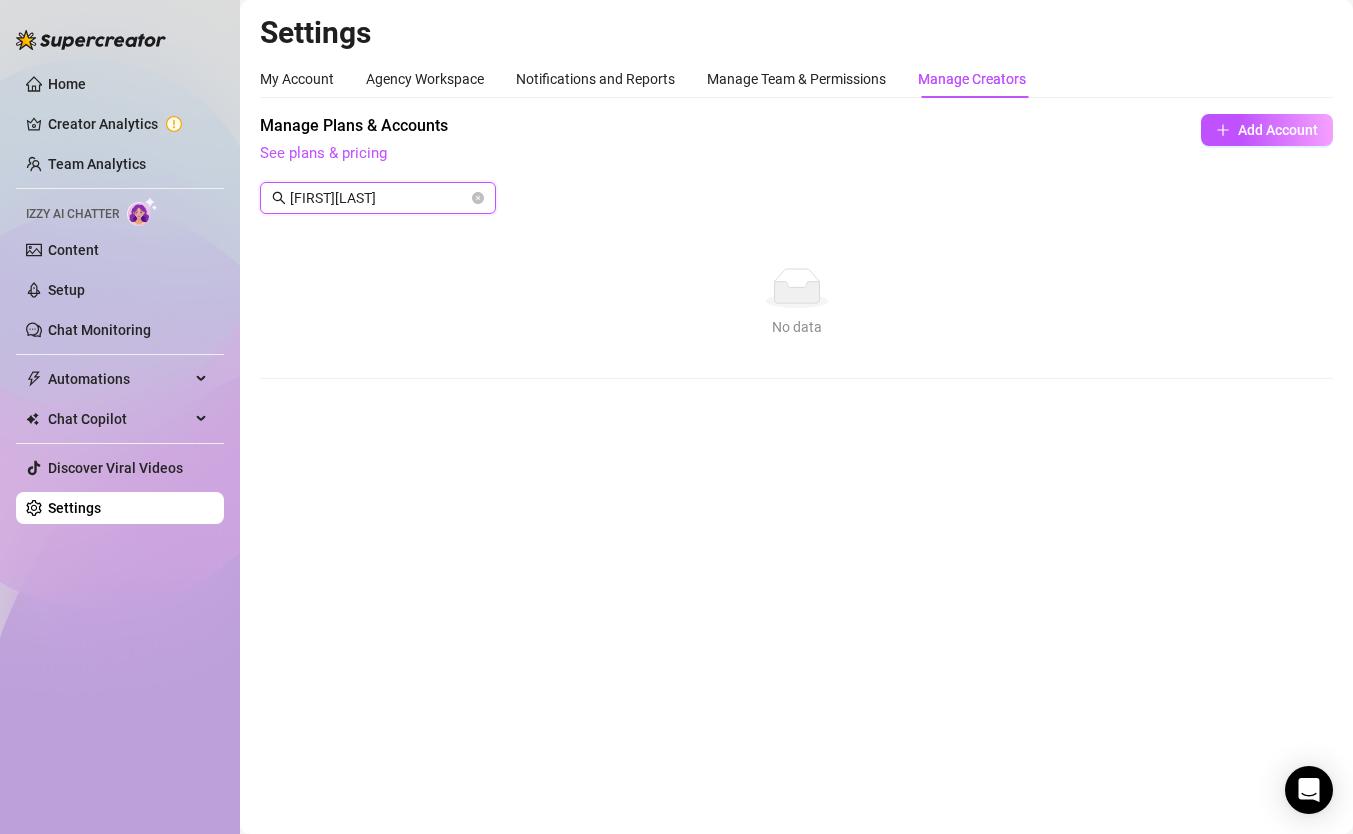 type on "[FIRST][LAST]" 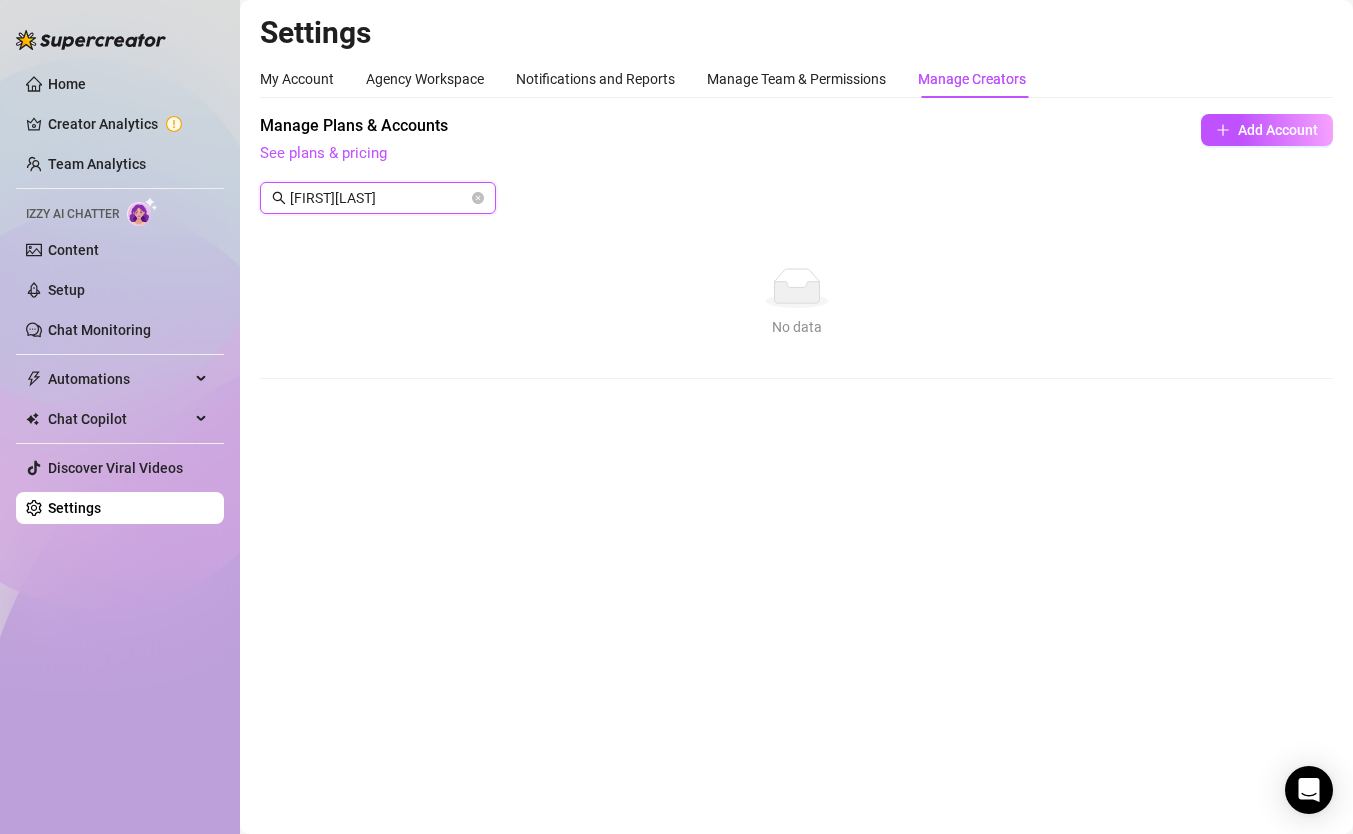 click on "[FIRST][LAST]" at bounding box center (379, 198) 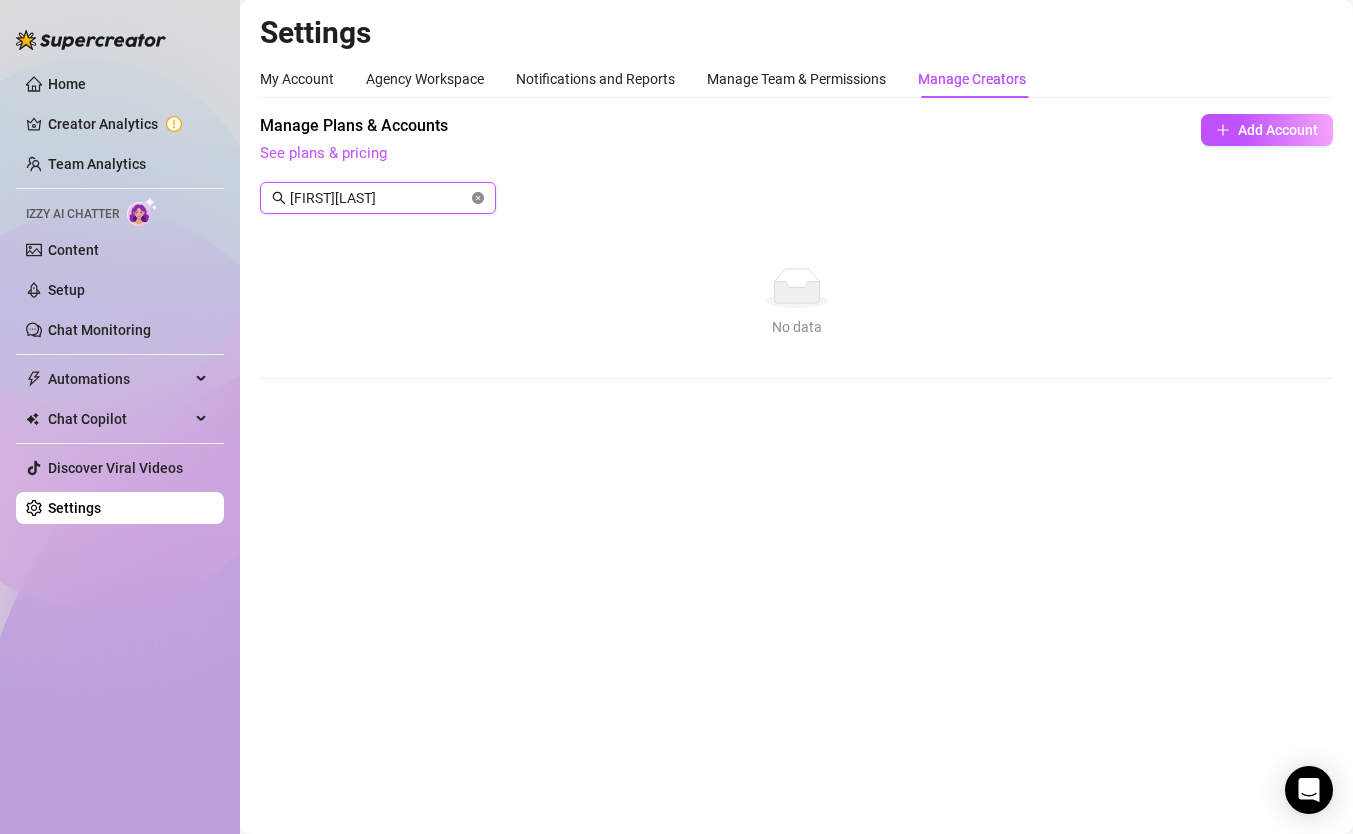 click 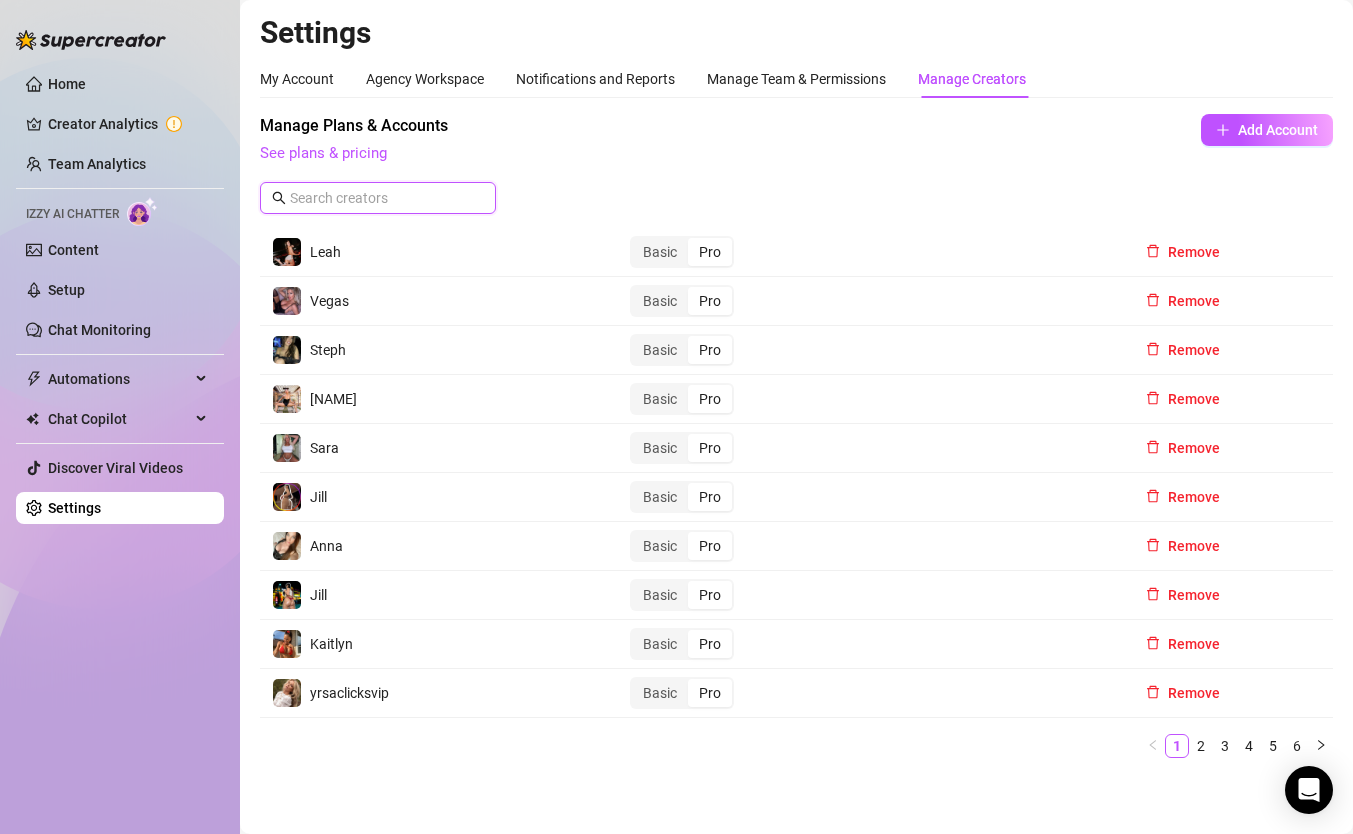 click at bounding box center (379, 198) 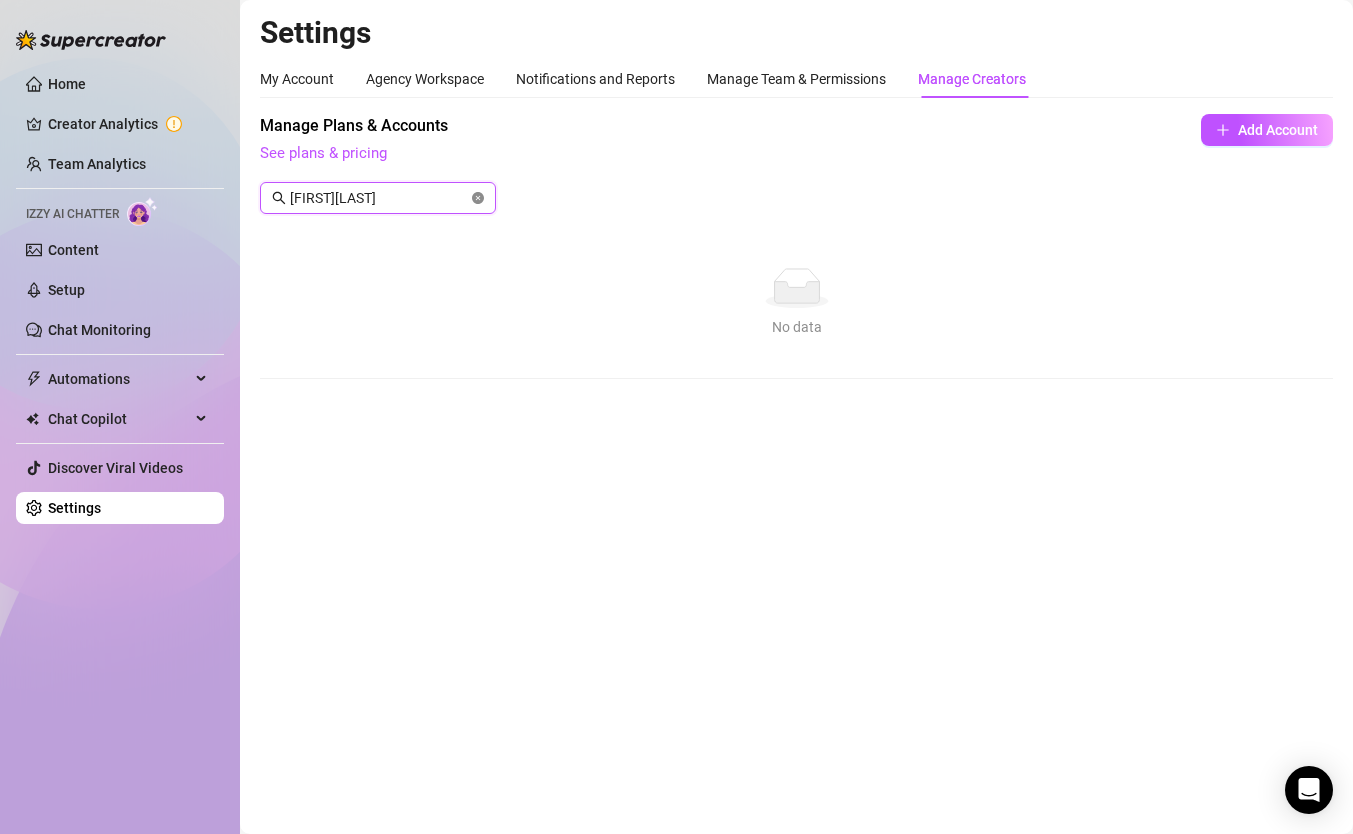 click 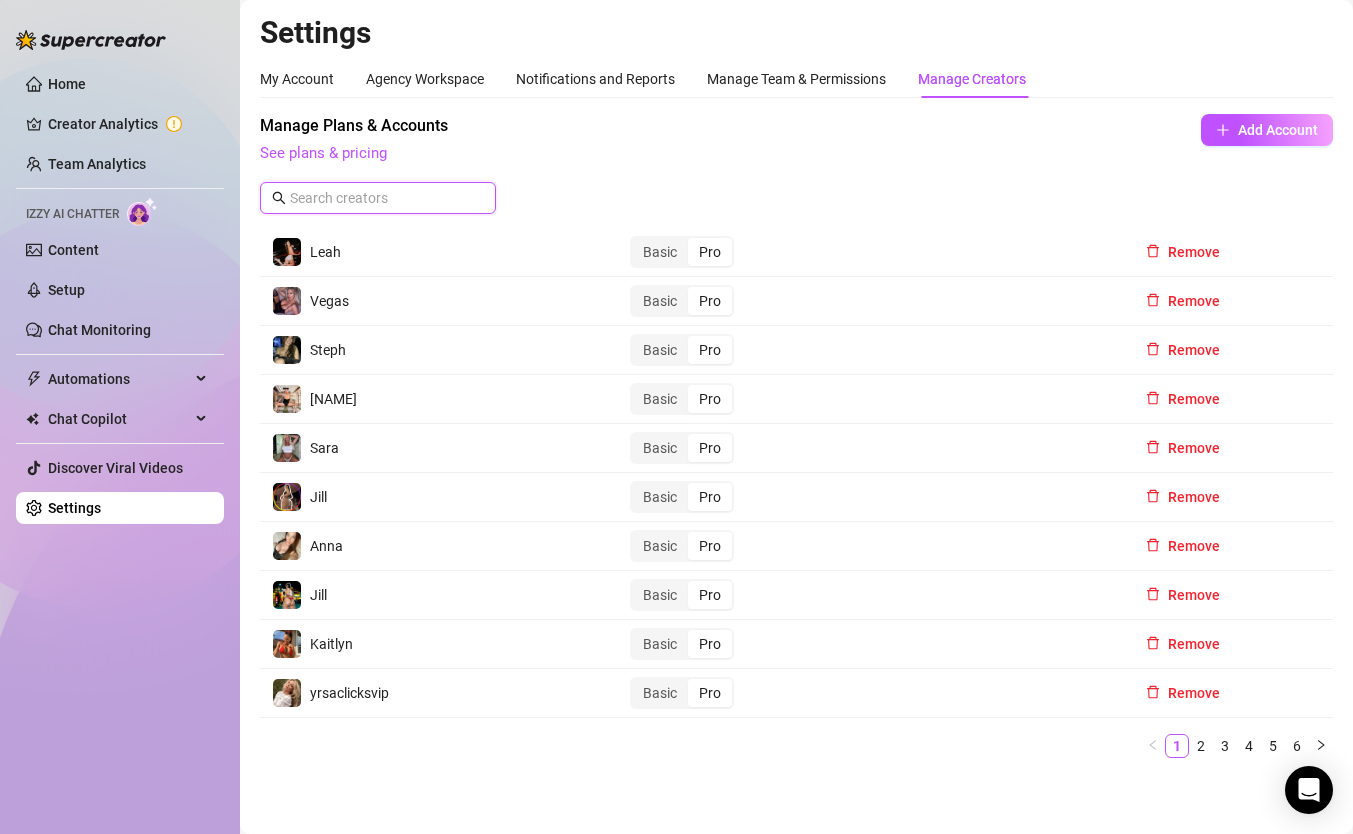 click at bounding box center (379, 198) 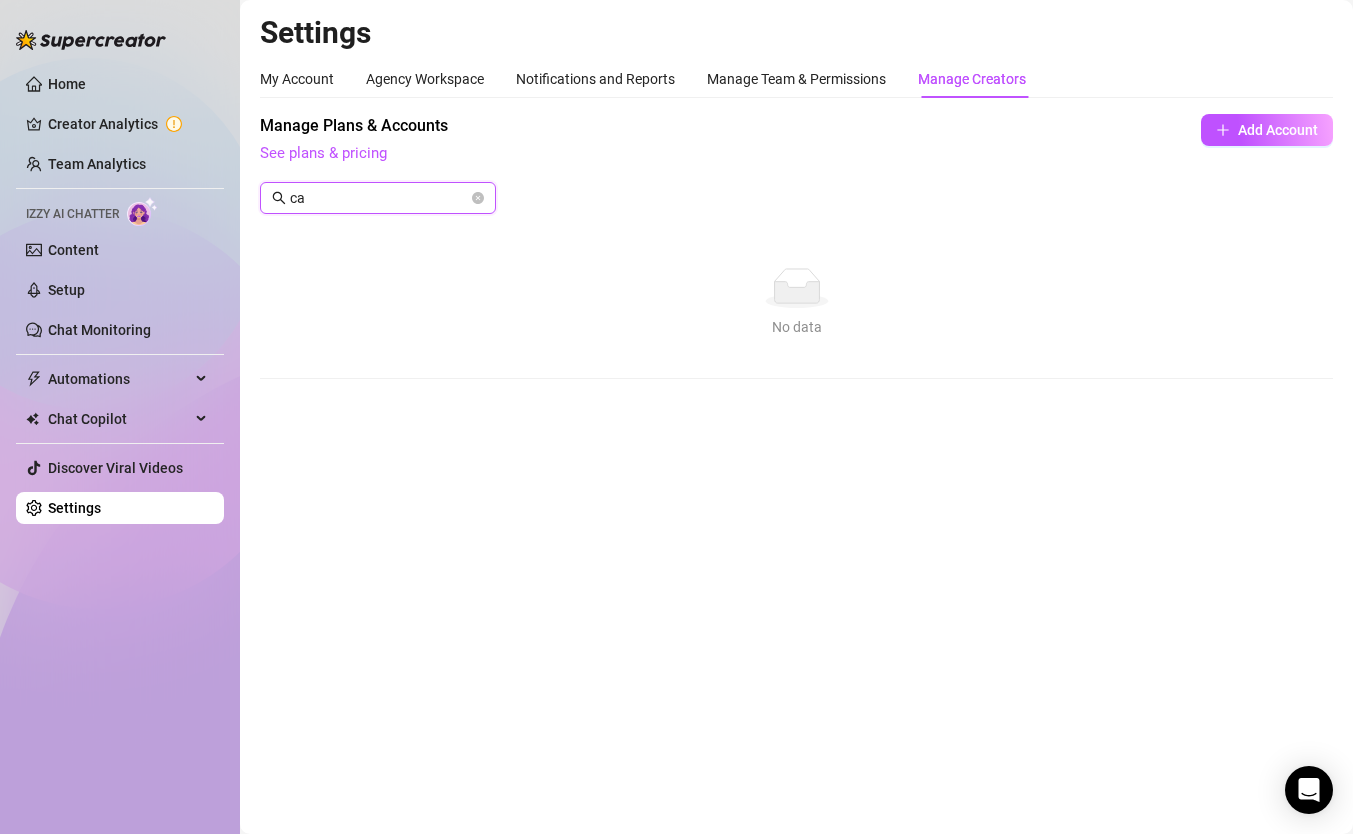 type on "c" 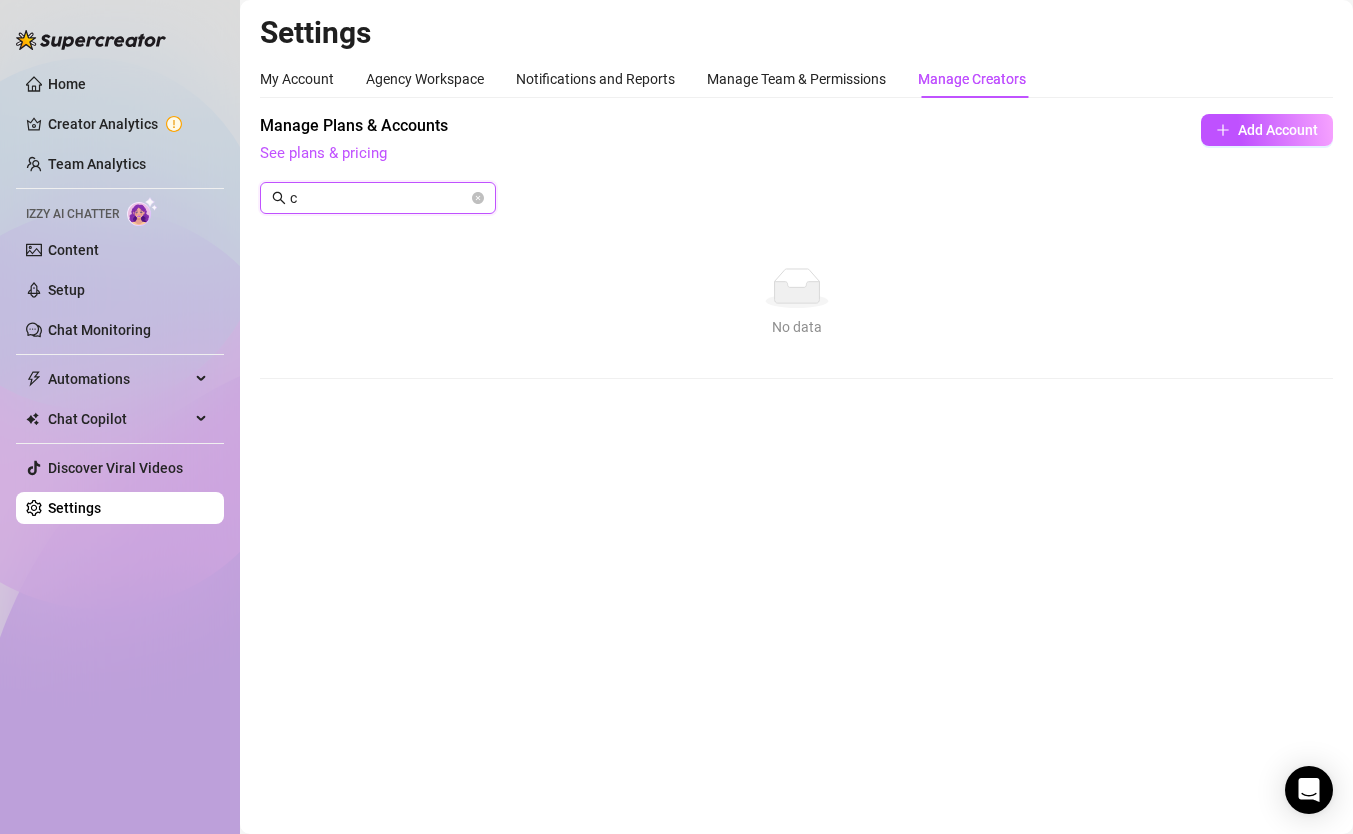 type 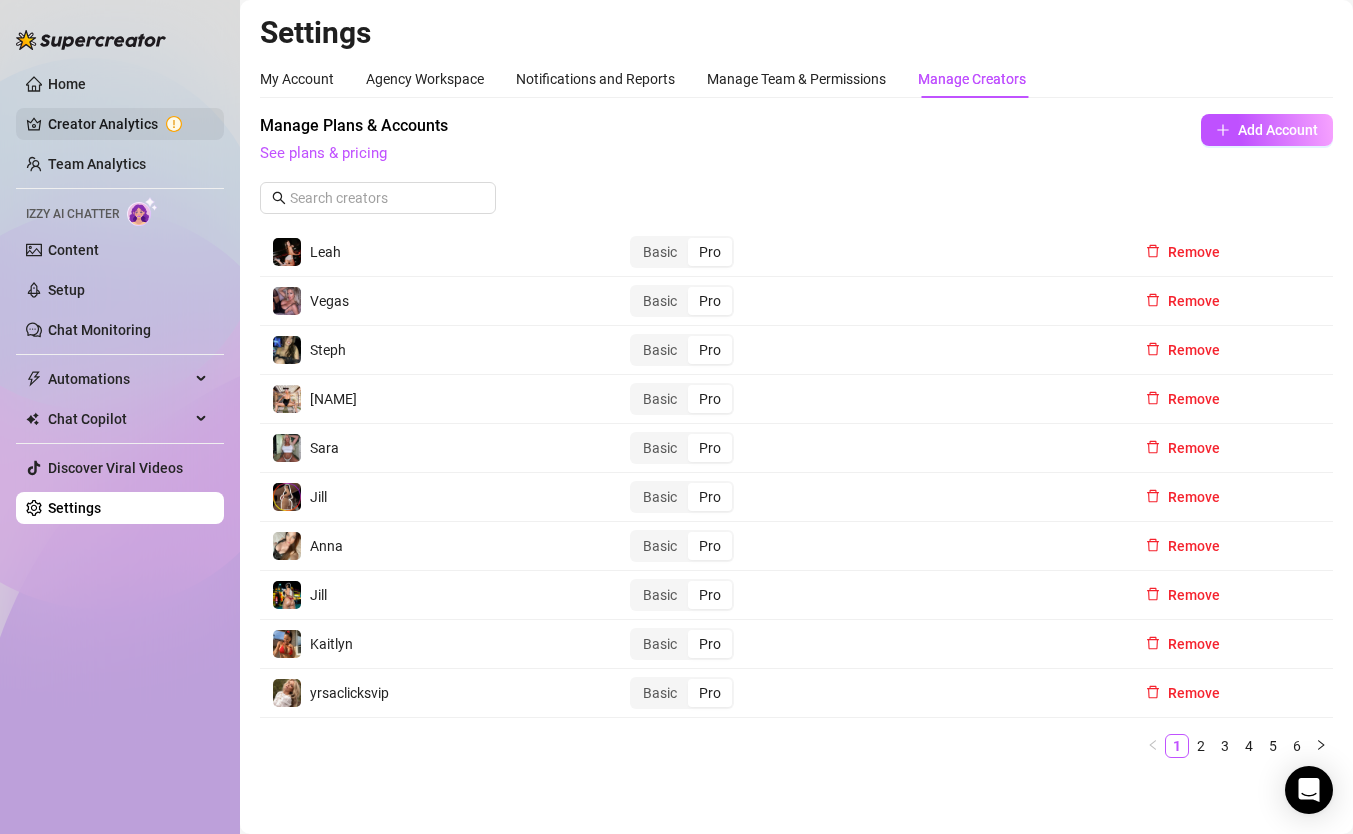 click on "Creator Analytics" at bounding box center (128, 124) 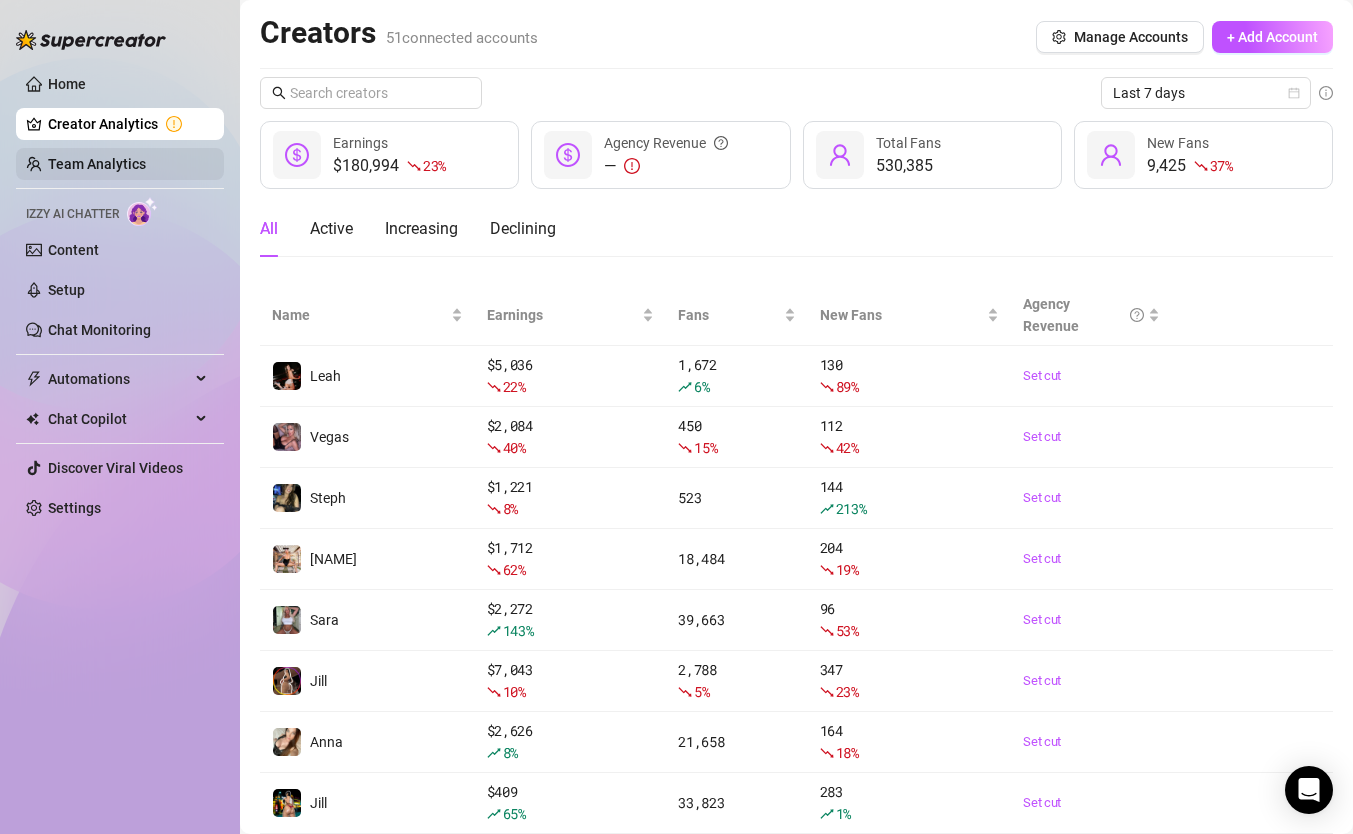click on "Team Analytics" at bounding box center [97, 164] 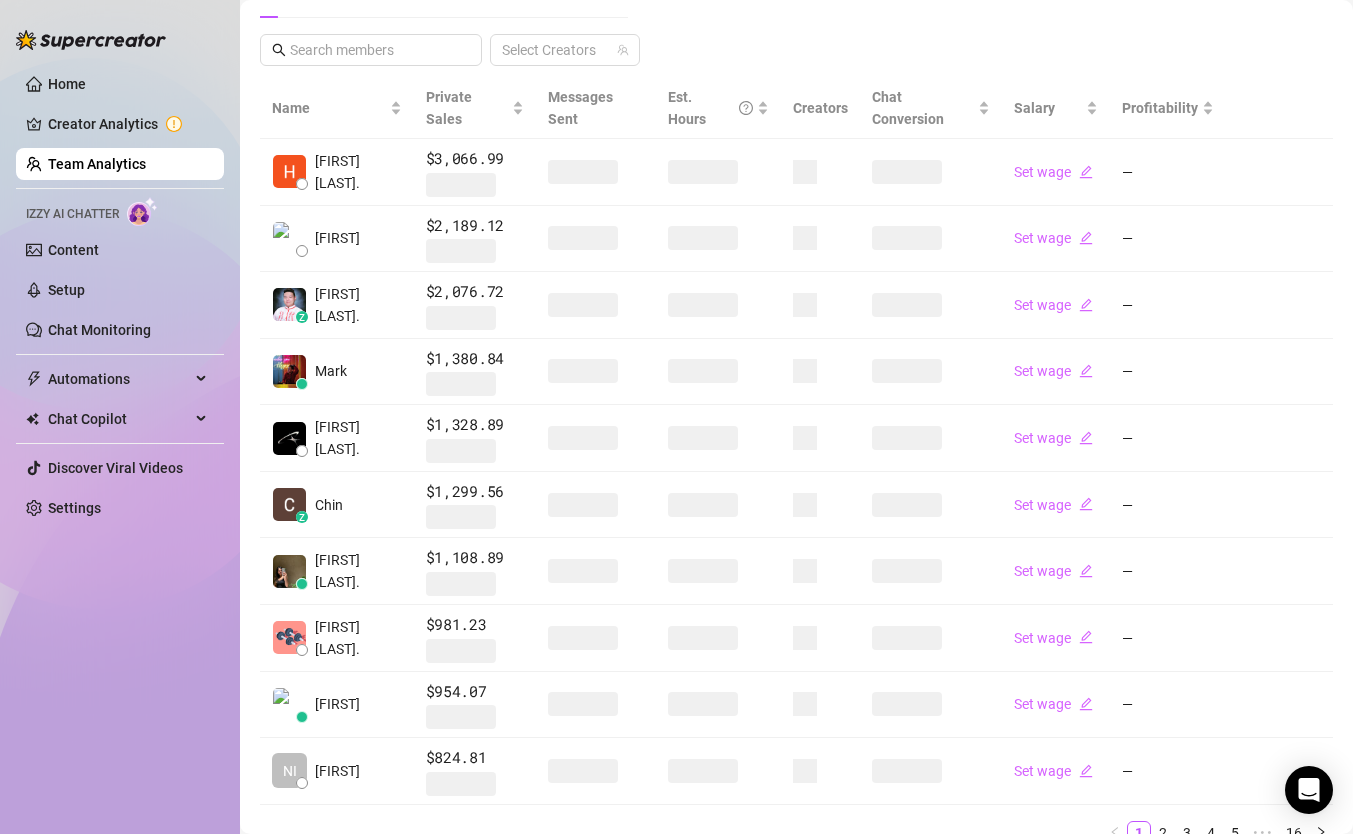 scroll, scrollTop: 0, scrollLeft: 0, axis: both 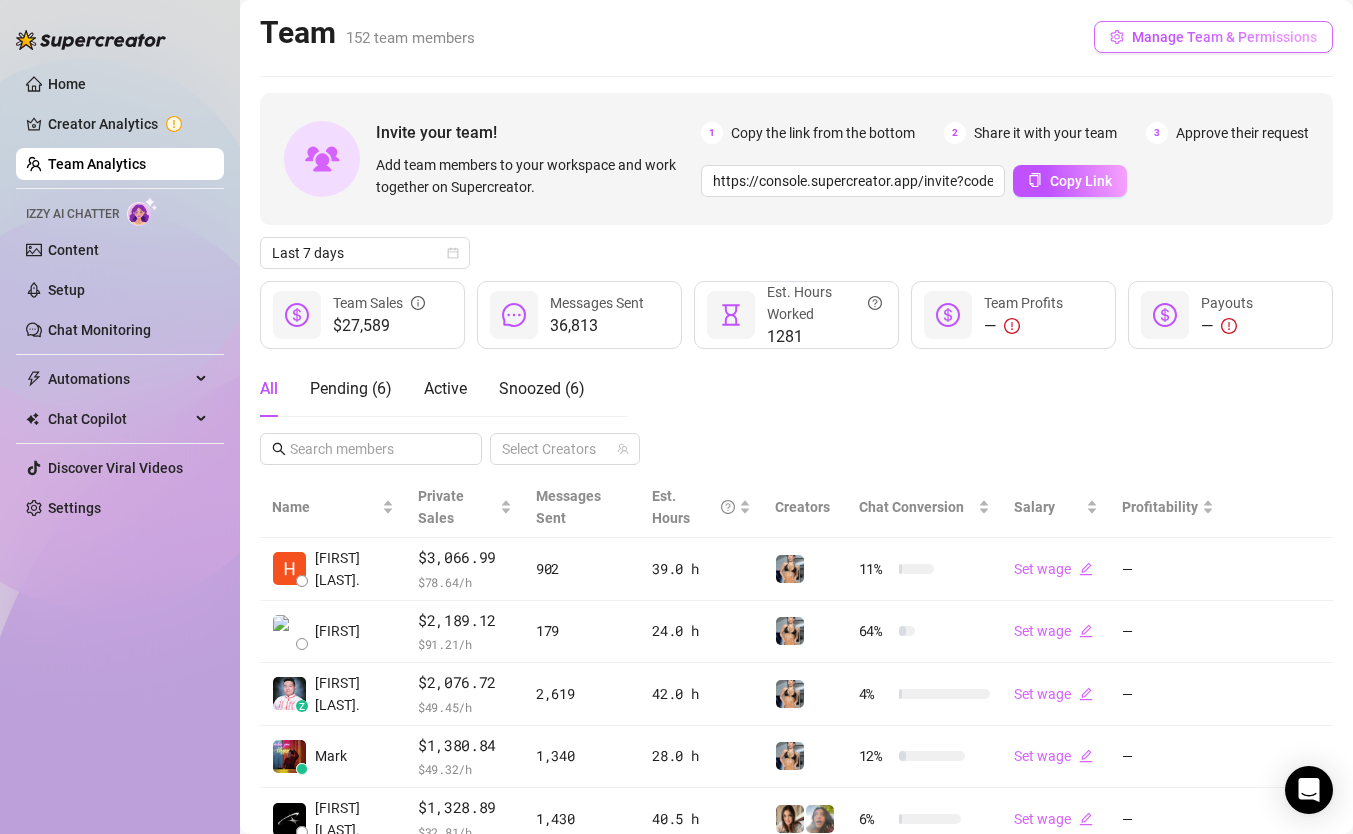 click on "Manage Team & Permissions" at bounding box center [1224, 37] 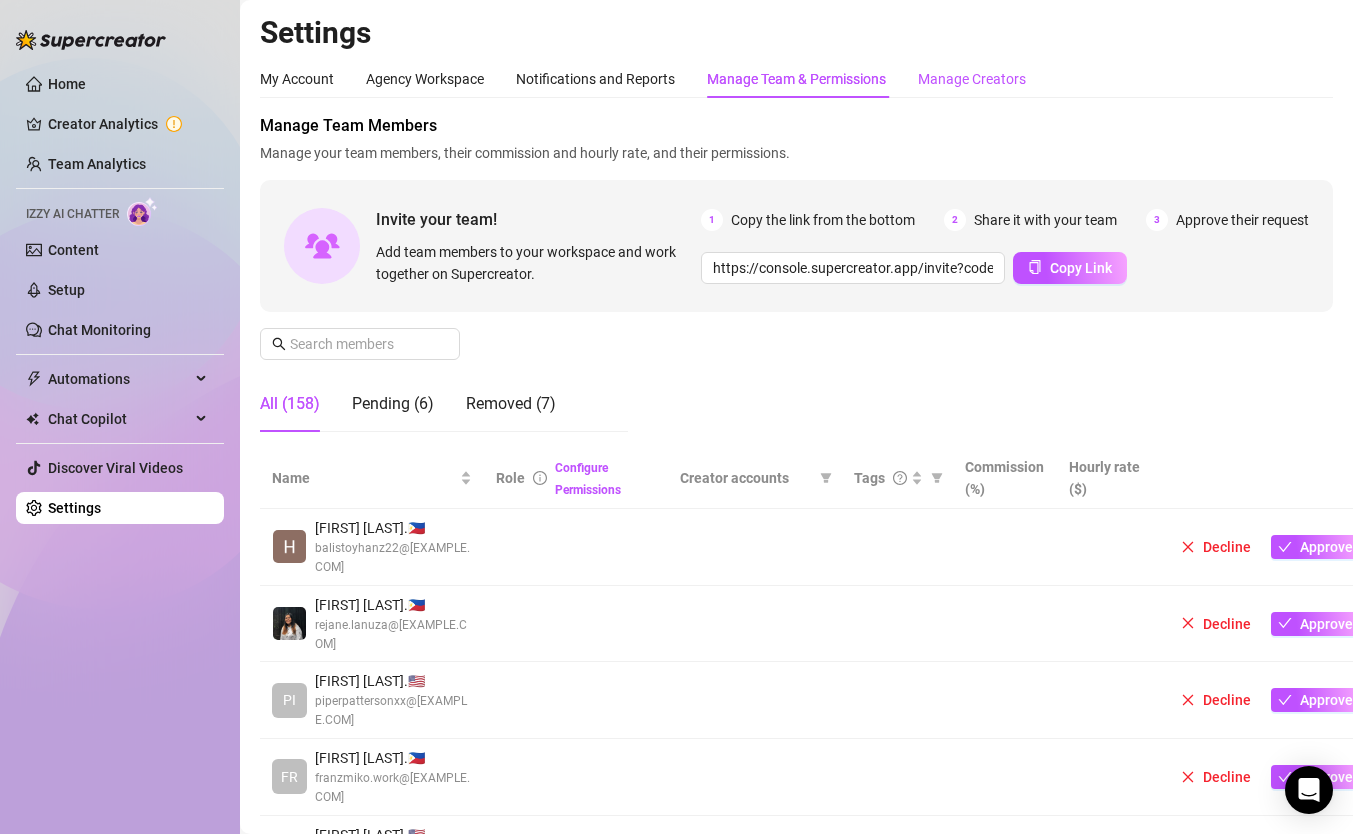 click on "Manage Creators" at bounding box center (972, 79) 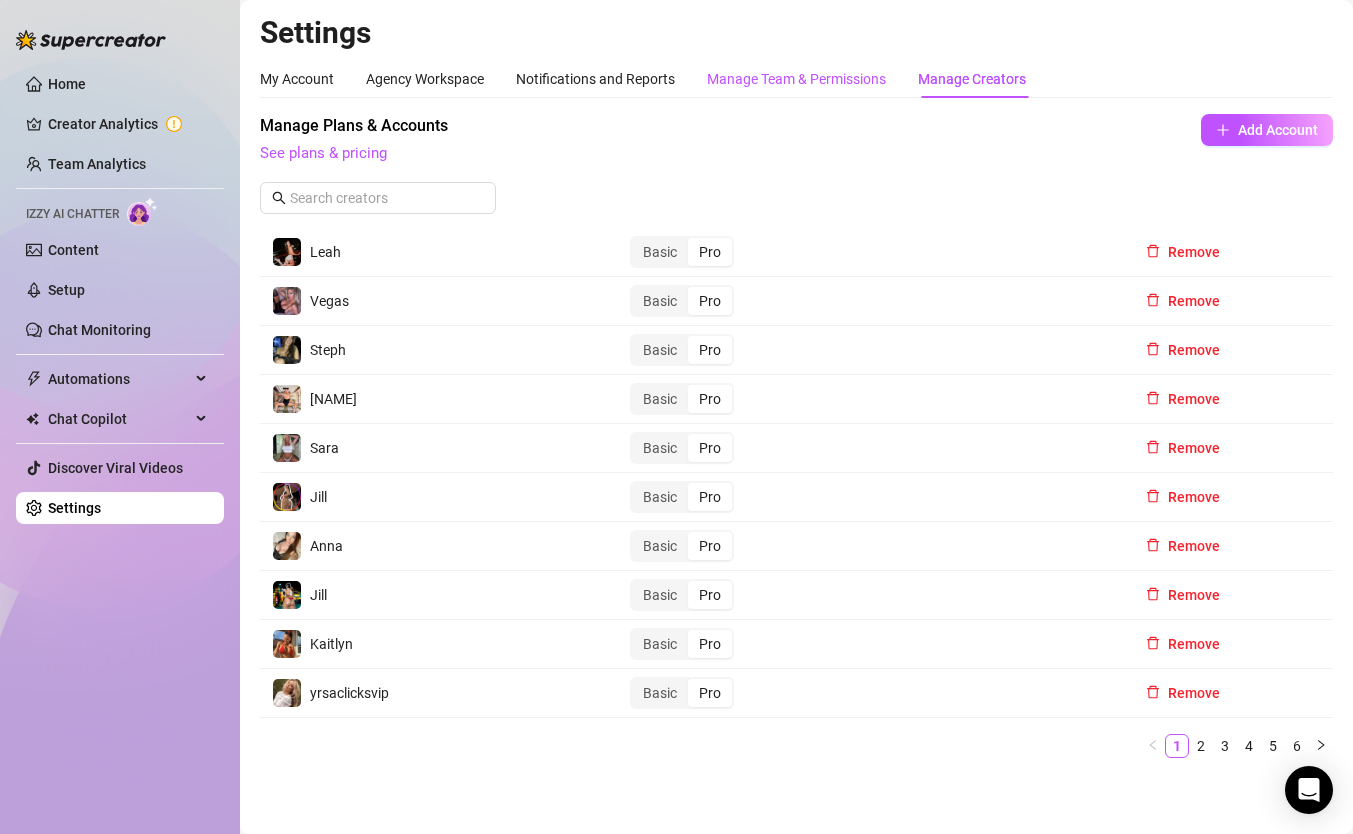 click on "Manage Team & Permissions" at bounding box center (796, 79) 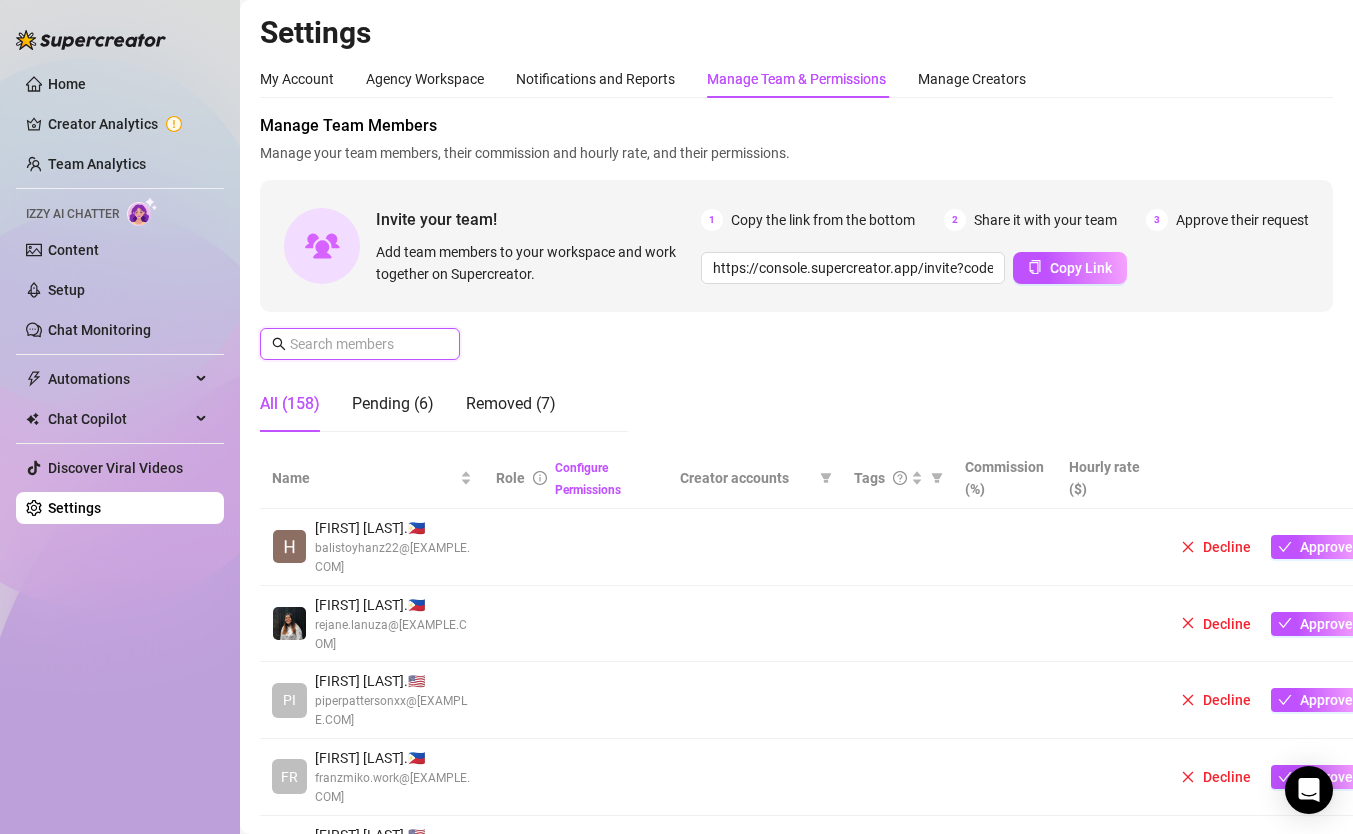 click at bounding box center (361, 344) 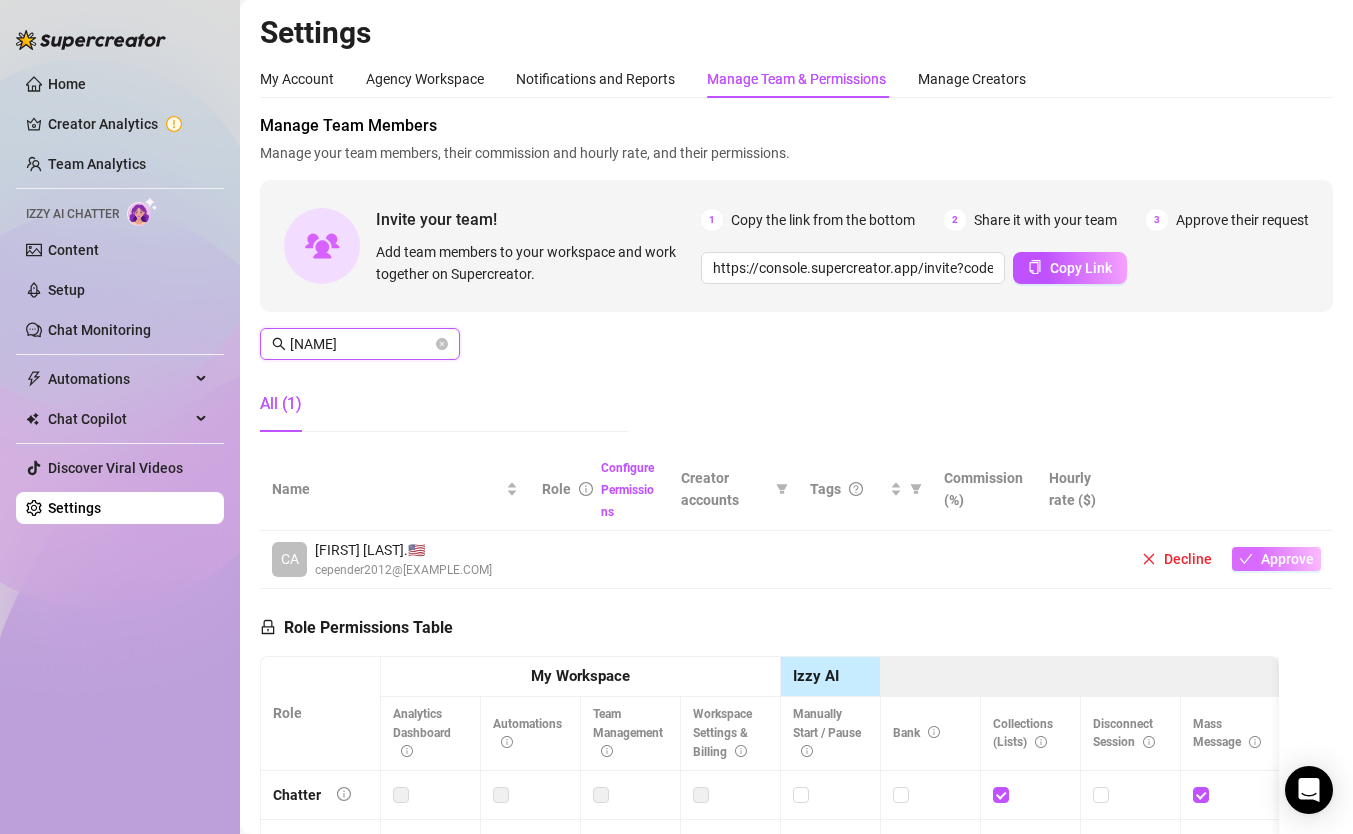 type on "[NAME]" 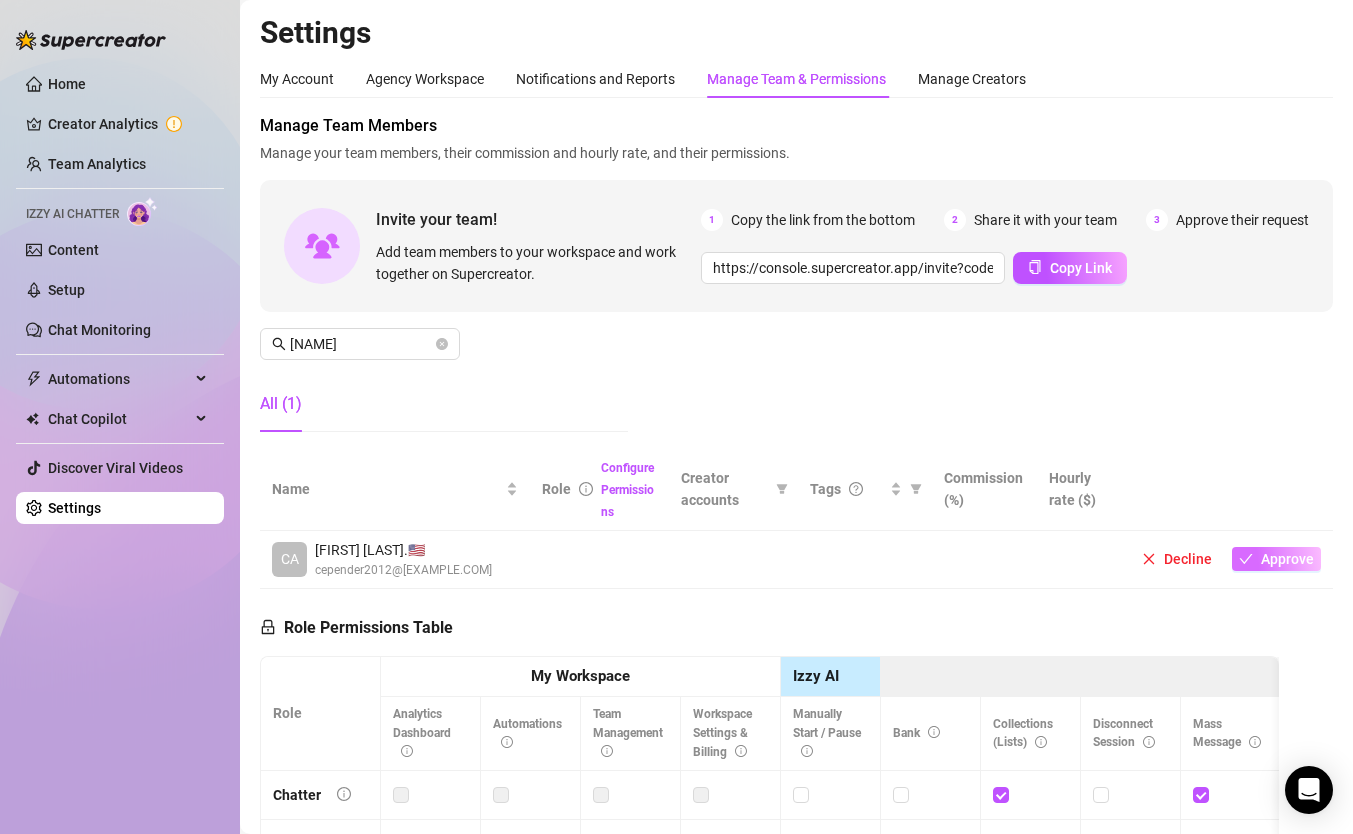 click on "Approve" at bounding box center (1287, 559) 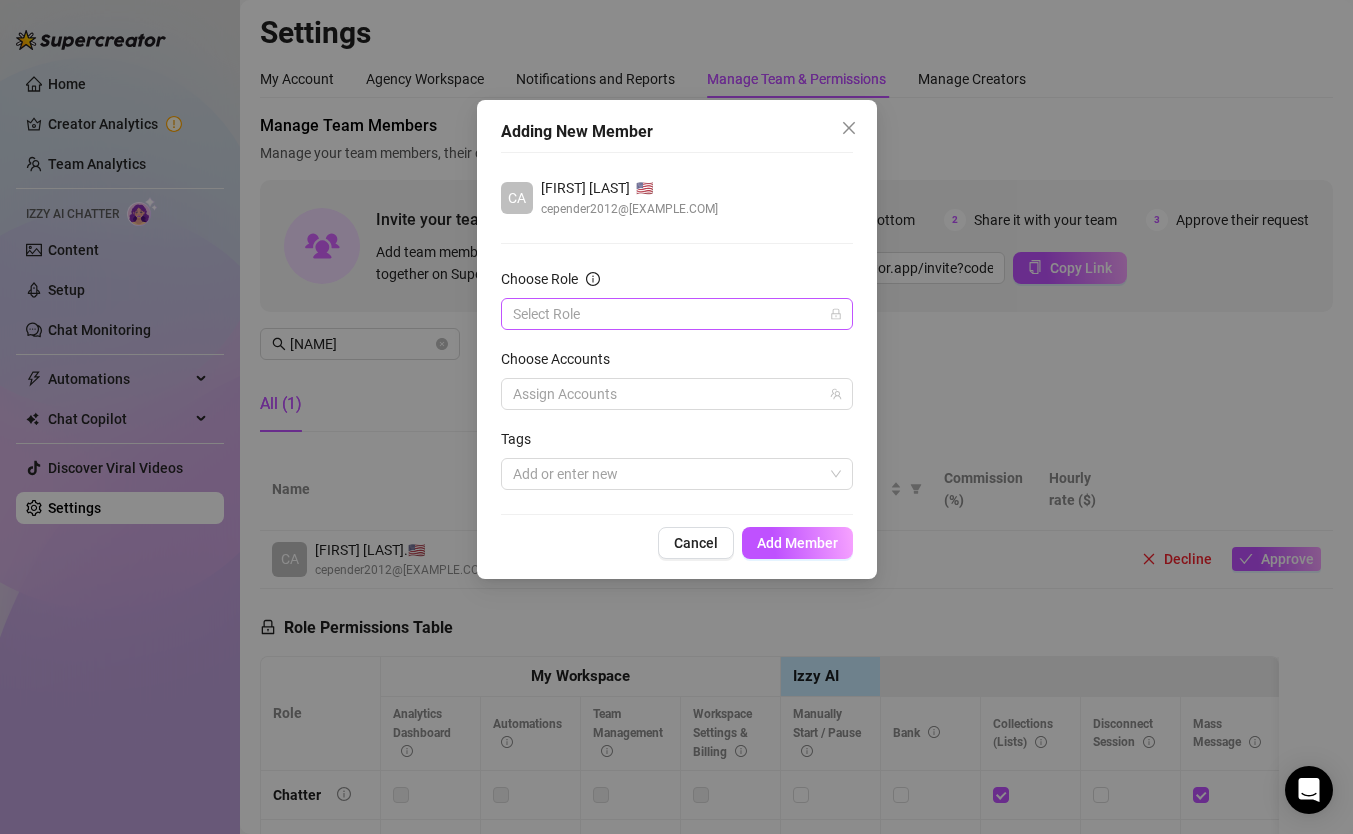 click on "Choose Role" at bounding box center [668, 314] 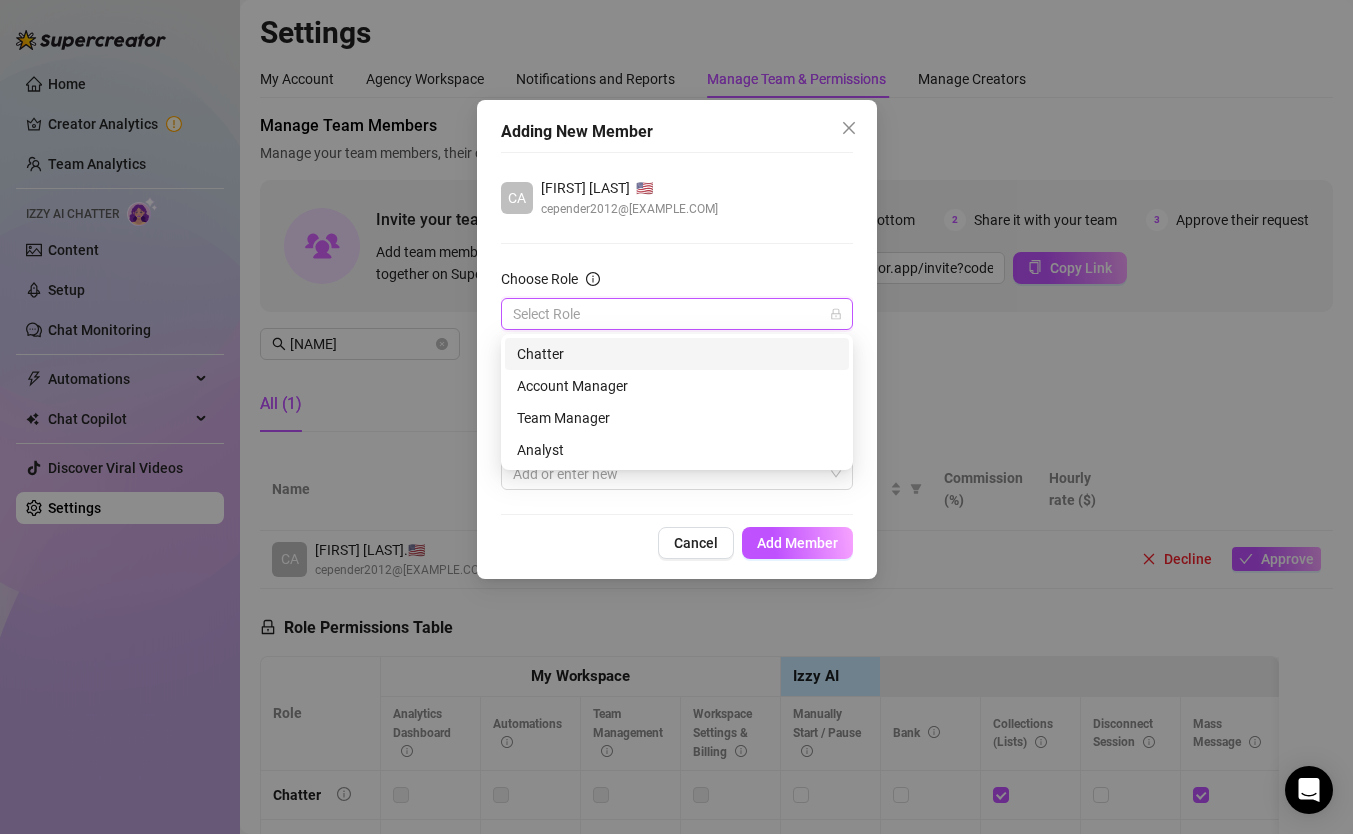click on "Chatter" at bounding box center (677, 354) 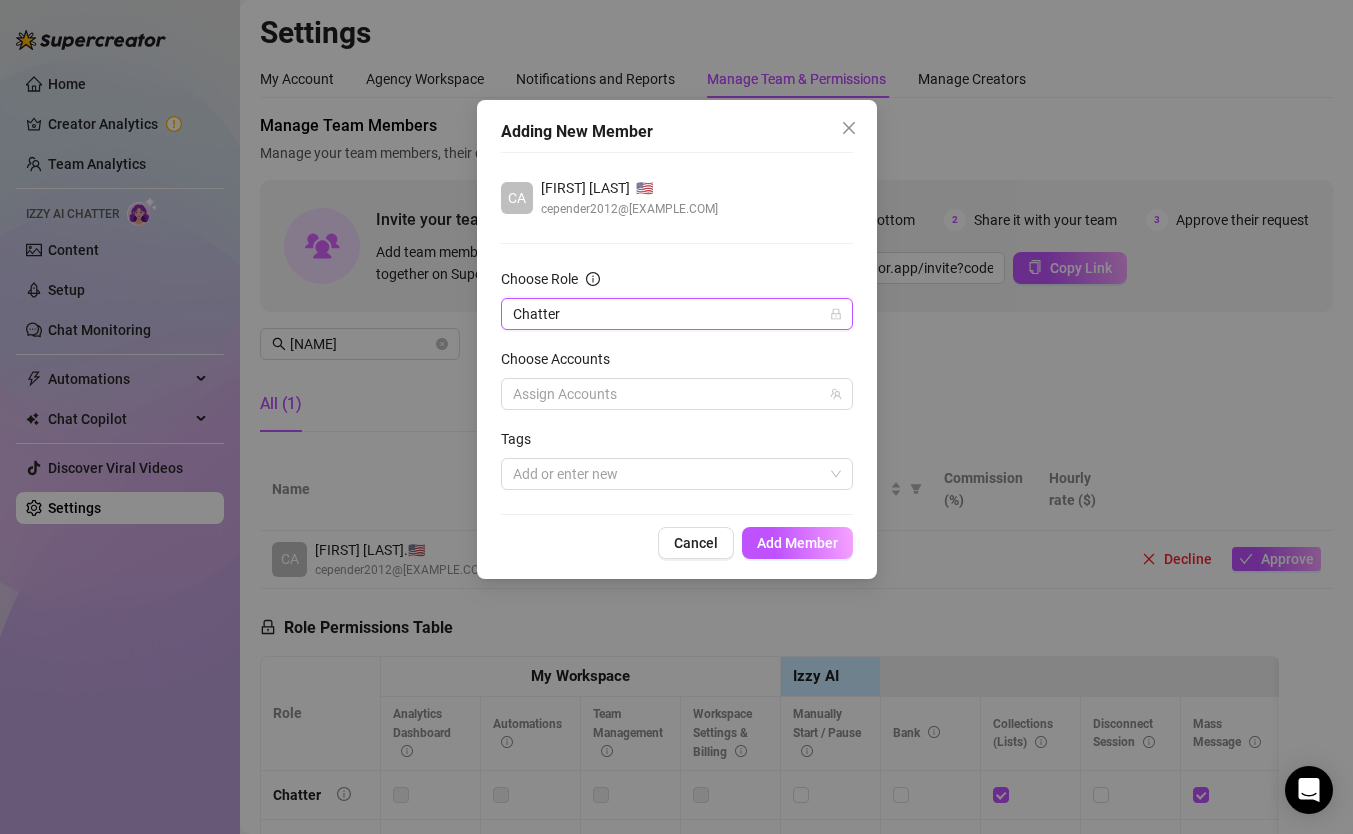 click on "Chatter" at bounding box center (677, 314) 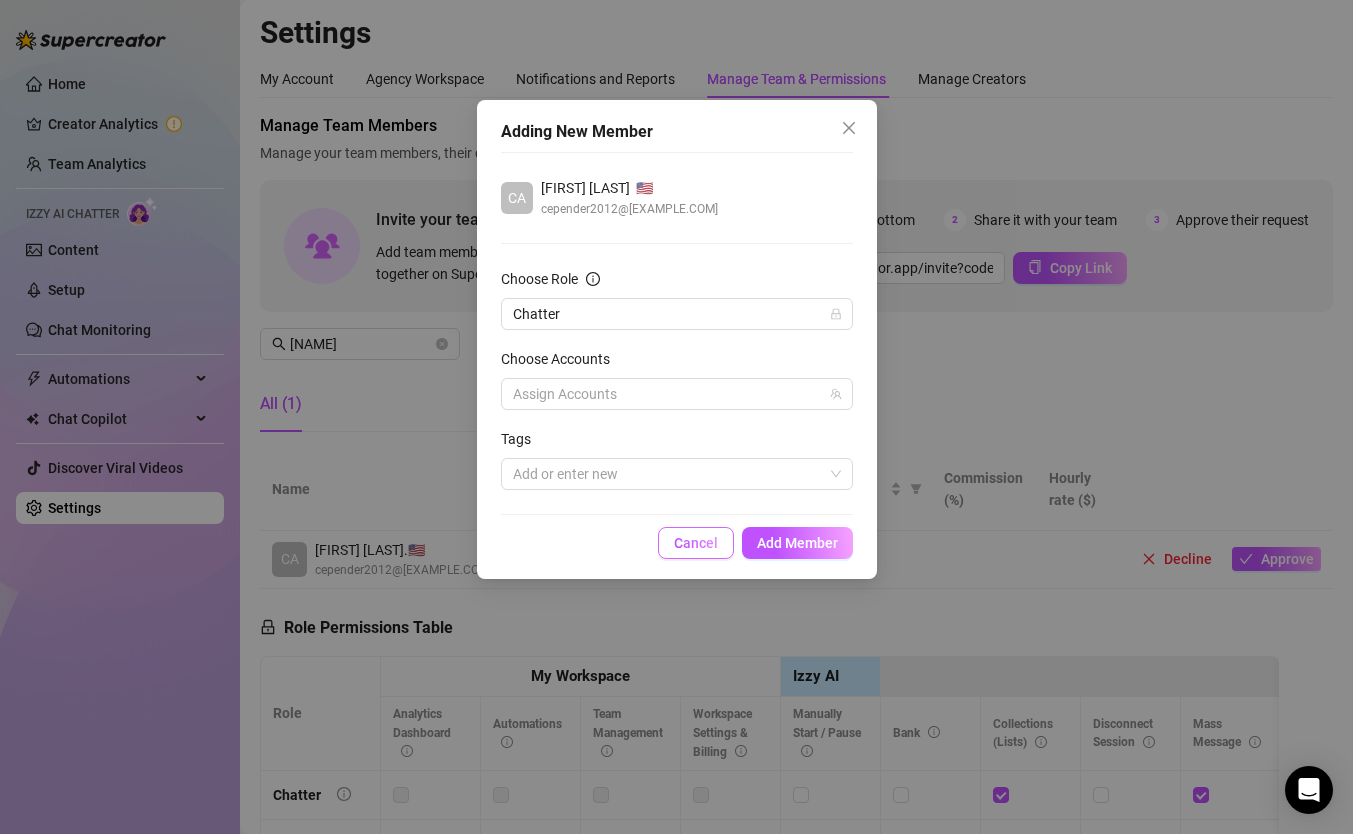 click on "Cancel" at bounding box center (696, 543) 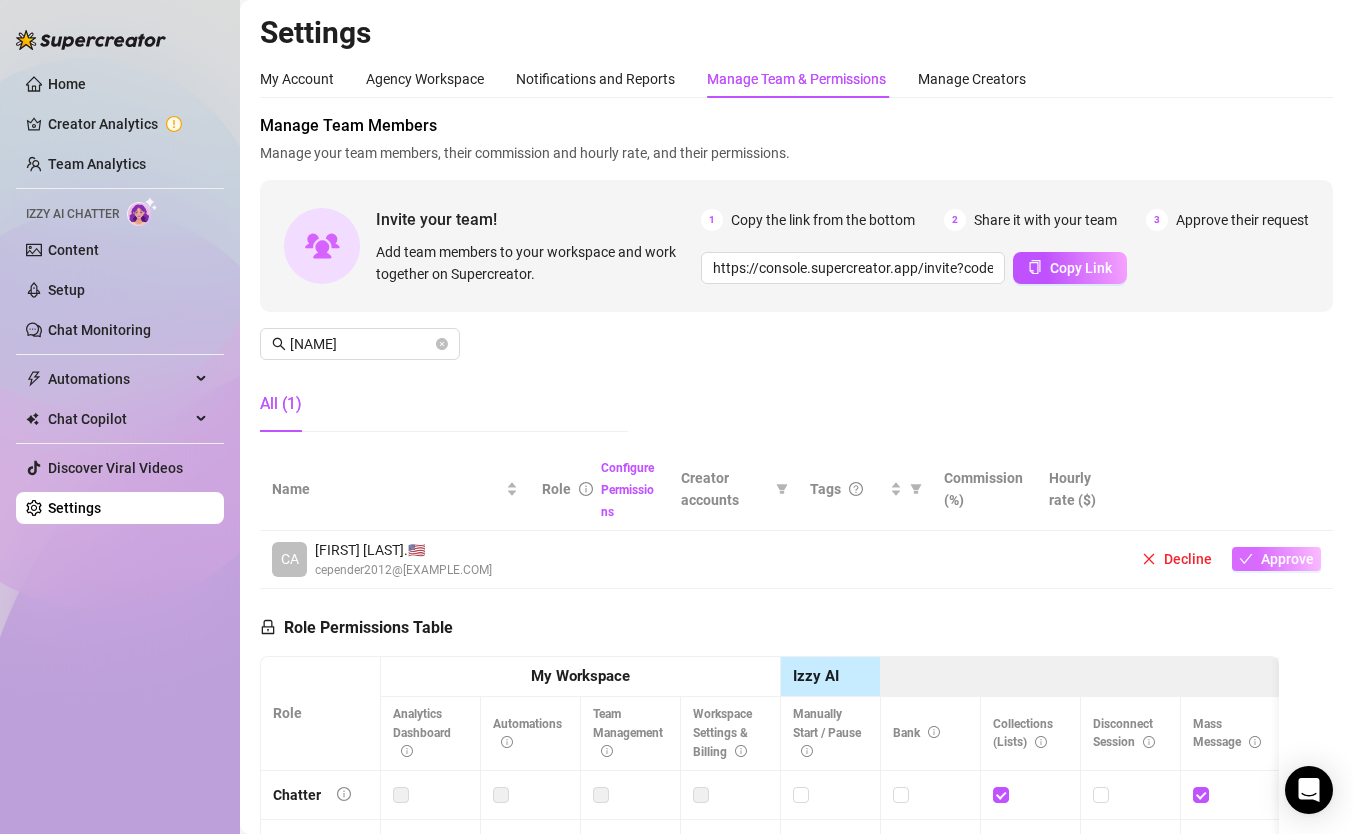 click on "Approve" at bounding box center (1287, 559) 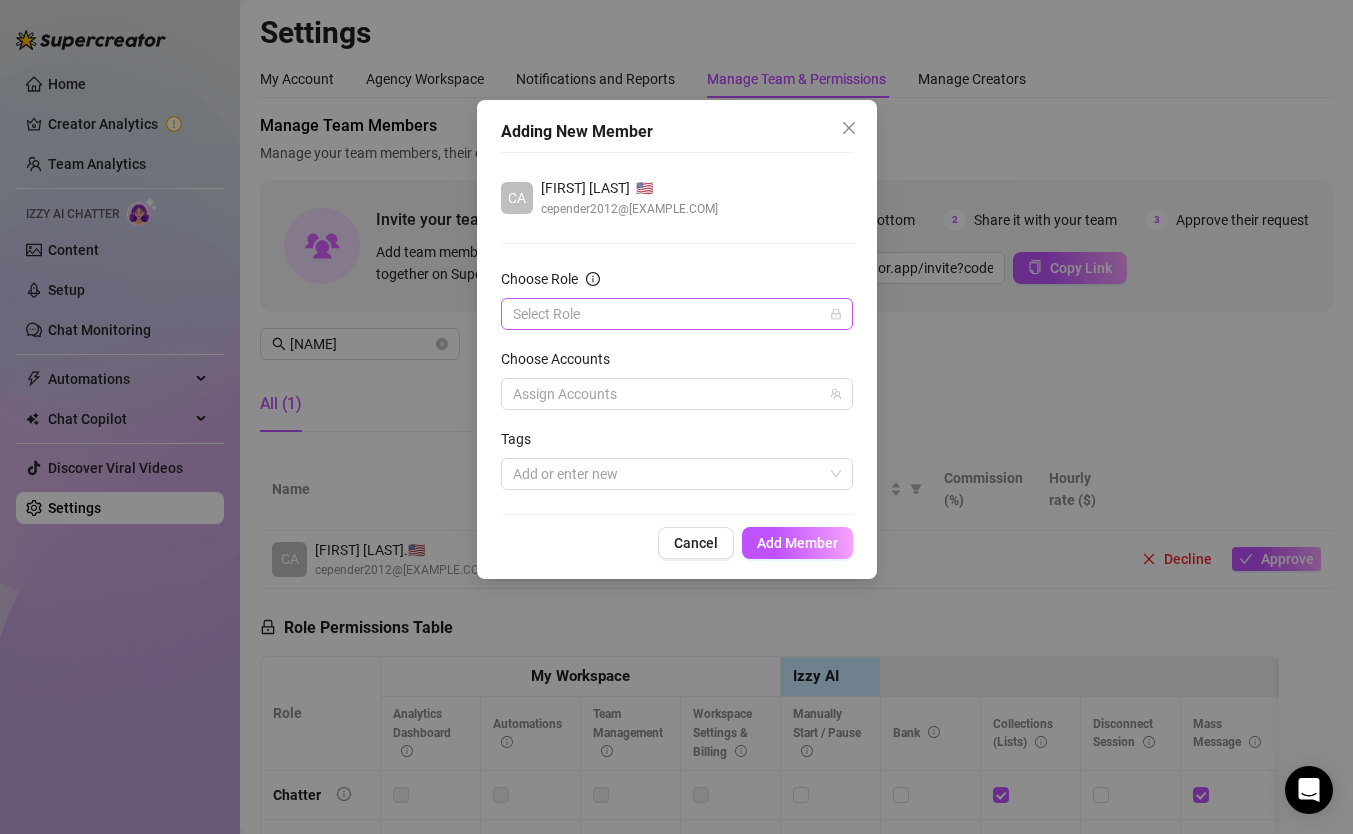 click on "Choose Role" at bounding box center [668, 314] 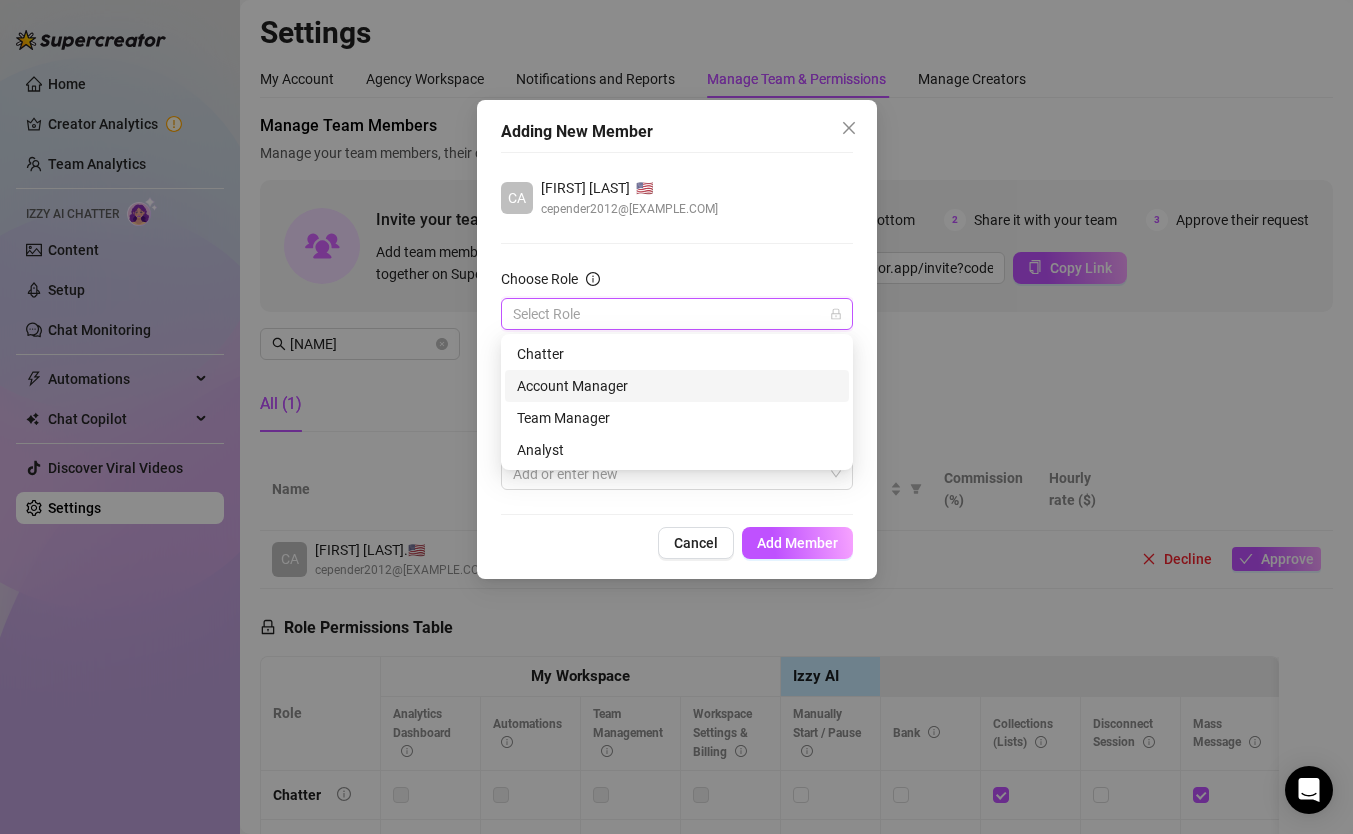 click on "Account Manager" at bounding box center [677, 386] 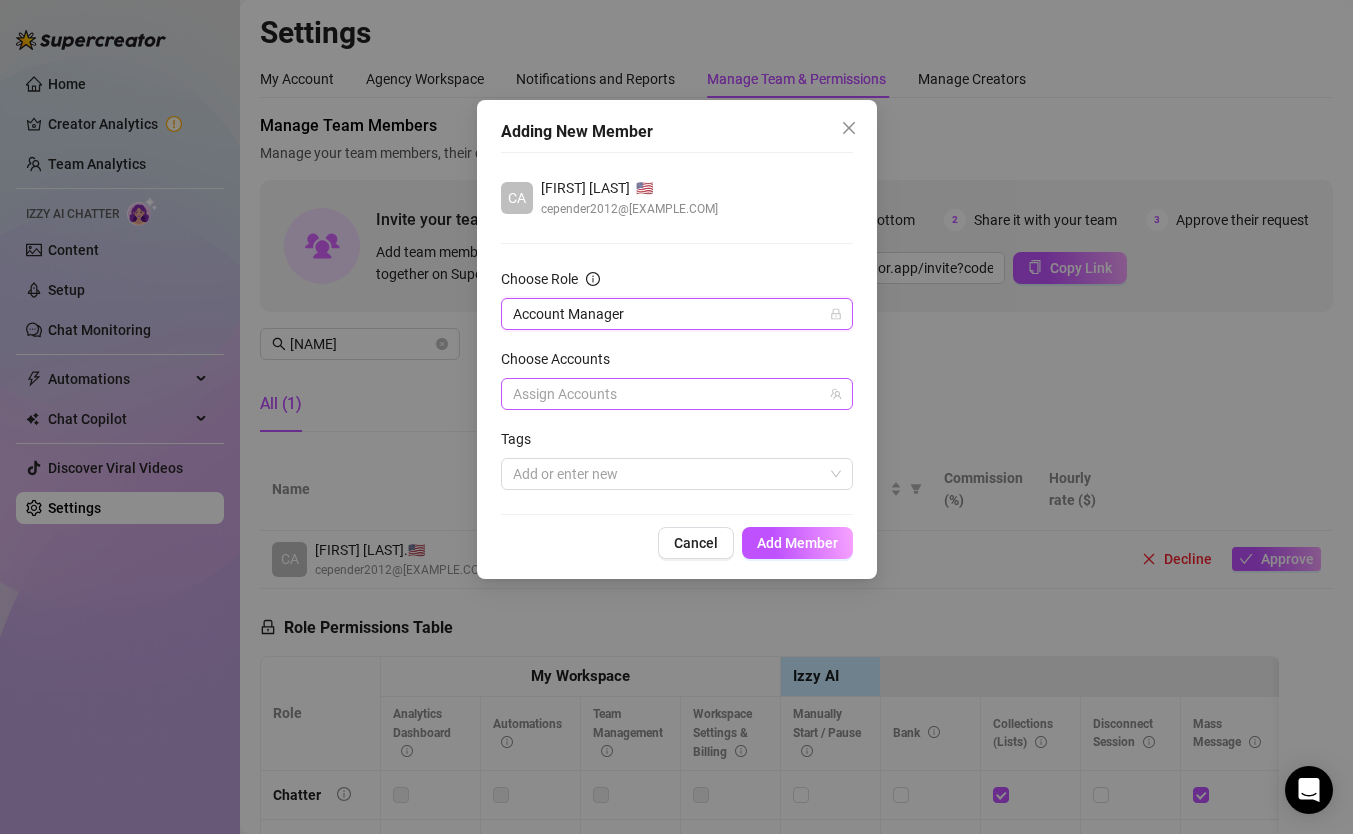 click at bounding box center (666, 394) 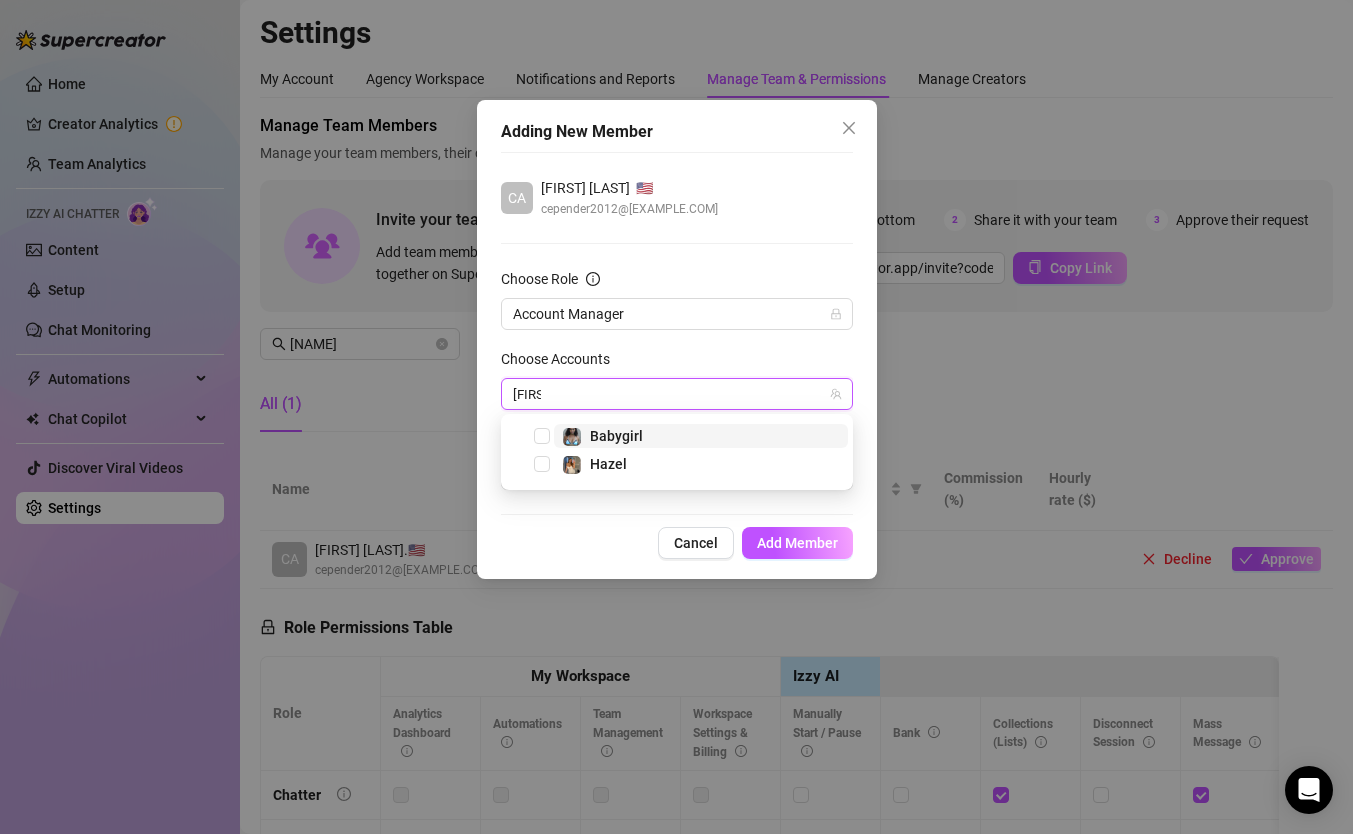 type on "[FIRST]" 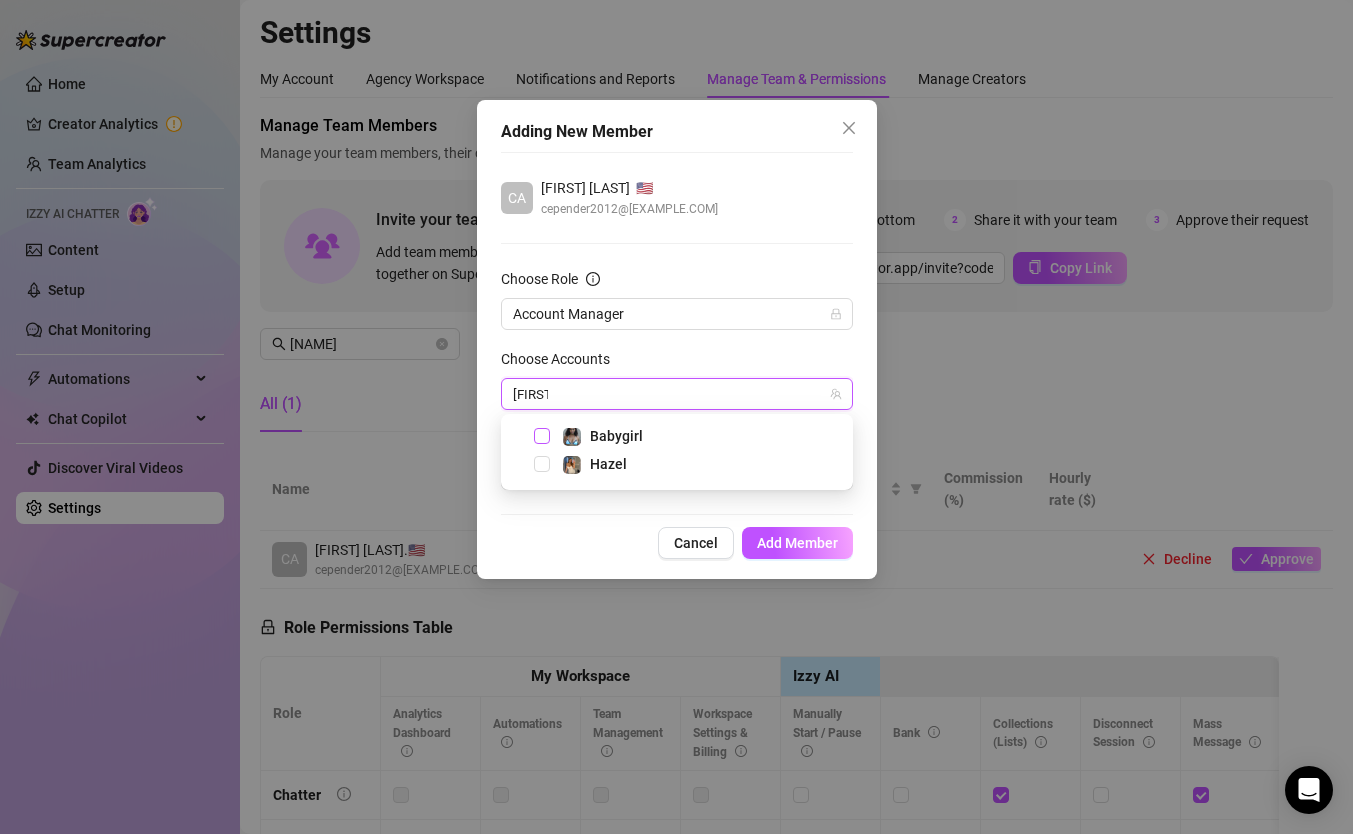 click at bounding box center [542, 436] 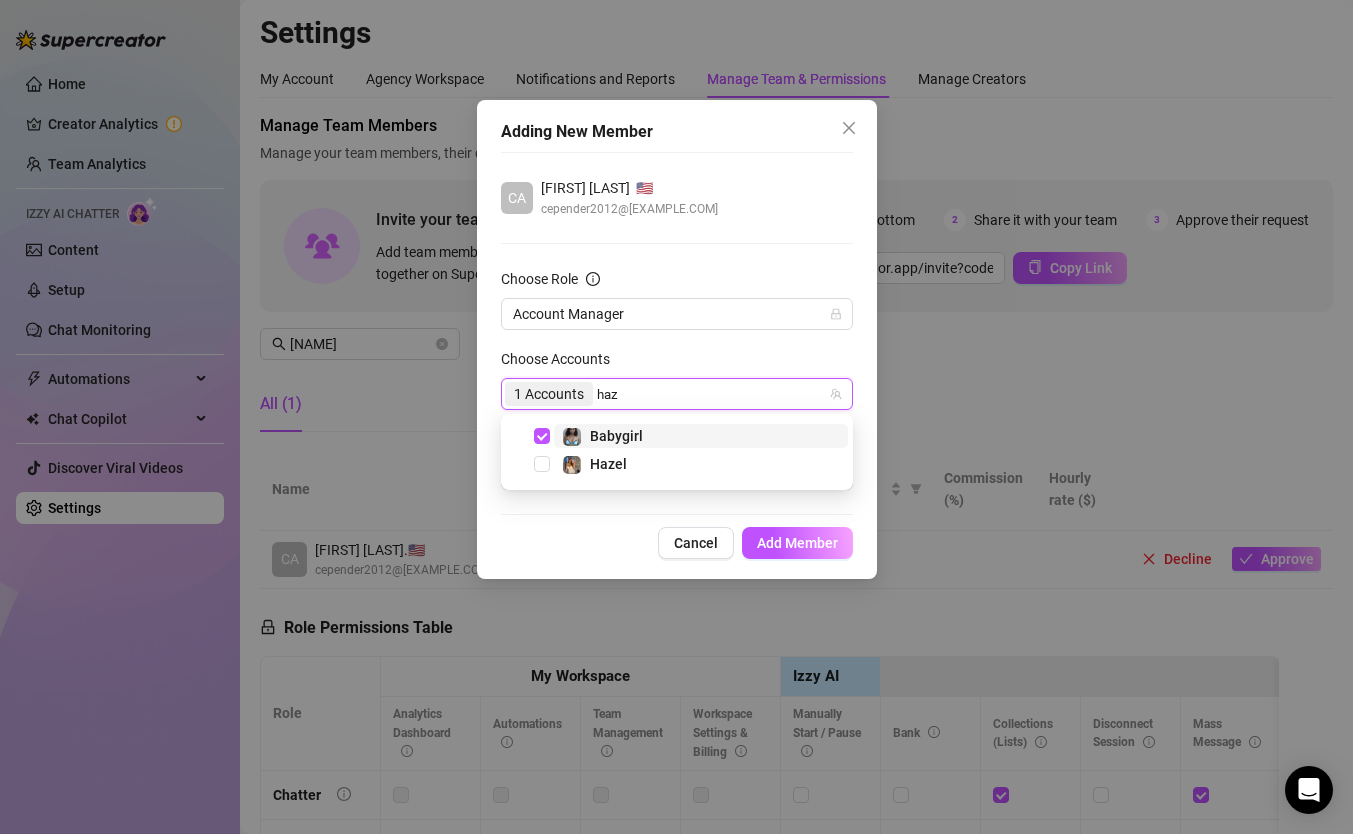 type on "haze" 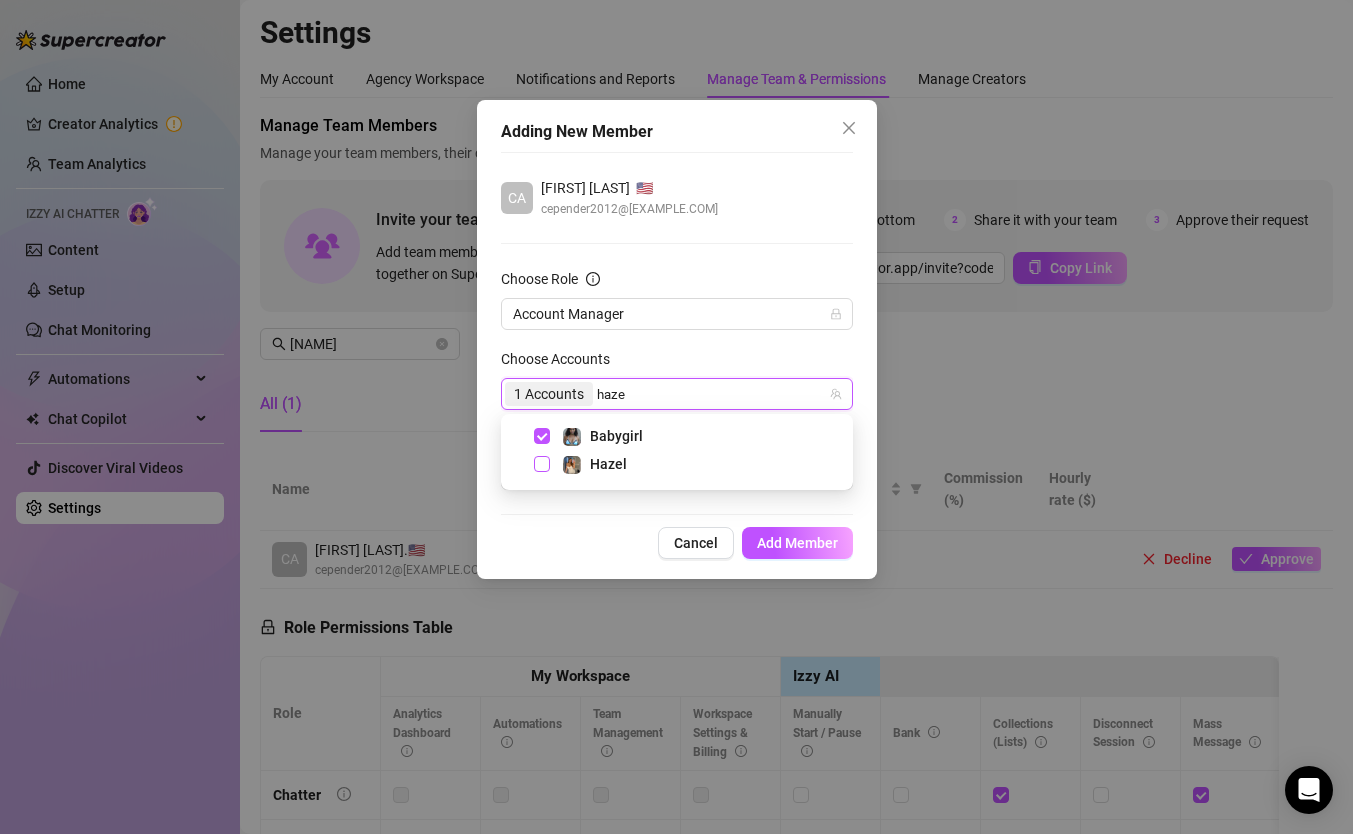 click at bounding box center (542, 464) 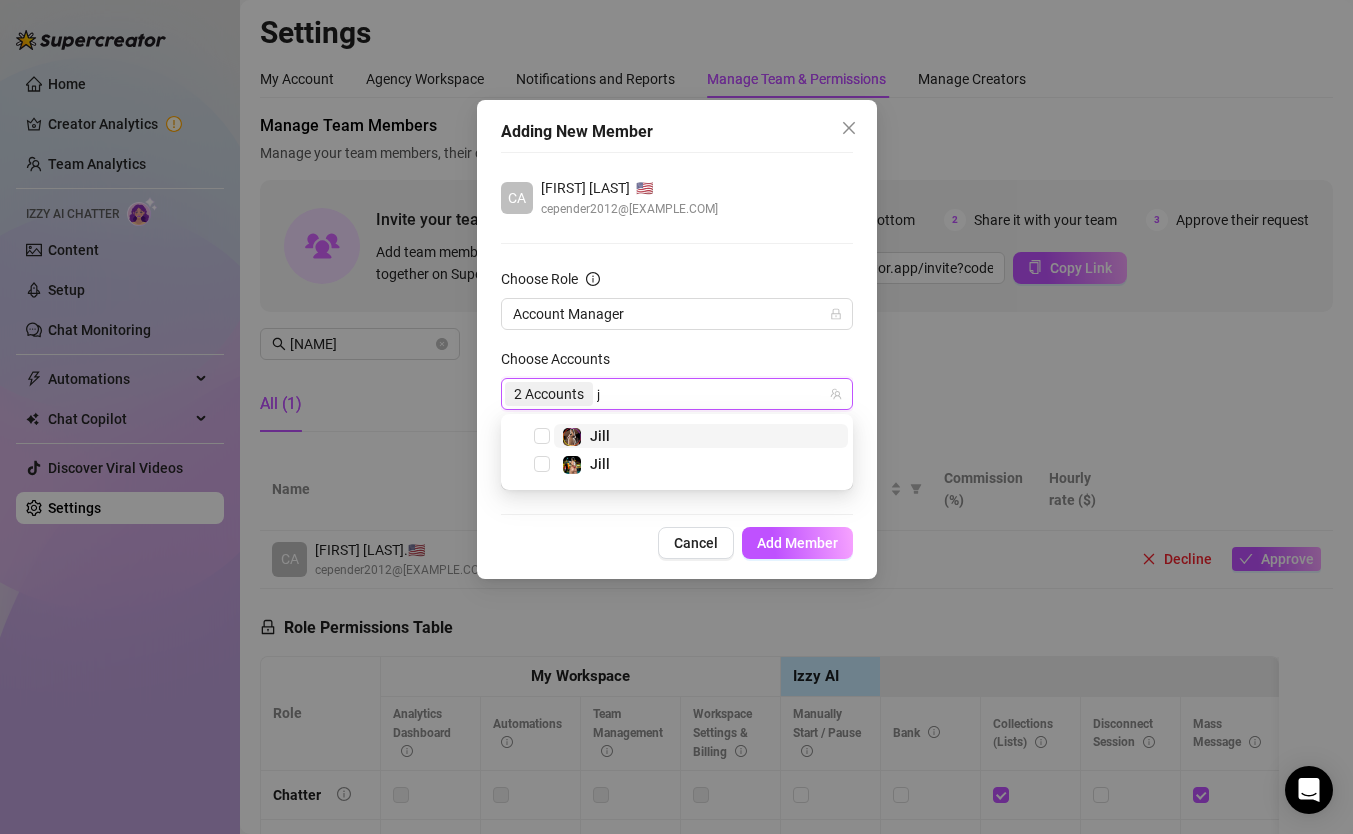 type on "ji" 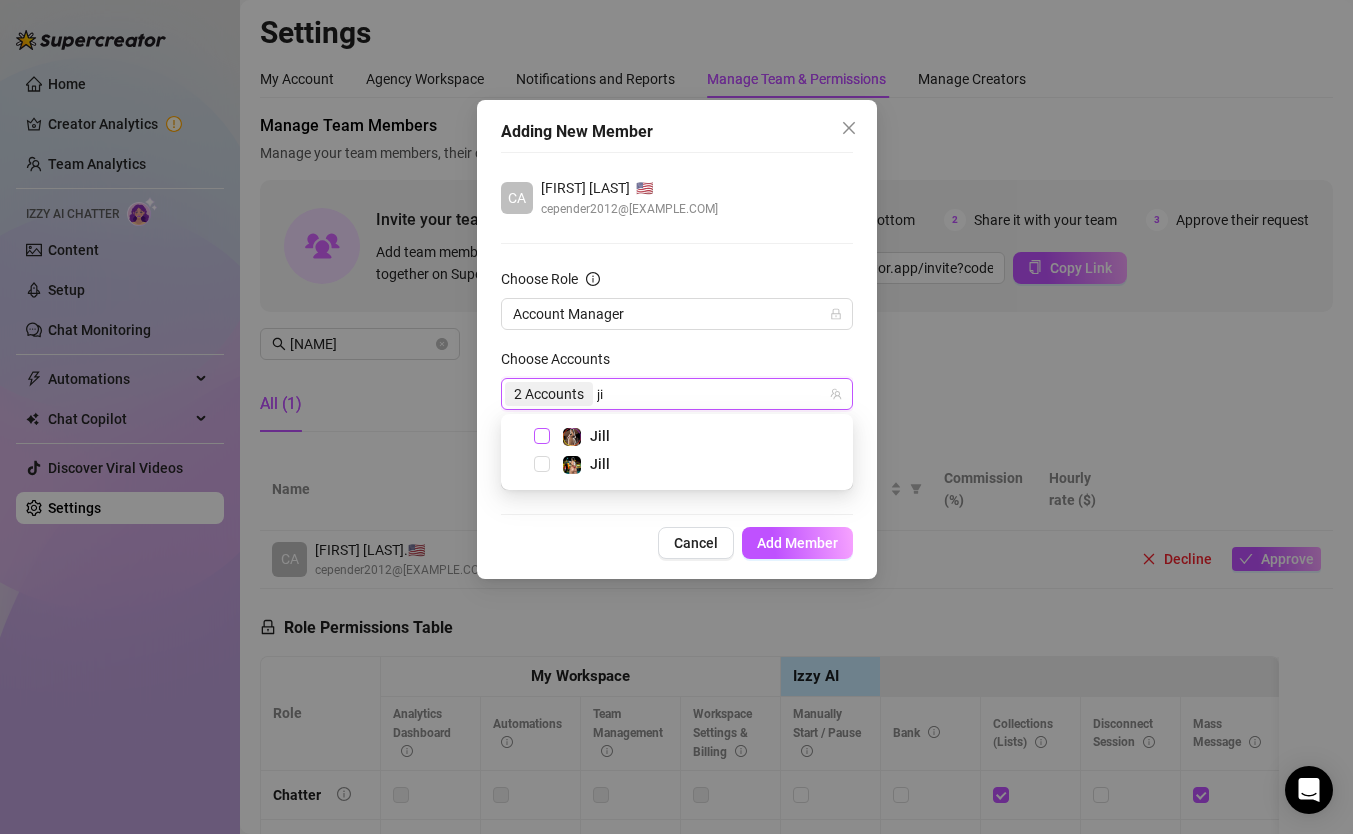 click at bounding box center (542, 436) 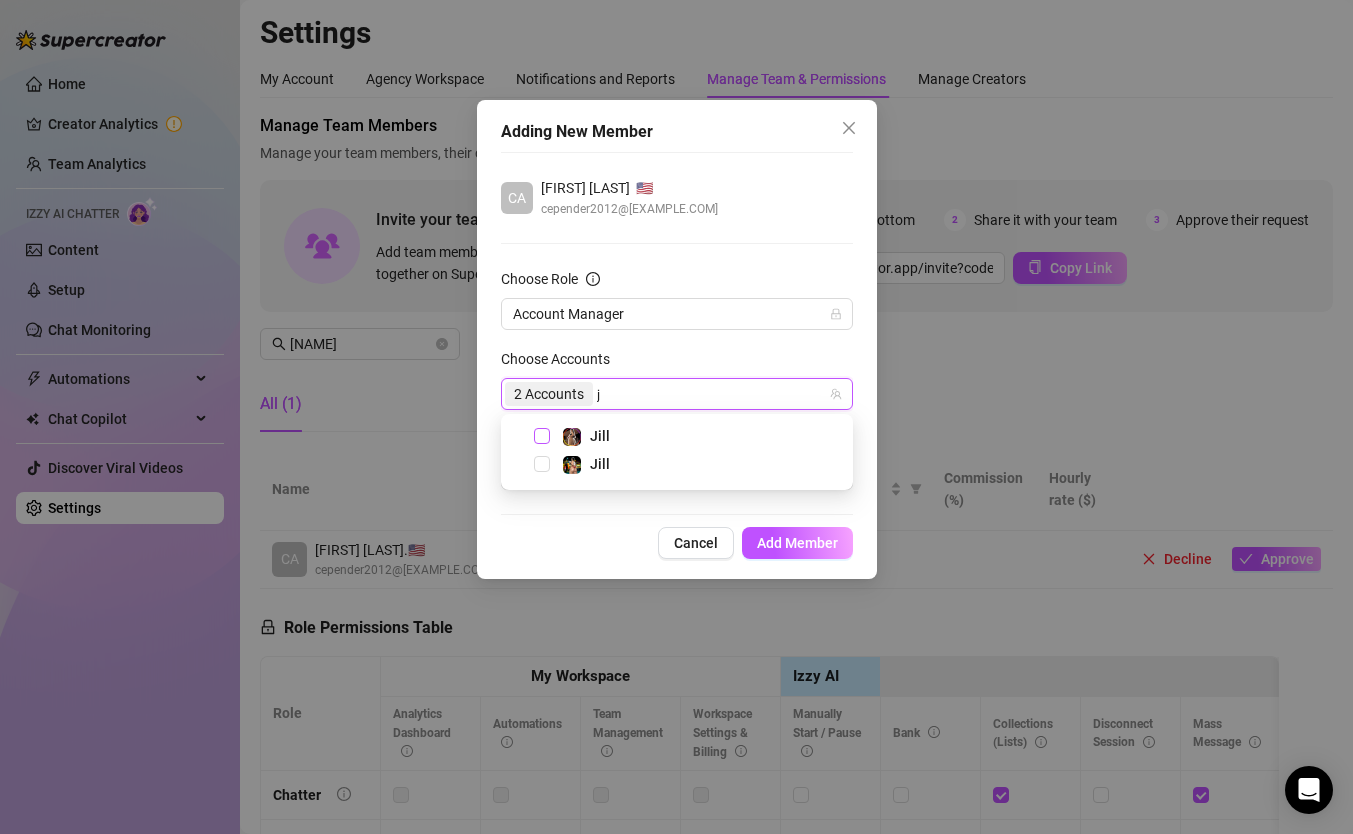 type on "ji" 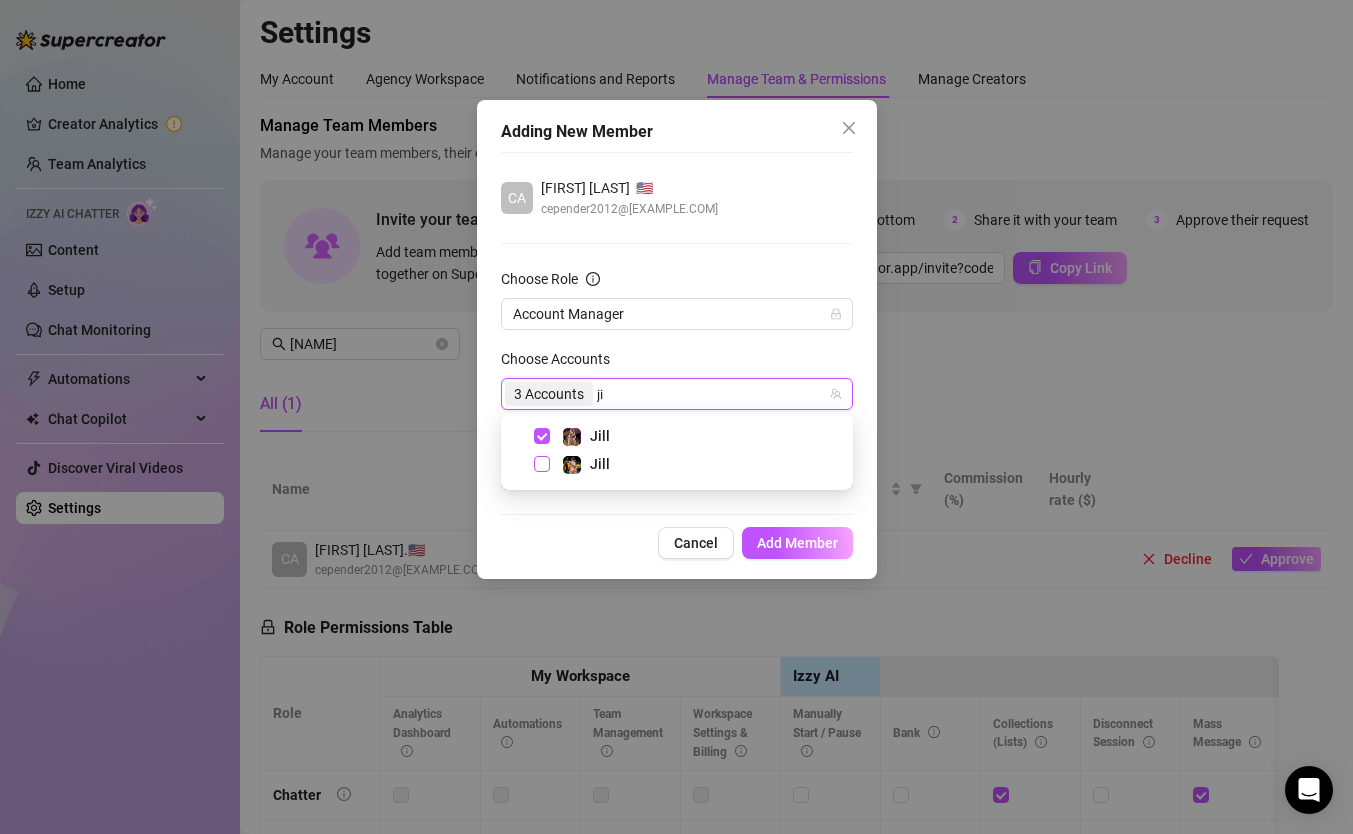 click at bounding box center [542, 464] 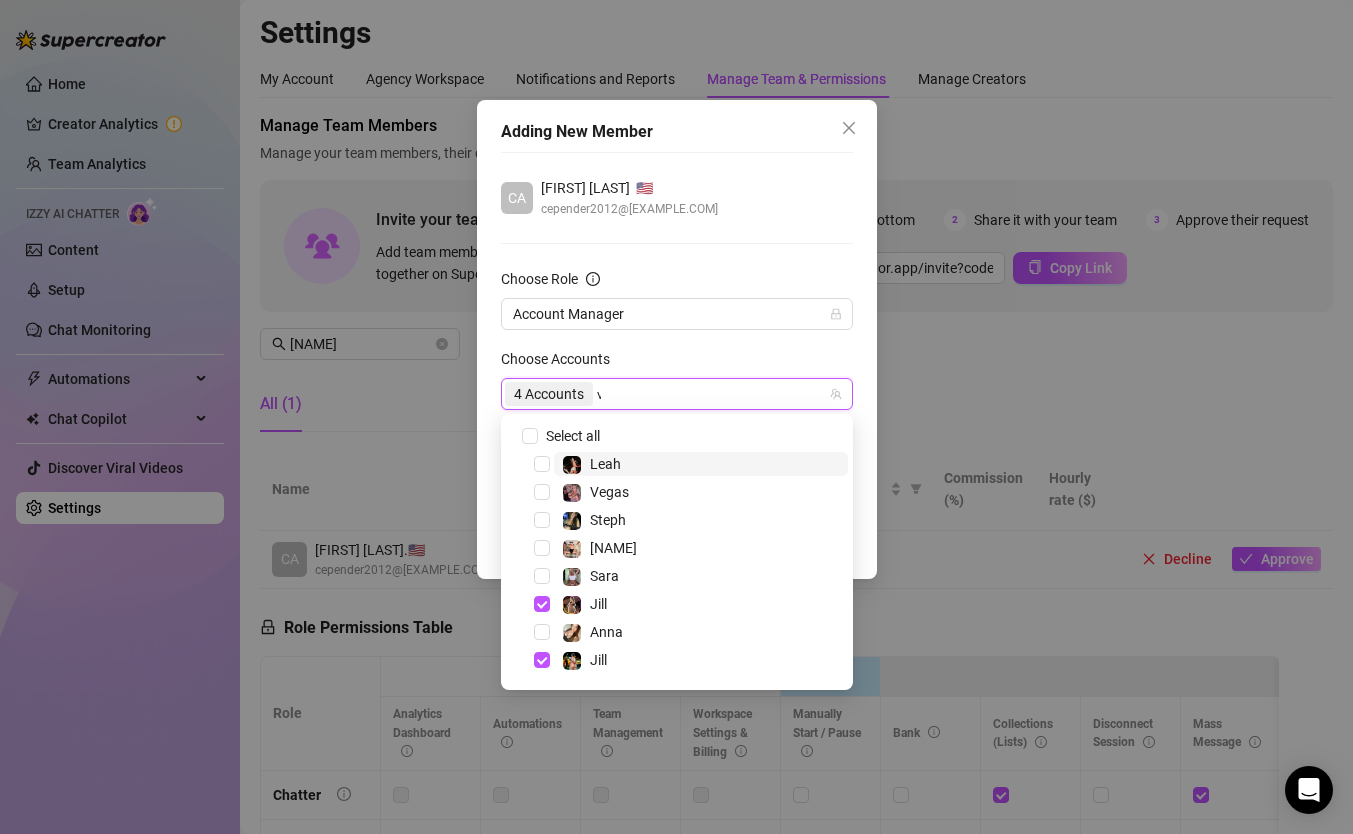 type on "[NAME]" 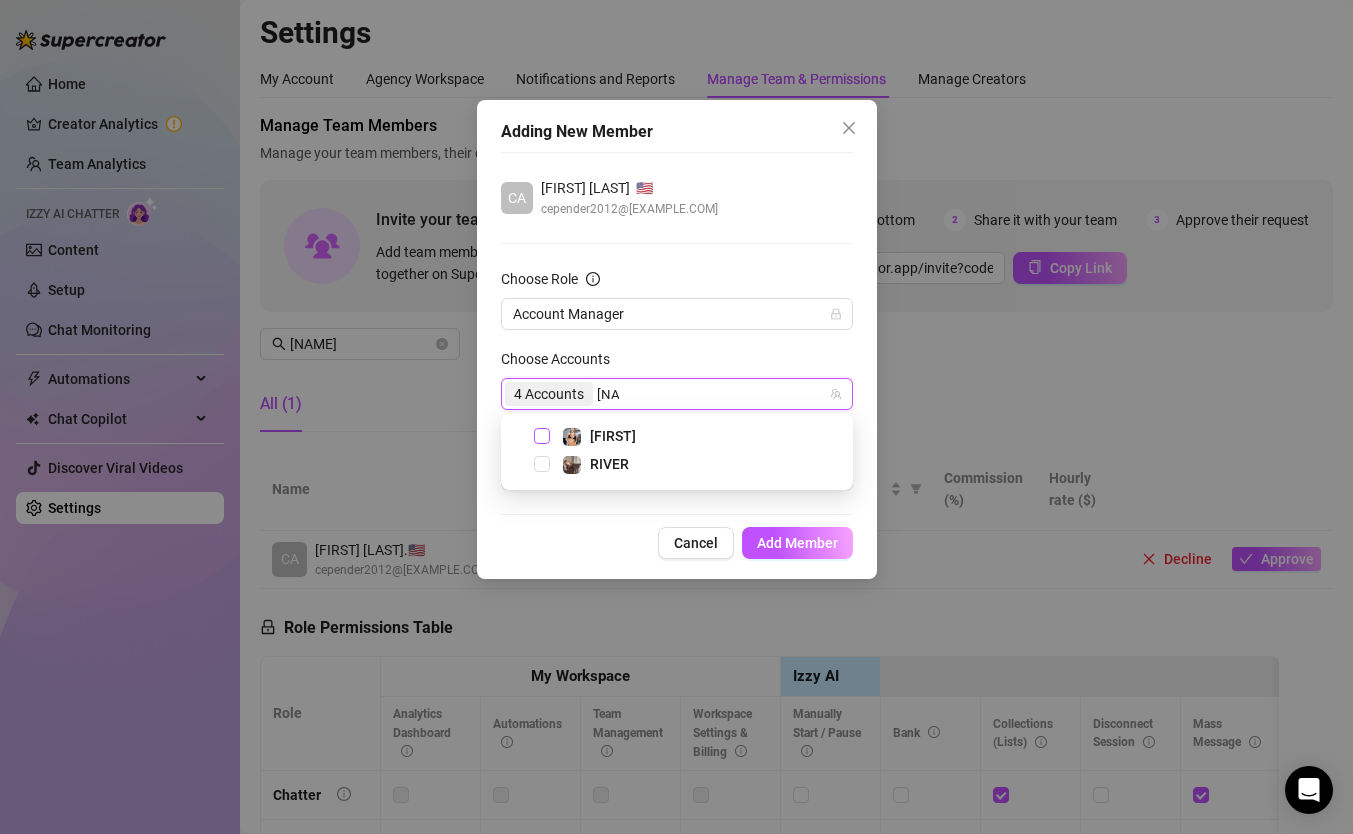 click at bounding box center [542, 436] 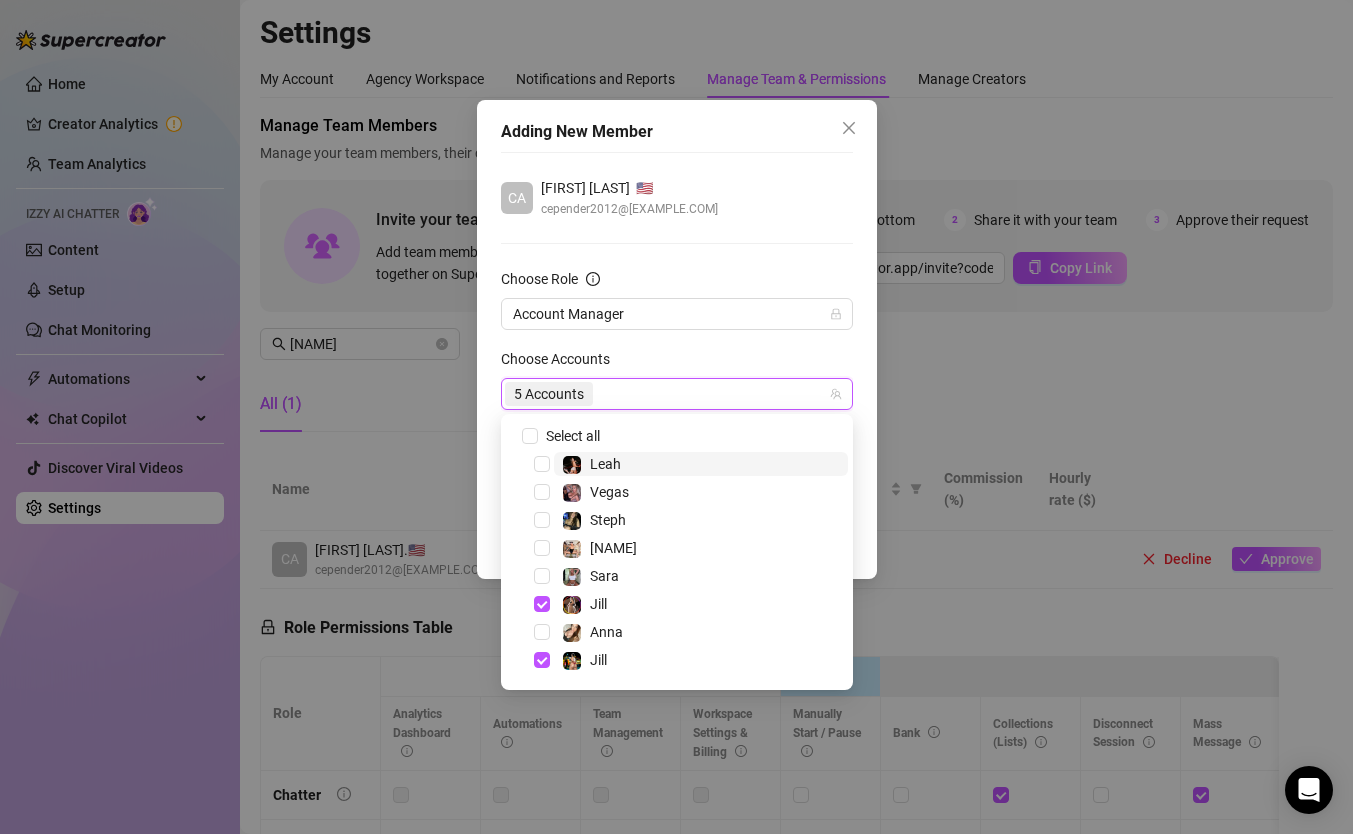 click on "5 Accounts" at bounding box center [666, 394] 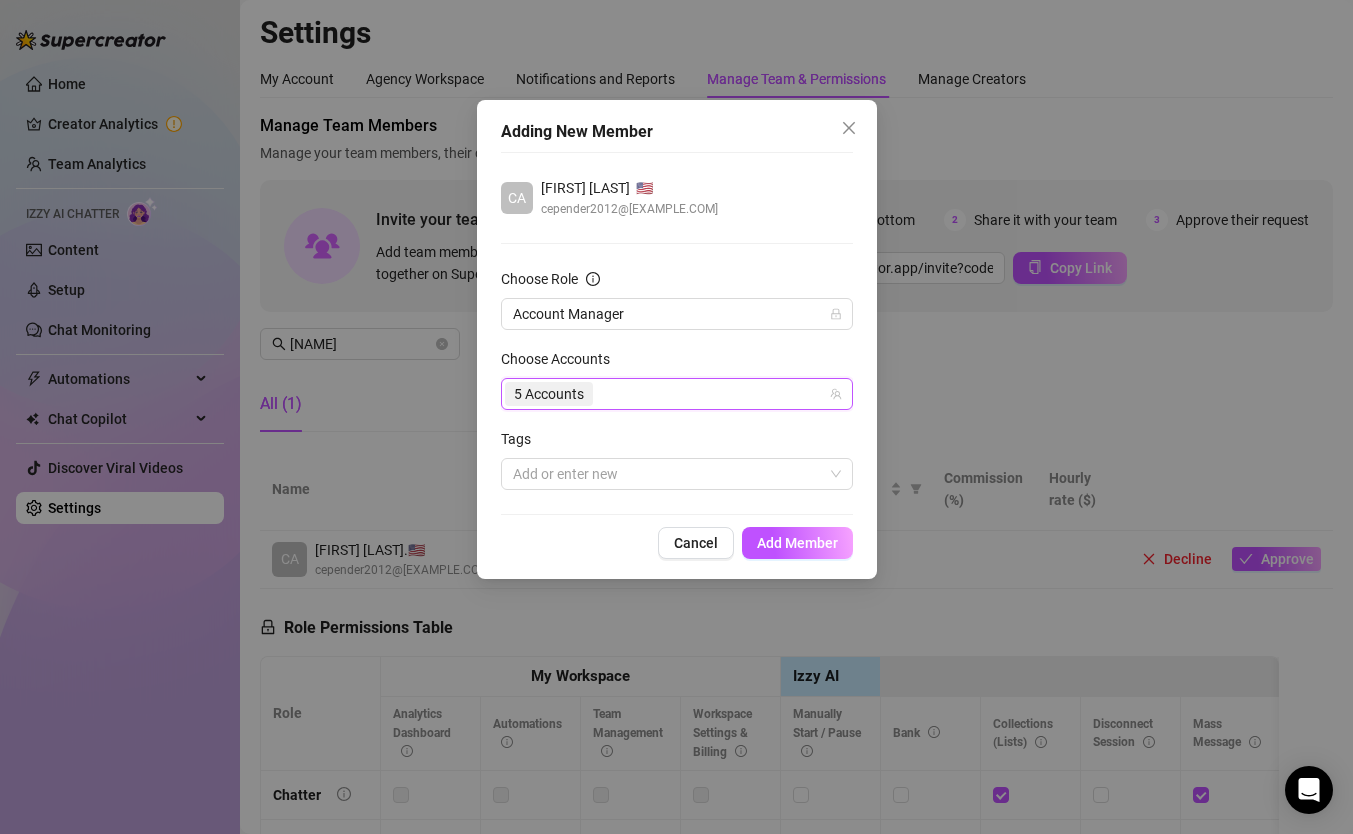 click on "5 Accounts" at bounding box center [666, 394] 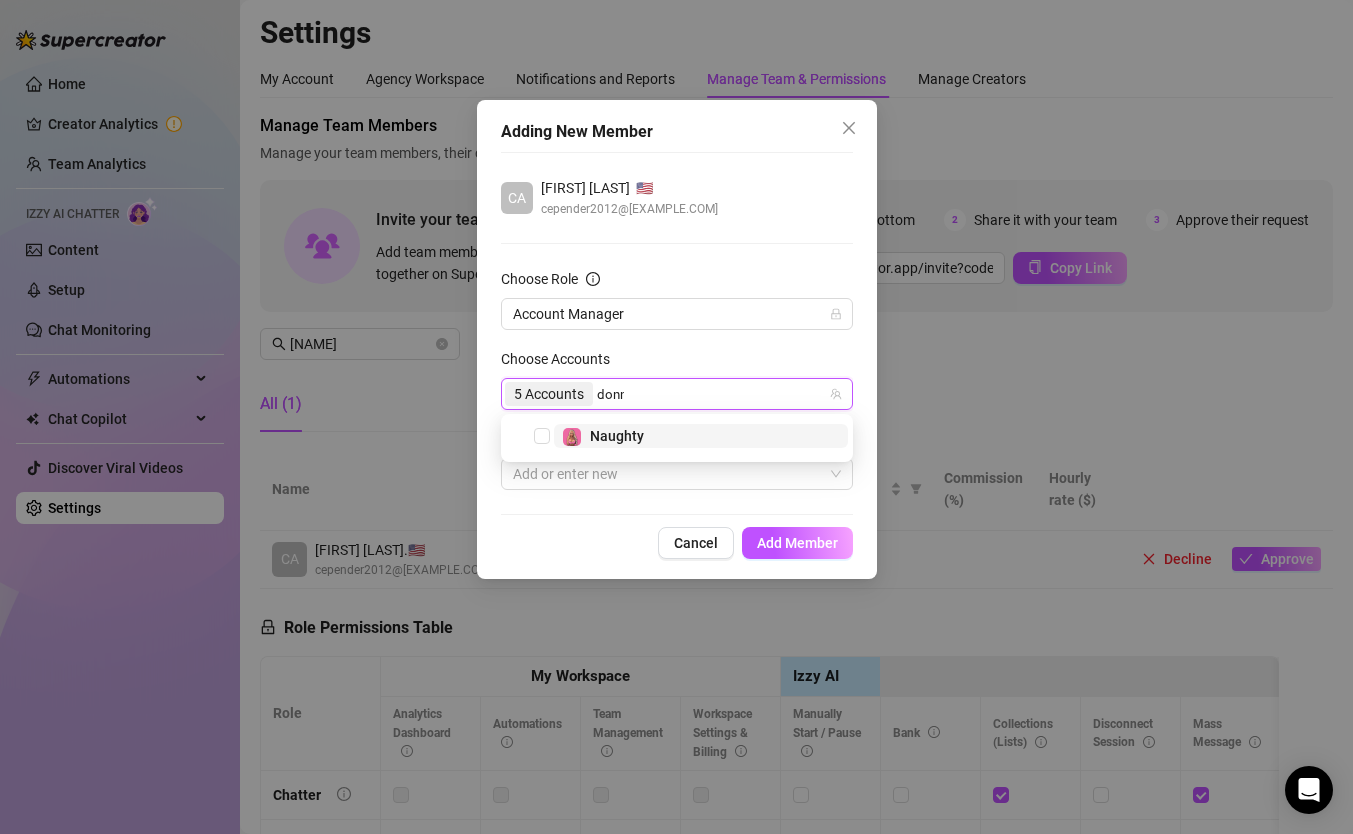 type on "donna" 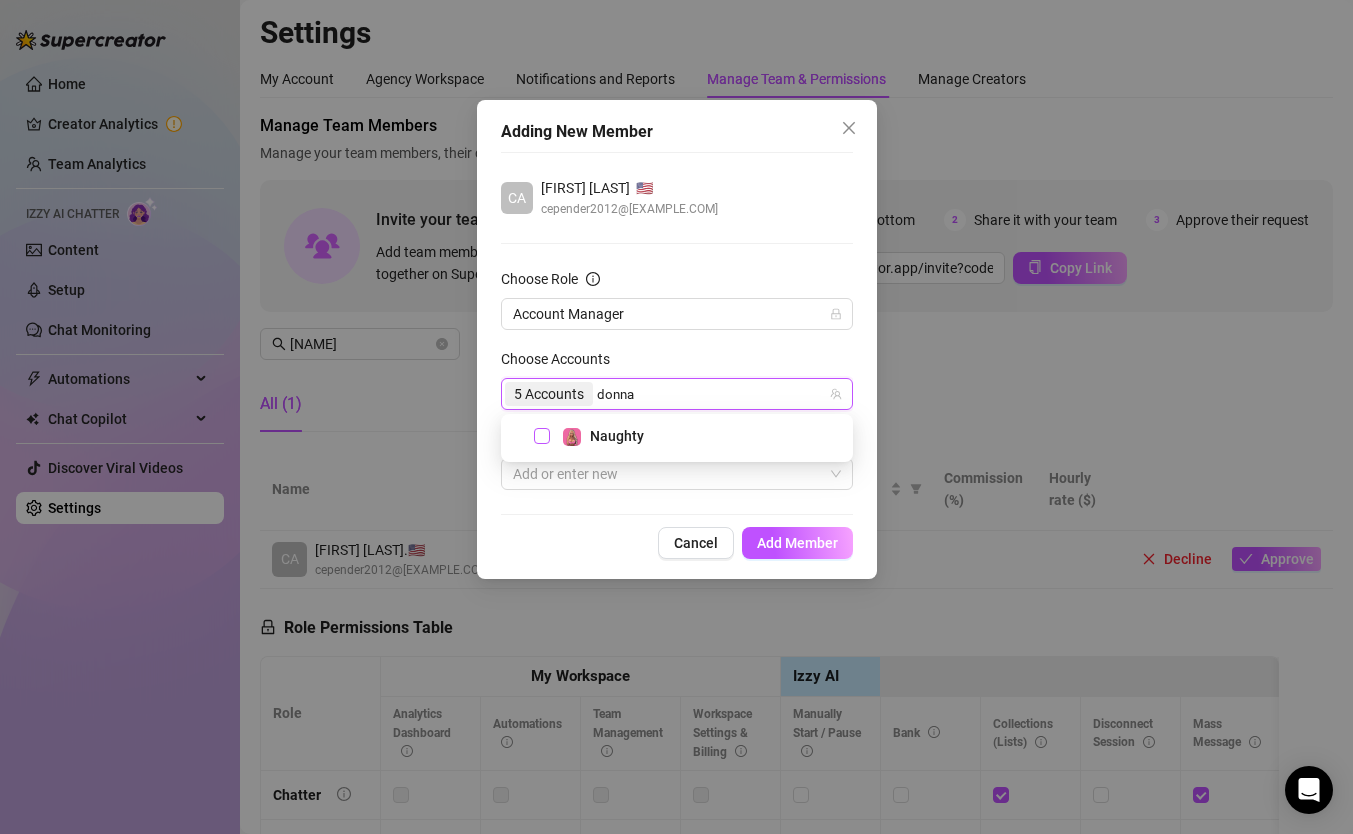 click at bounding box center [542, 436] 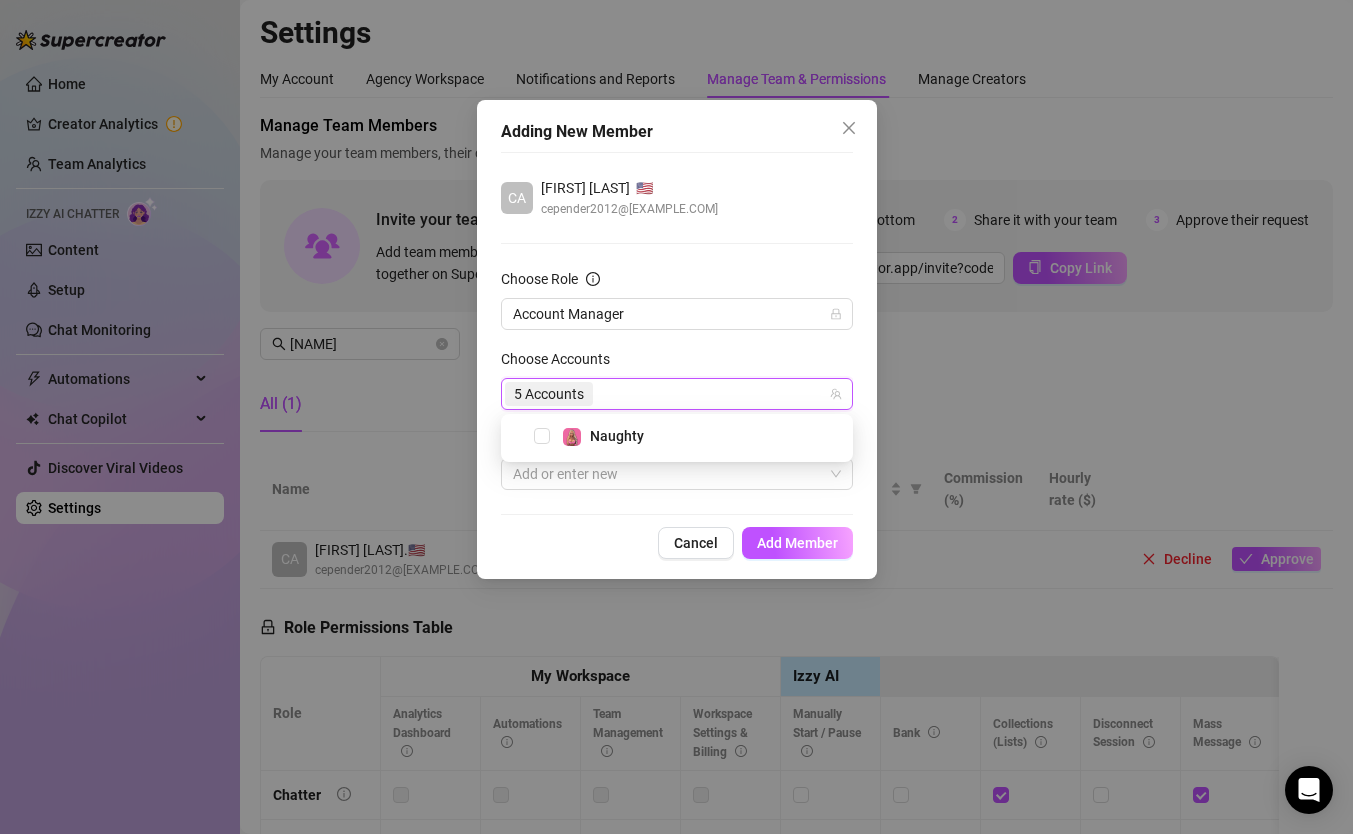 click on "[NUMBER] Accounts [FIRST]" at bounding box center (666, 394) 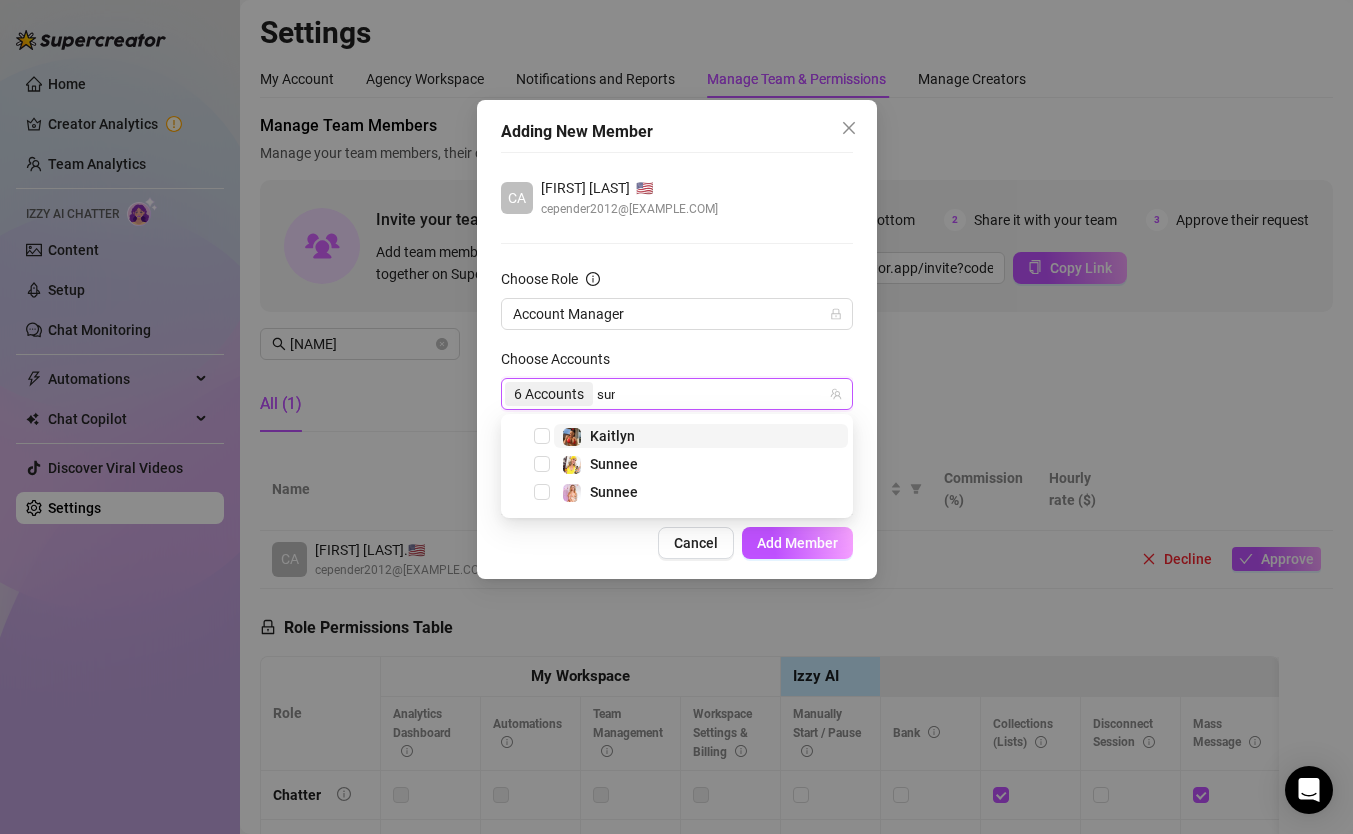 type on "[NAME]" 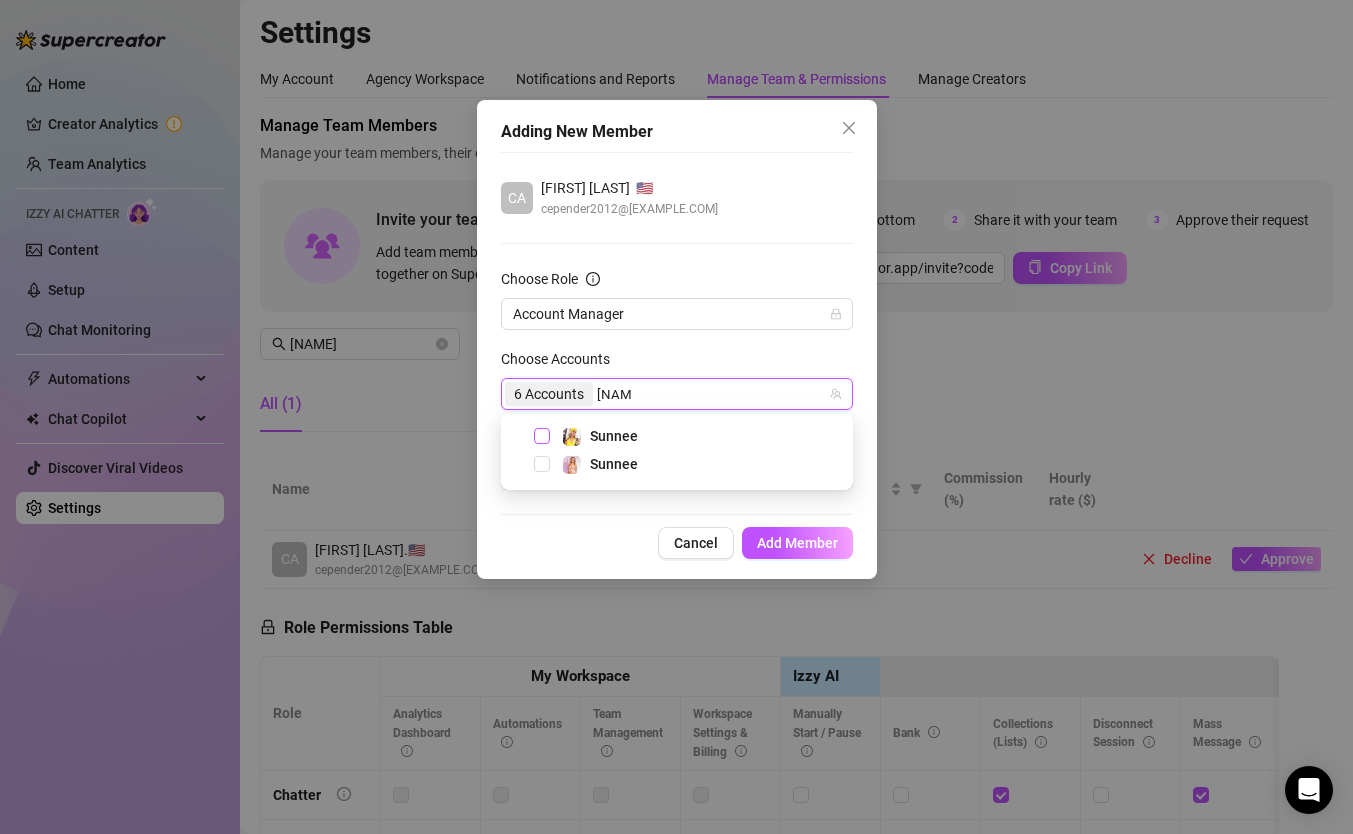 click at bounding box center (542, 436) 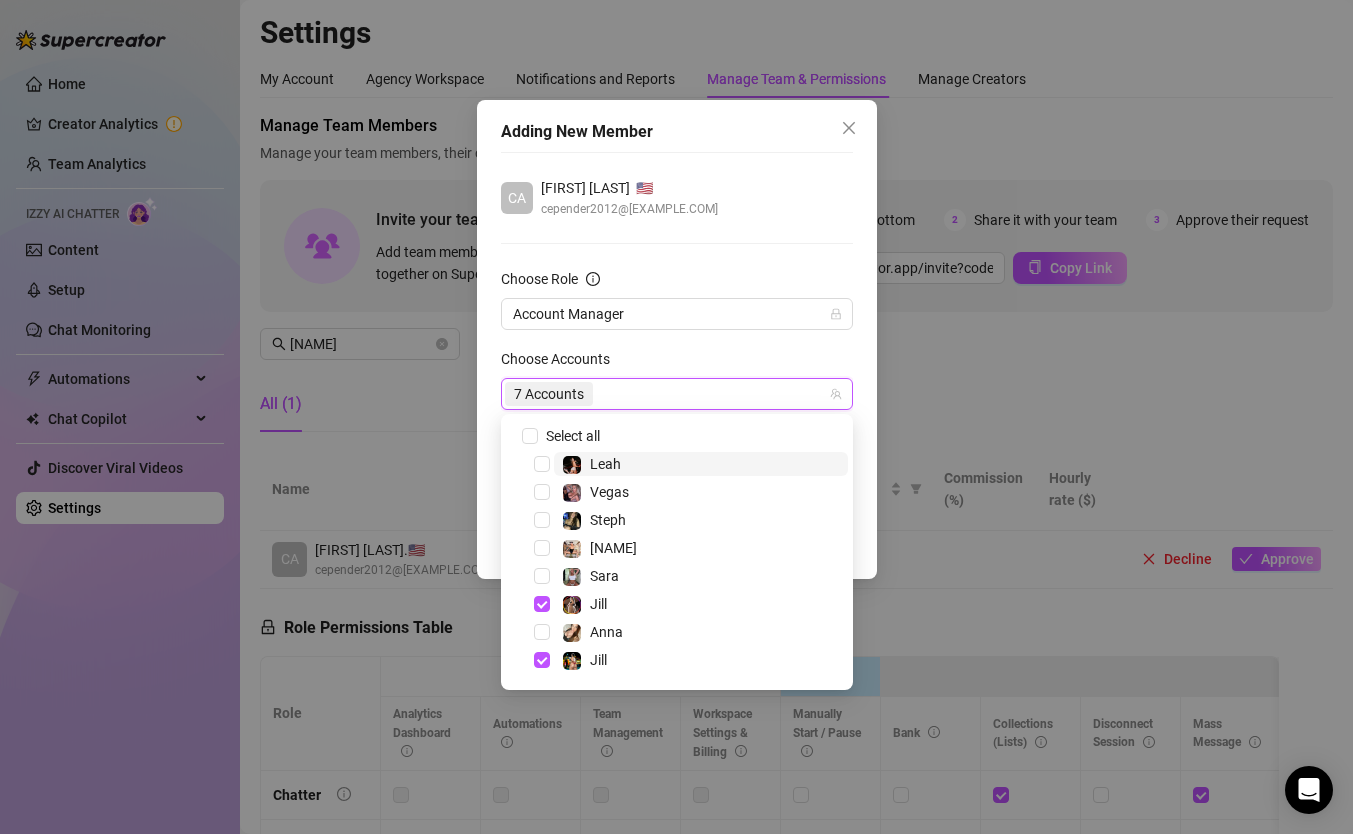 click on "7 Accounts" at bounding box center [666, 394] 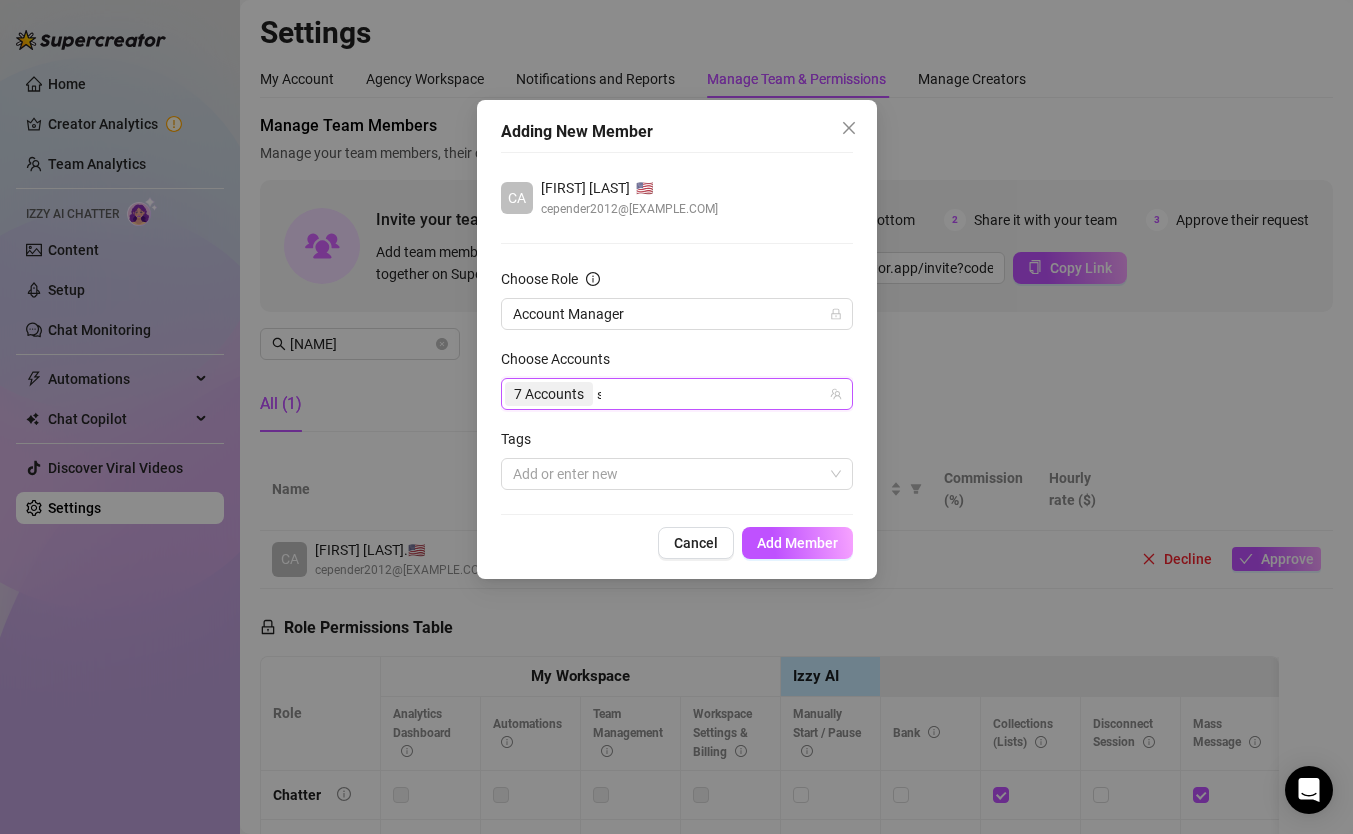 type on "su" 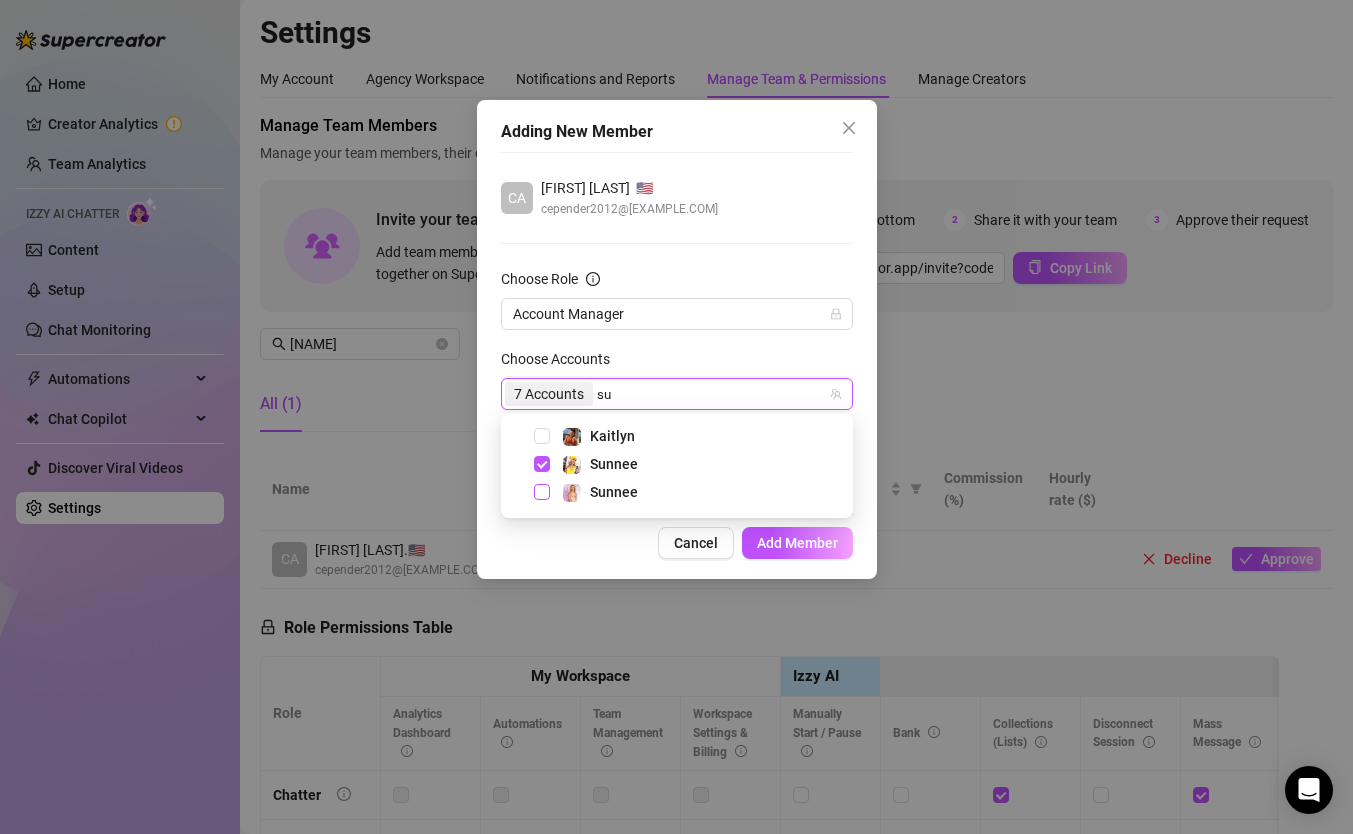 click at bounding box center [542, 492] 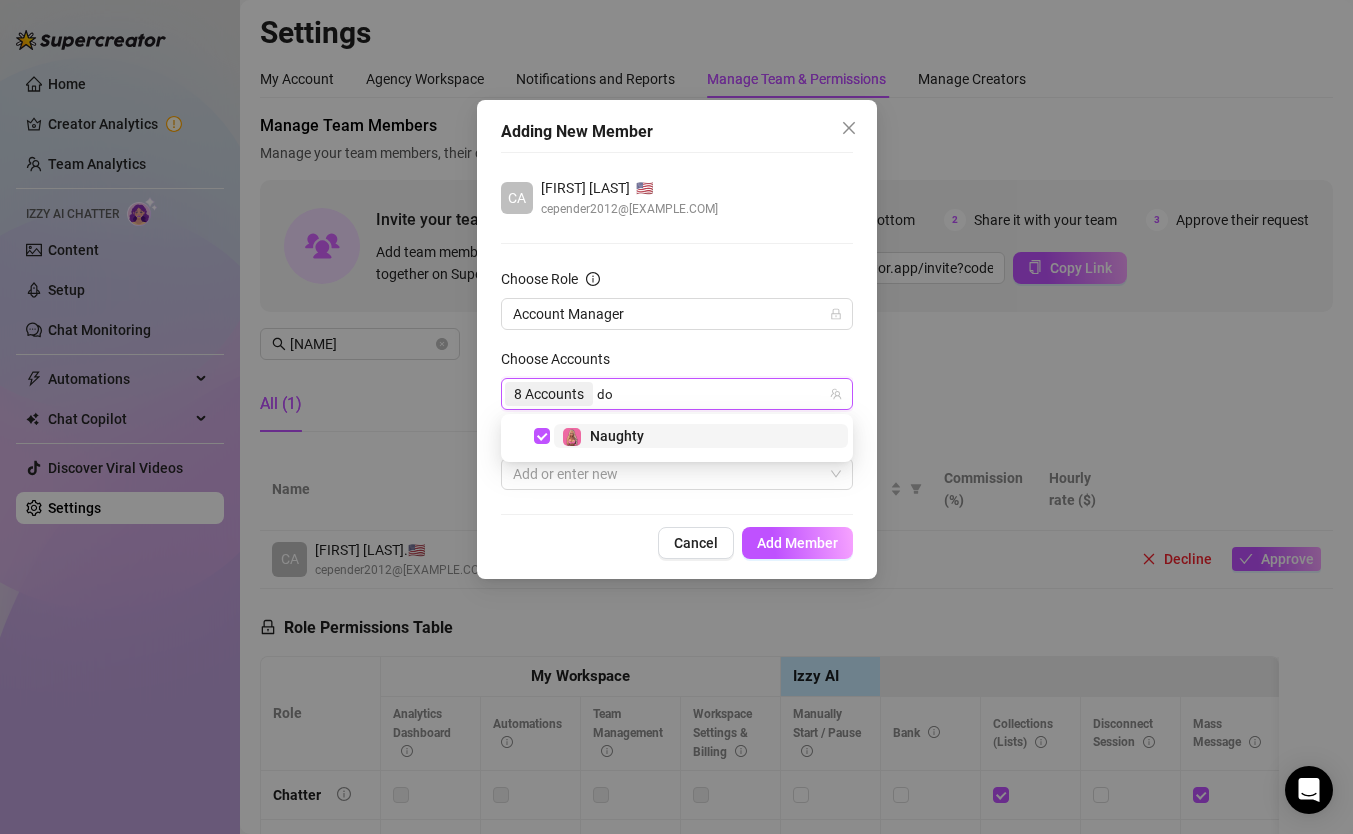 type on "d" 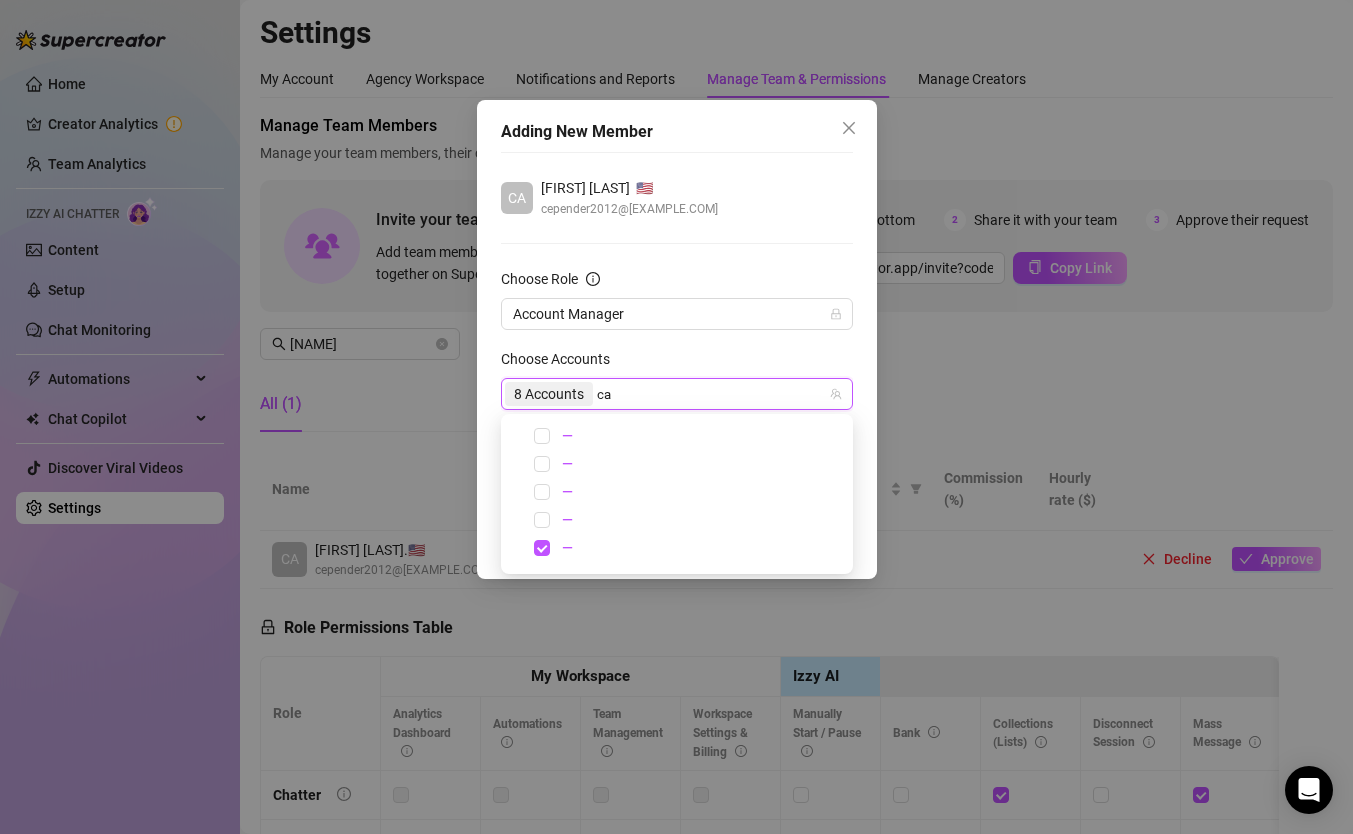 type on "cam" 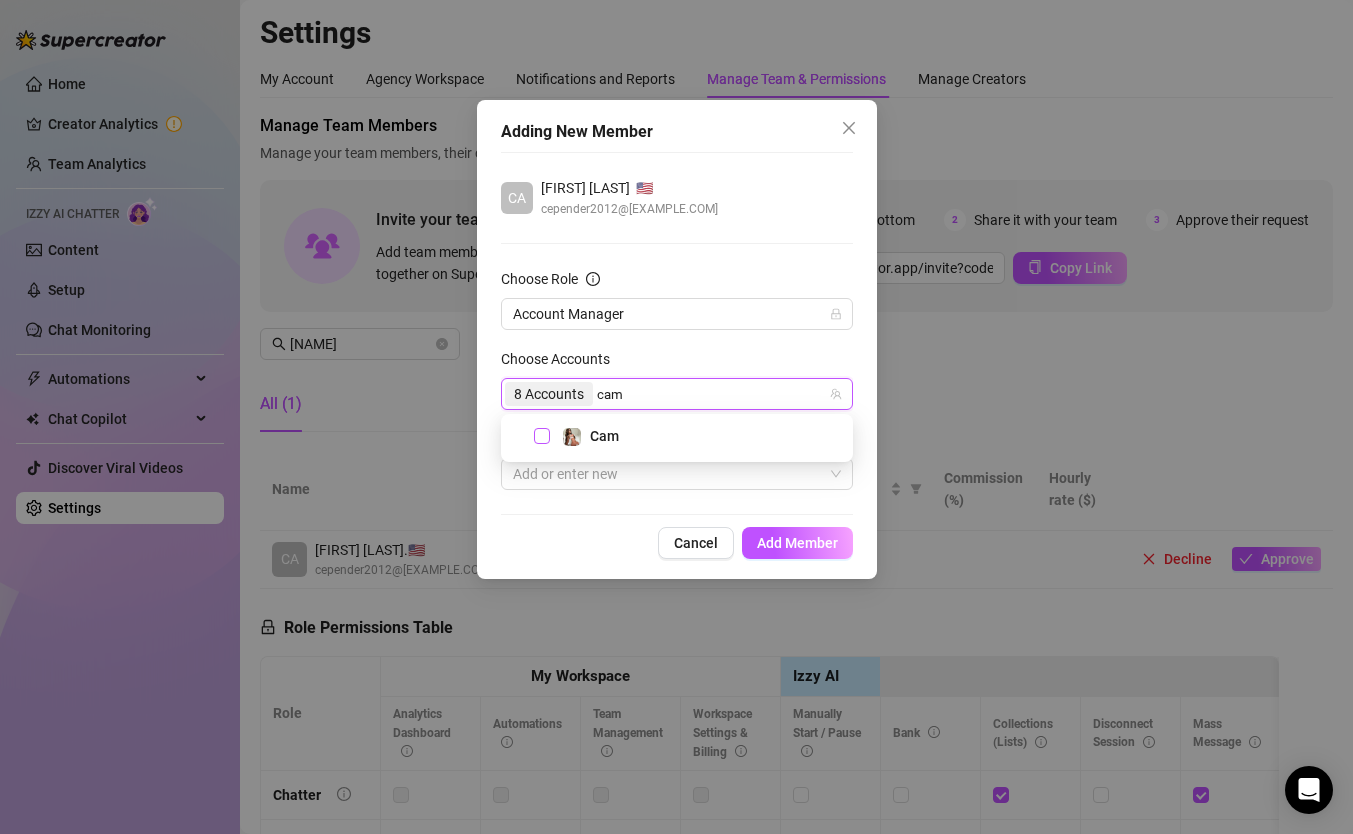 click at bounding box center (542, 436) 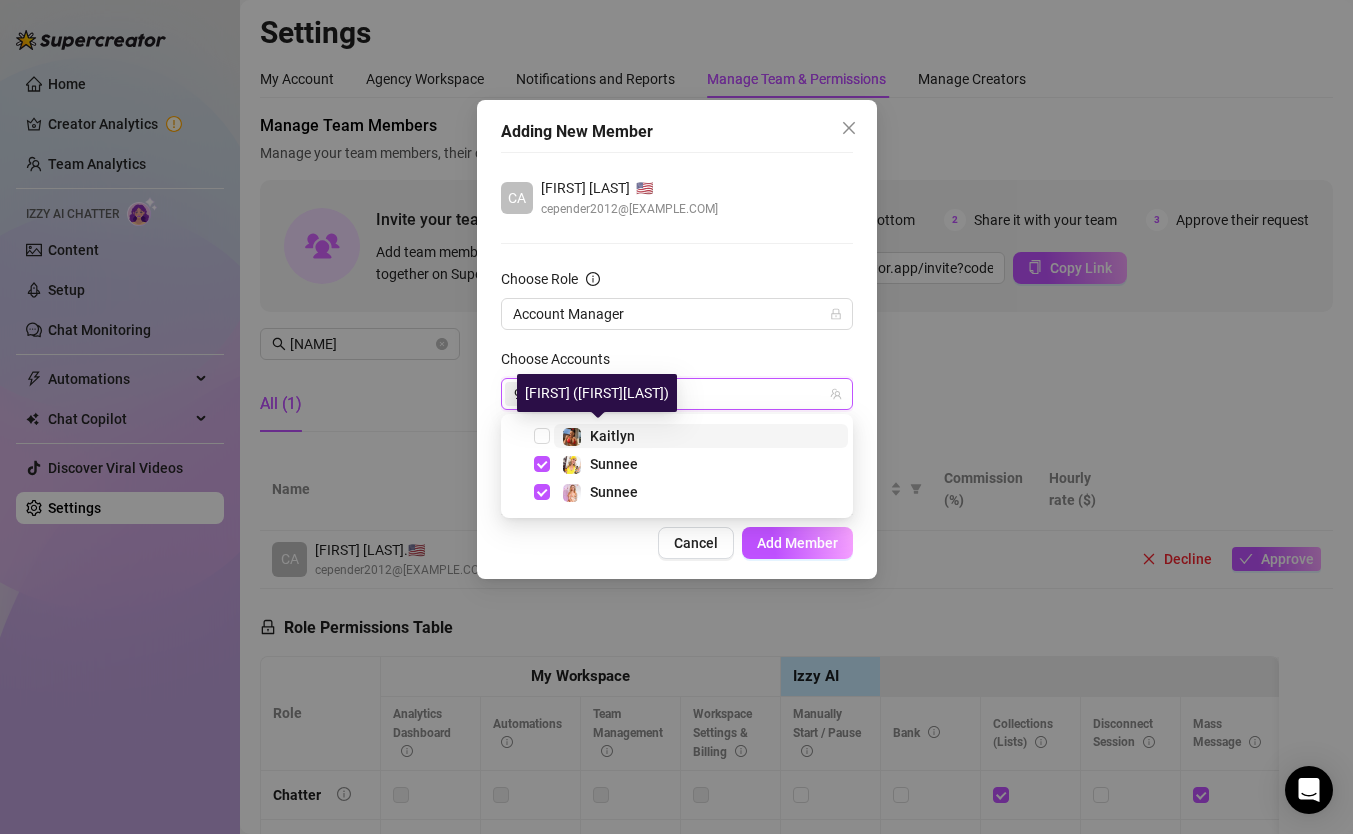type on "s" 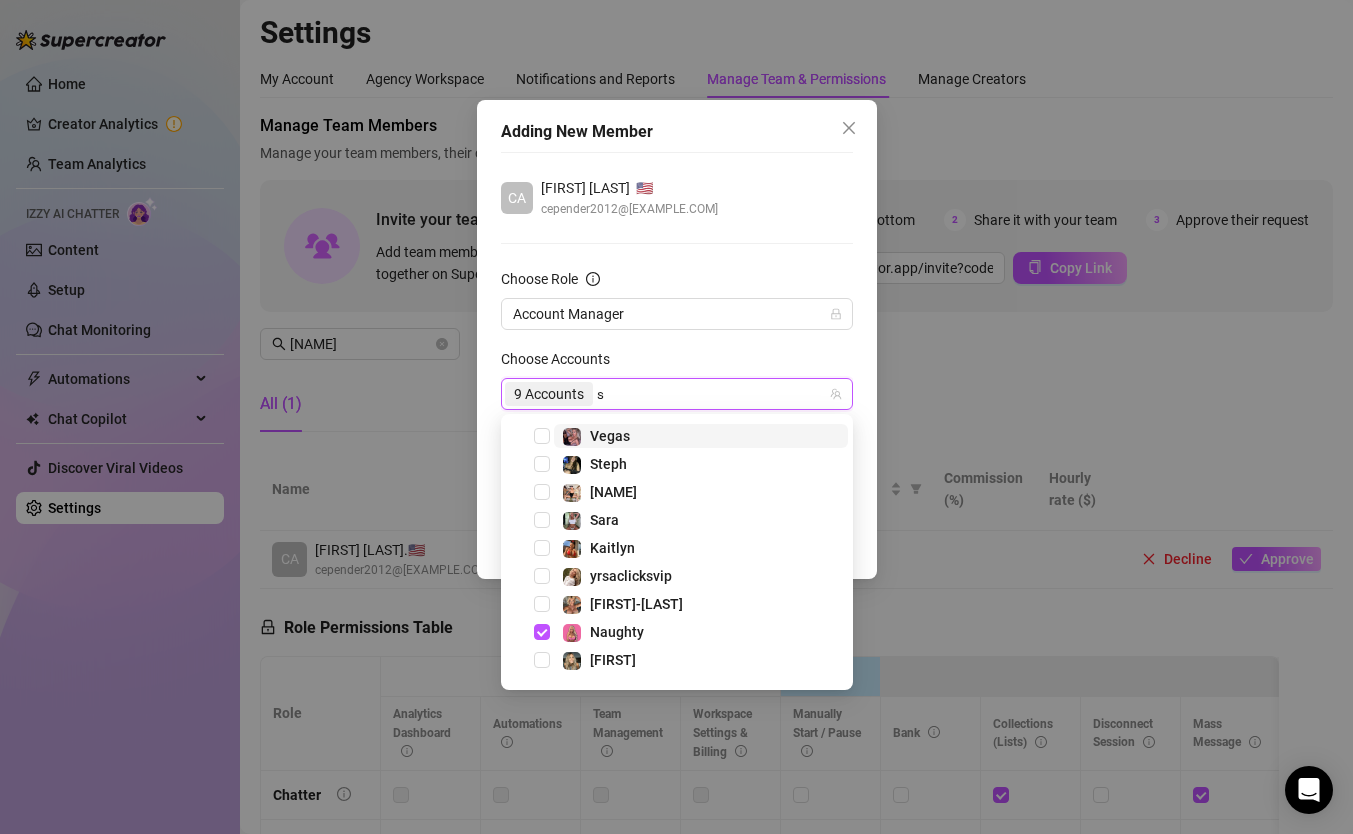 click on "9 Accounts s s" at bounding box center (666, 394) 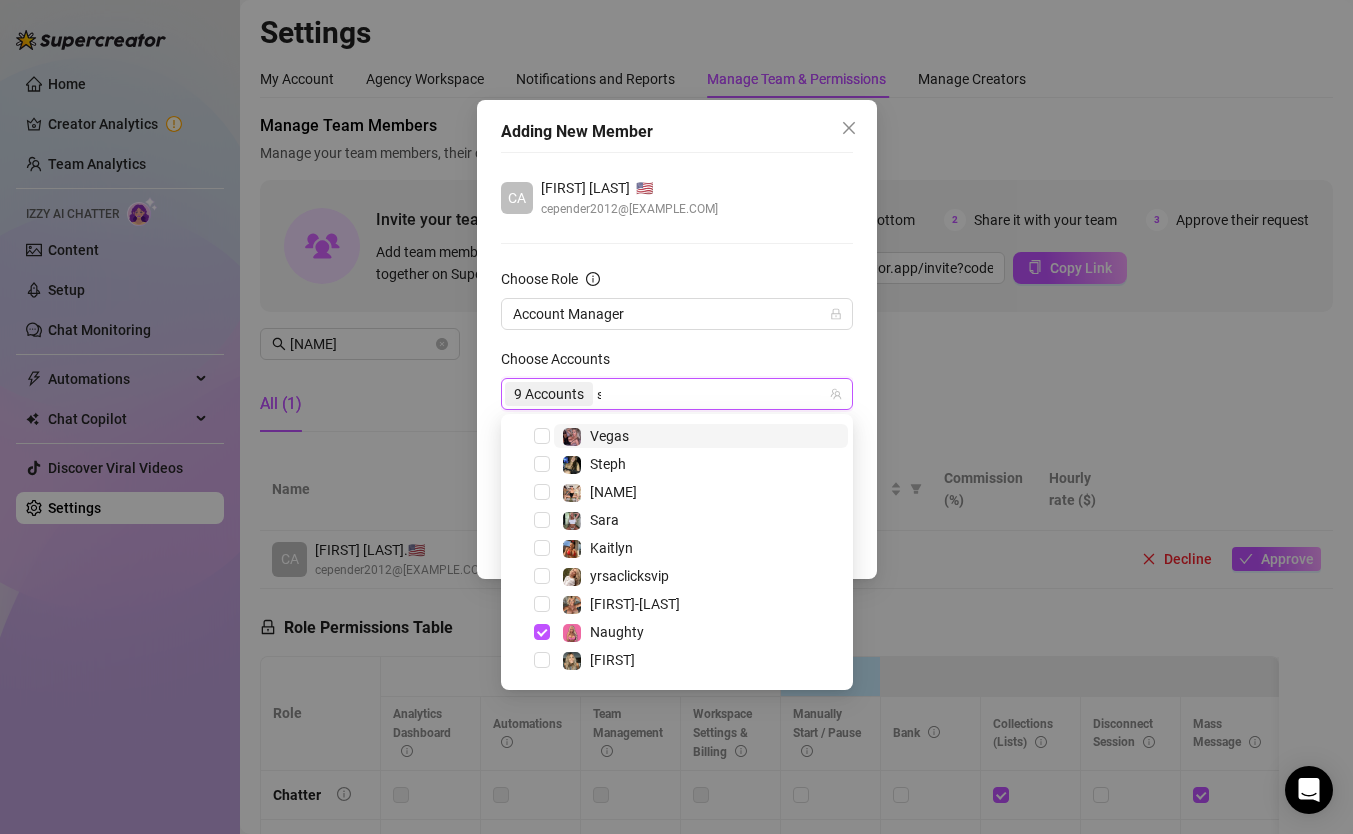 type 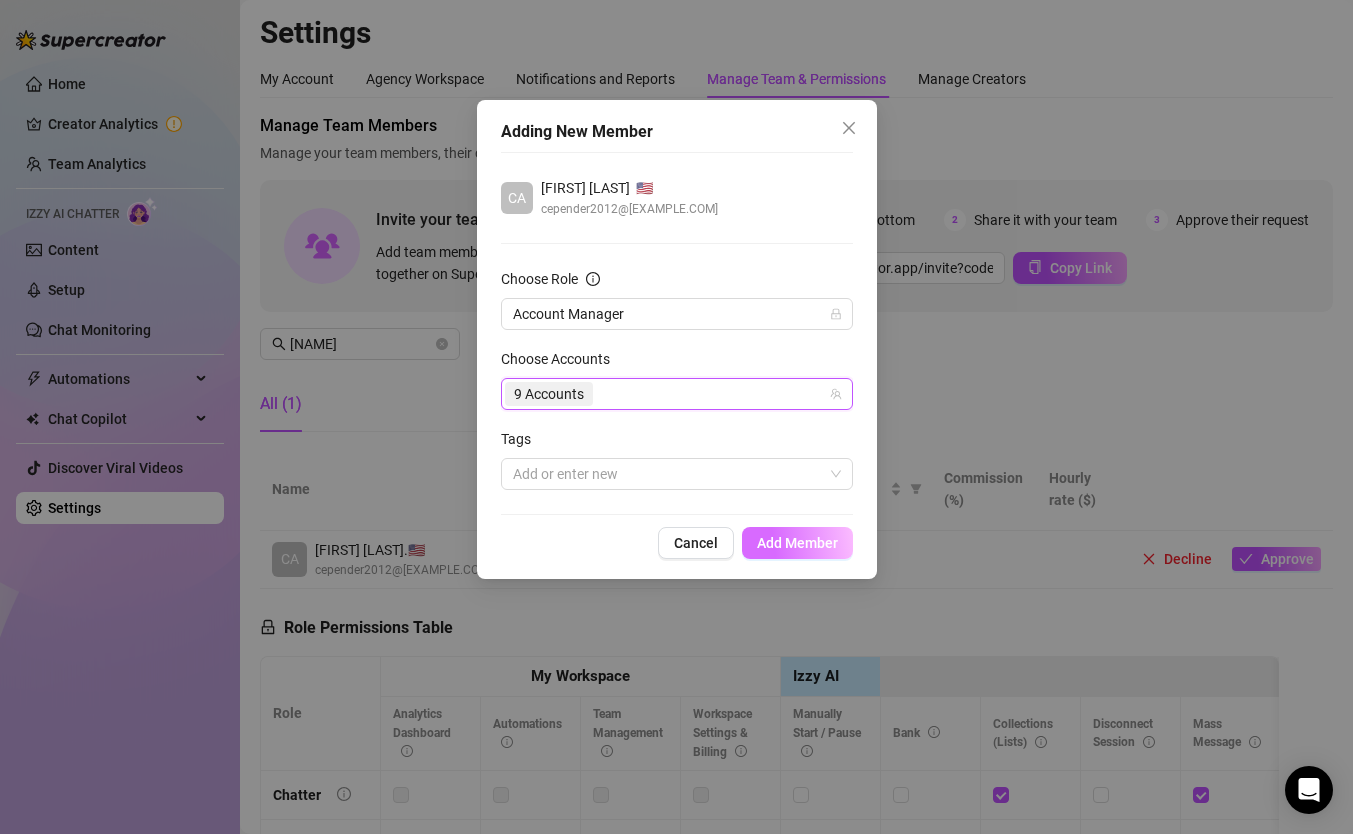 click on "Add Member" at bounding box center [797, 543] 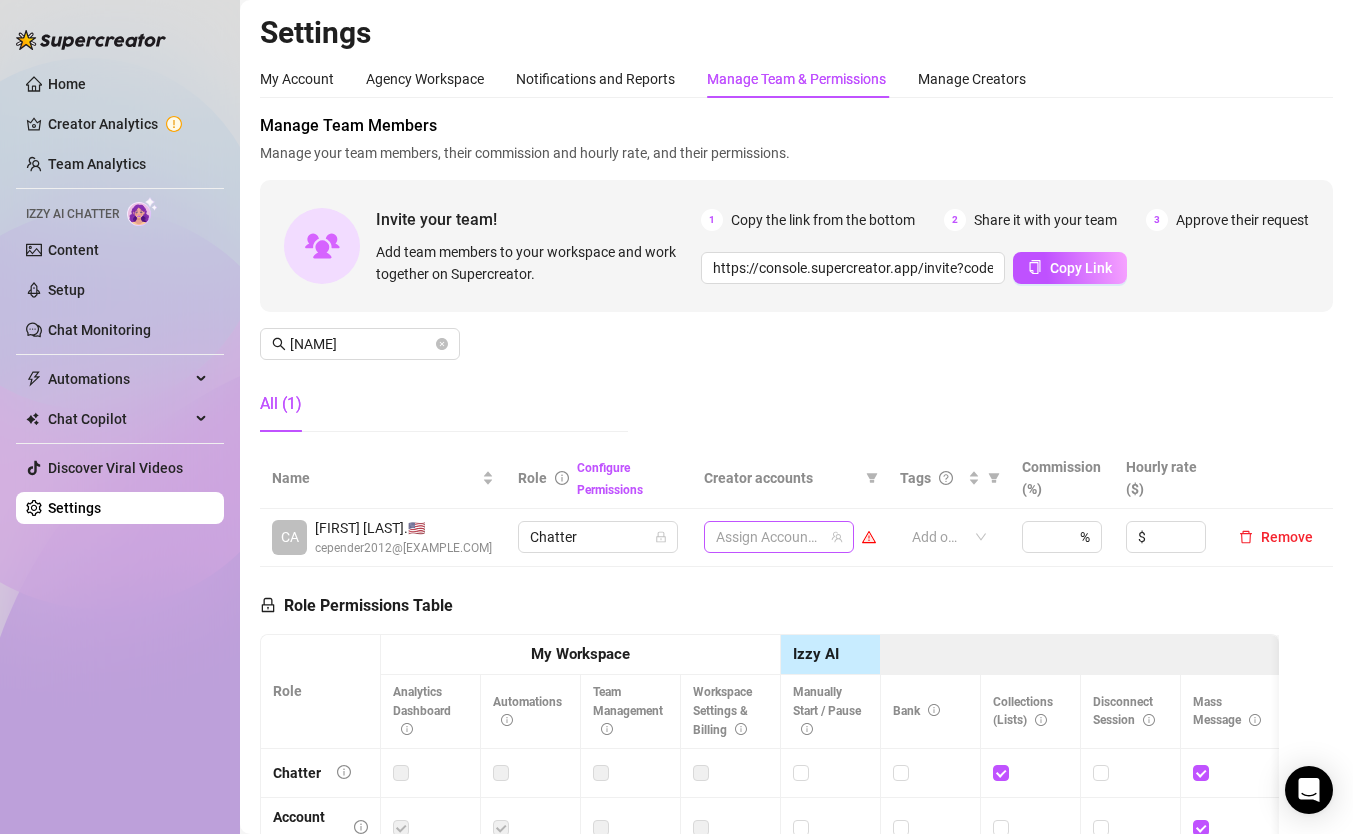 click at bounding box center [768, 537] 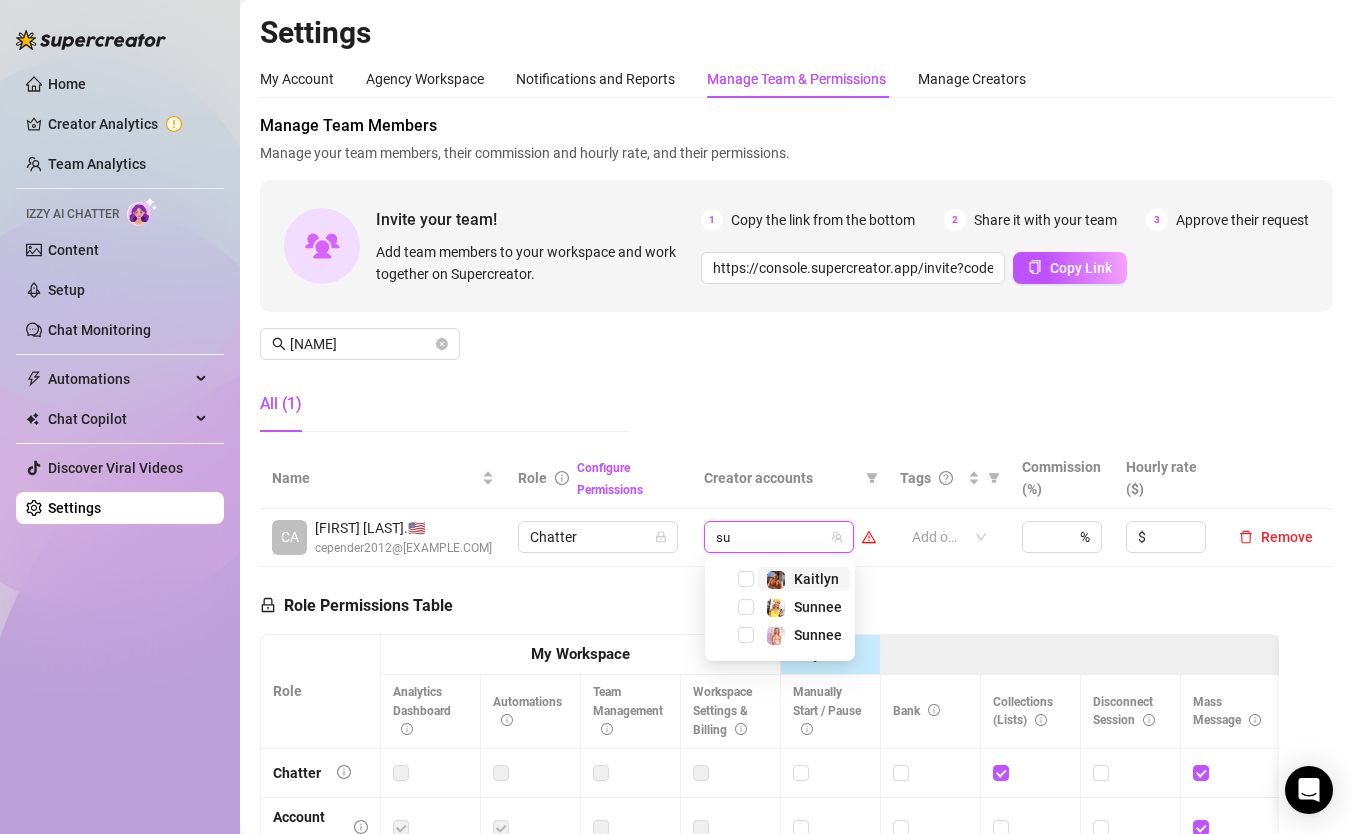 type on "sun" 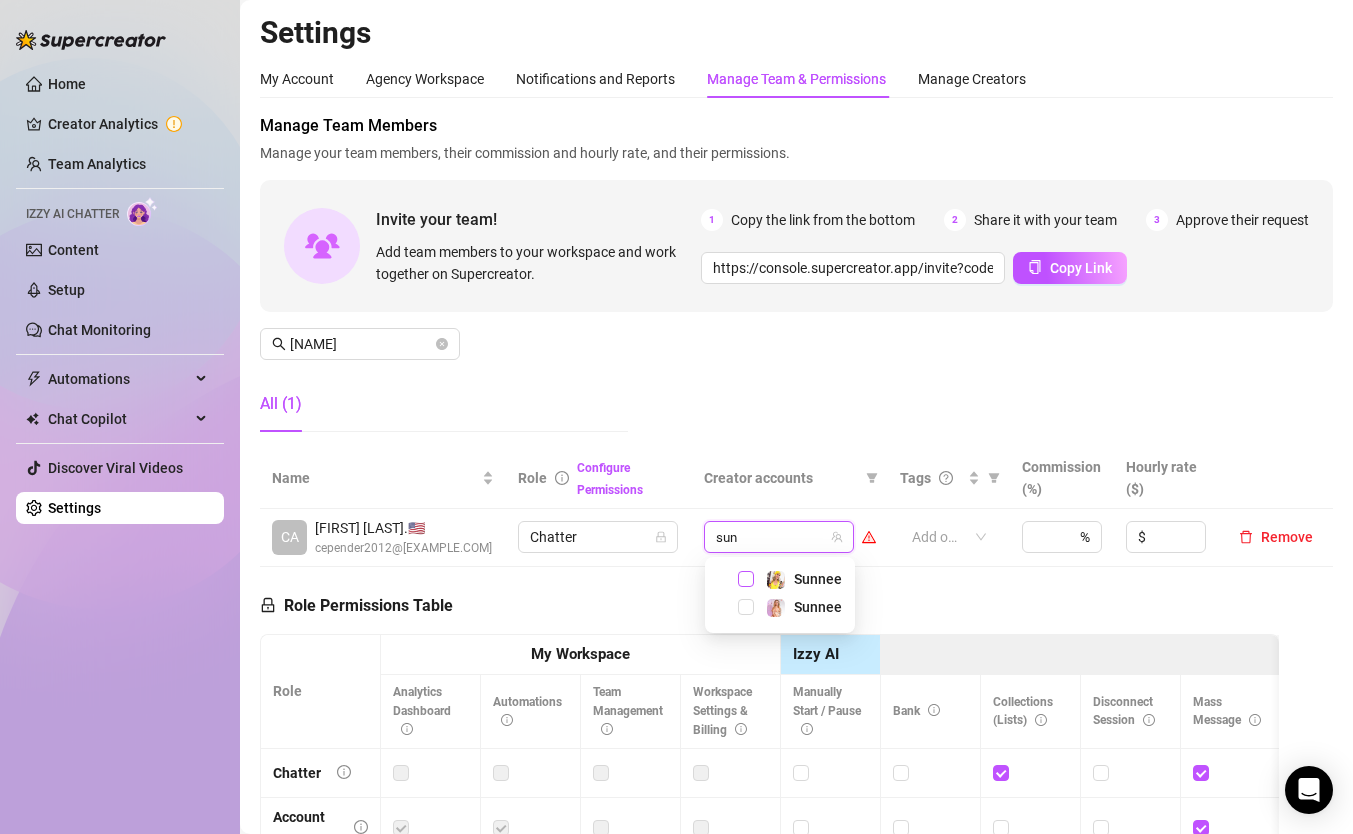 click at bounding box center (746, 579) 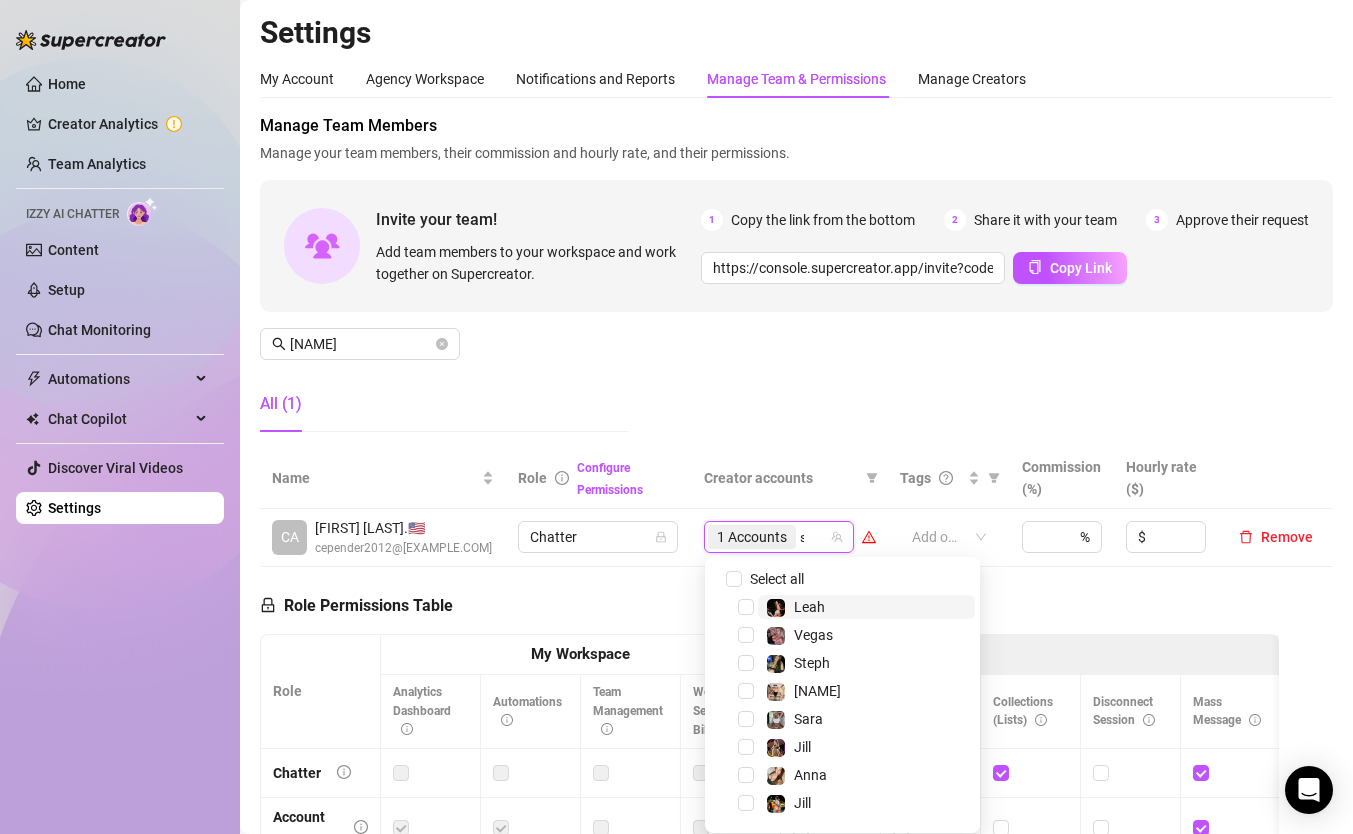 type on "su" 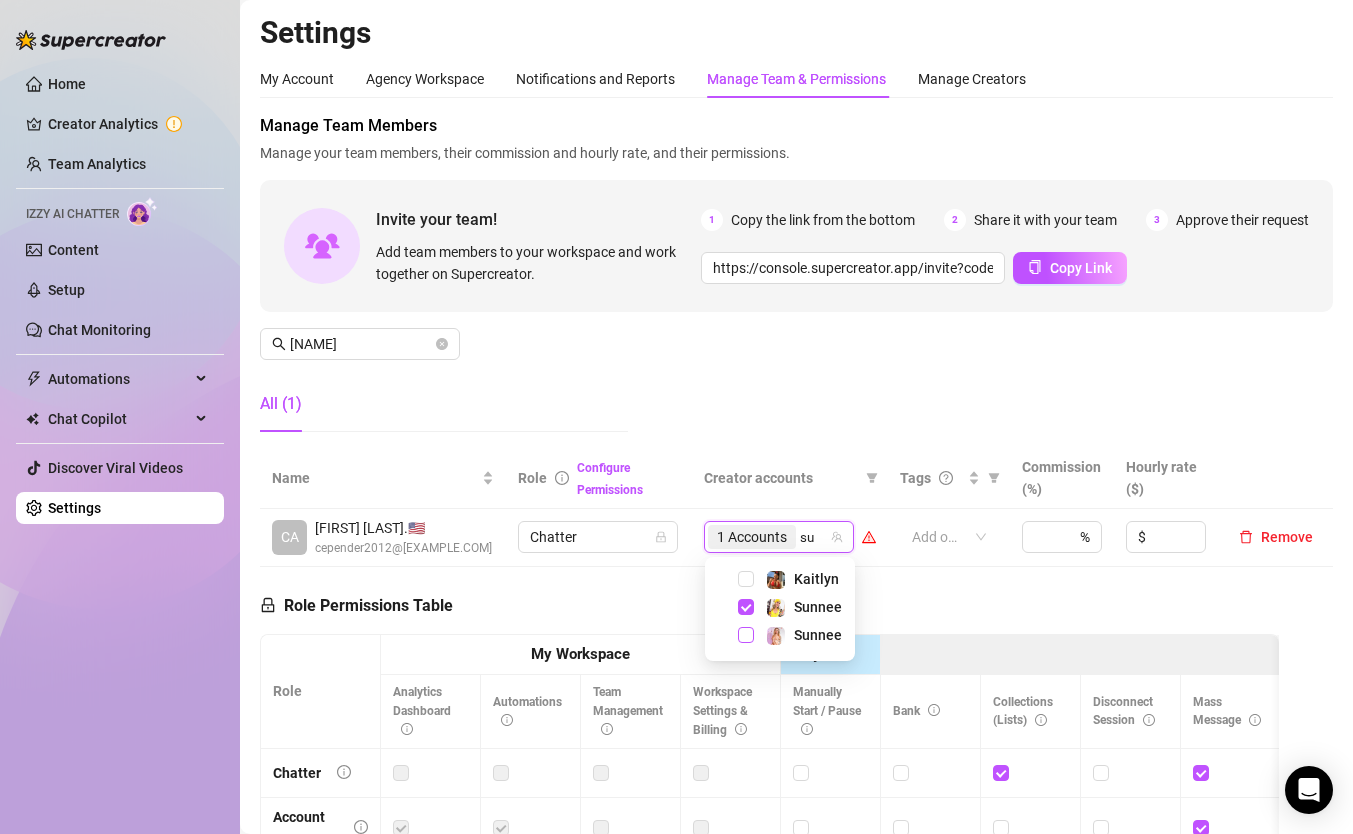 click at bounding box center [746, 635] 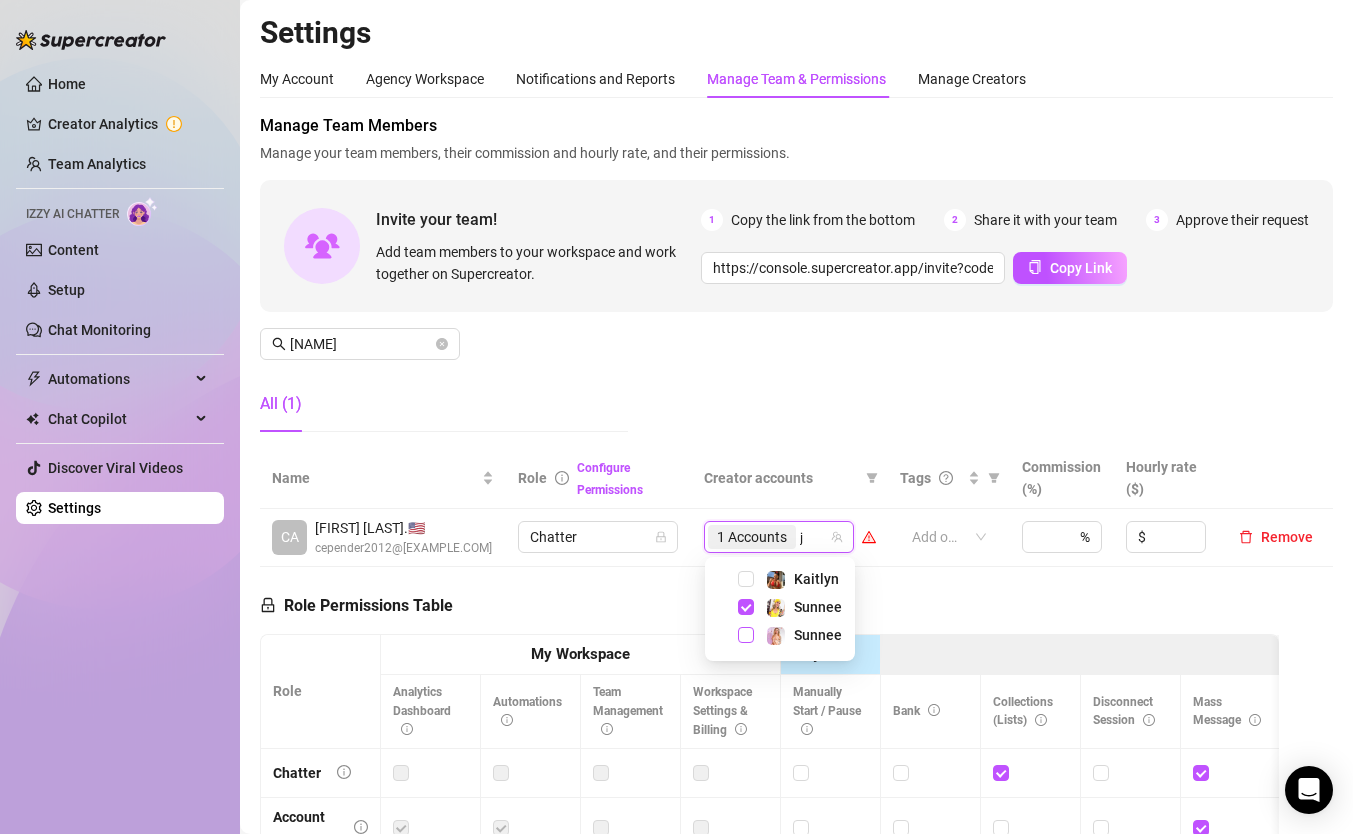 type on "ji" 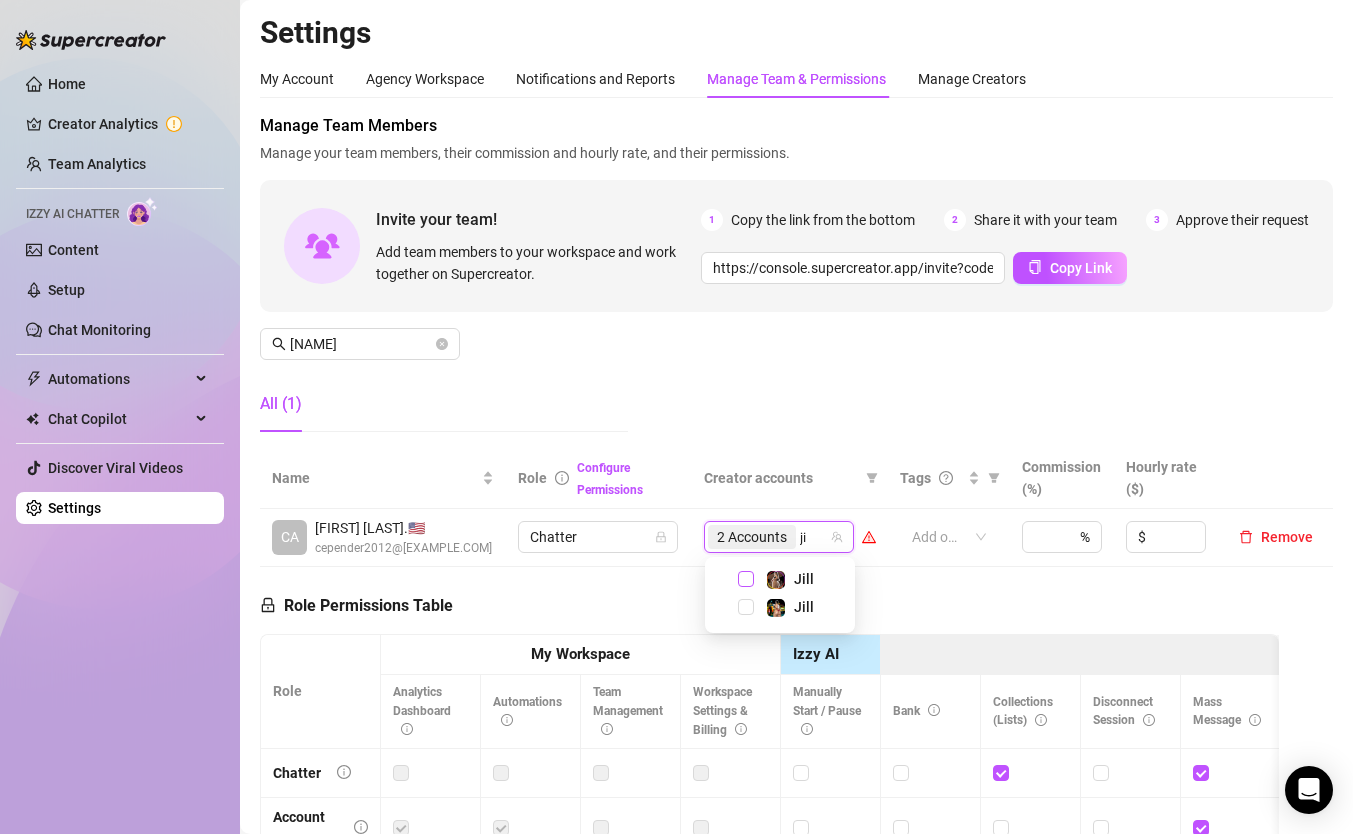 click at bounding box center [746, 579] 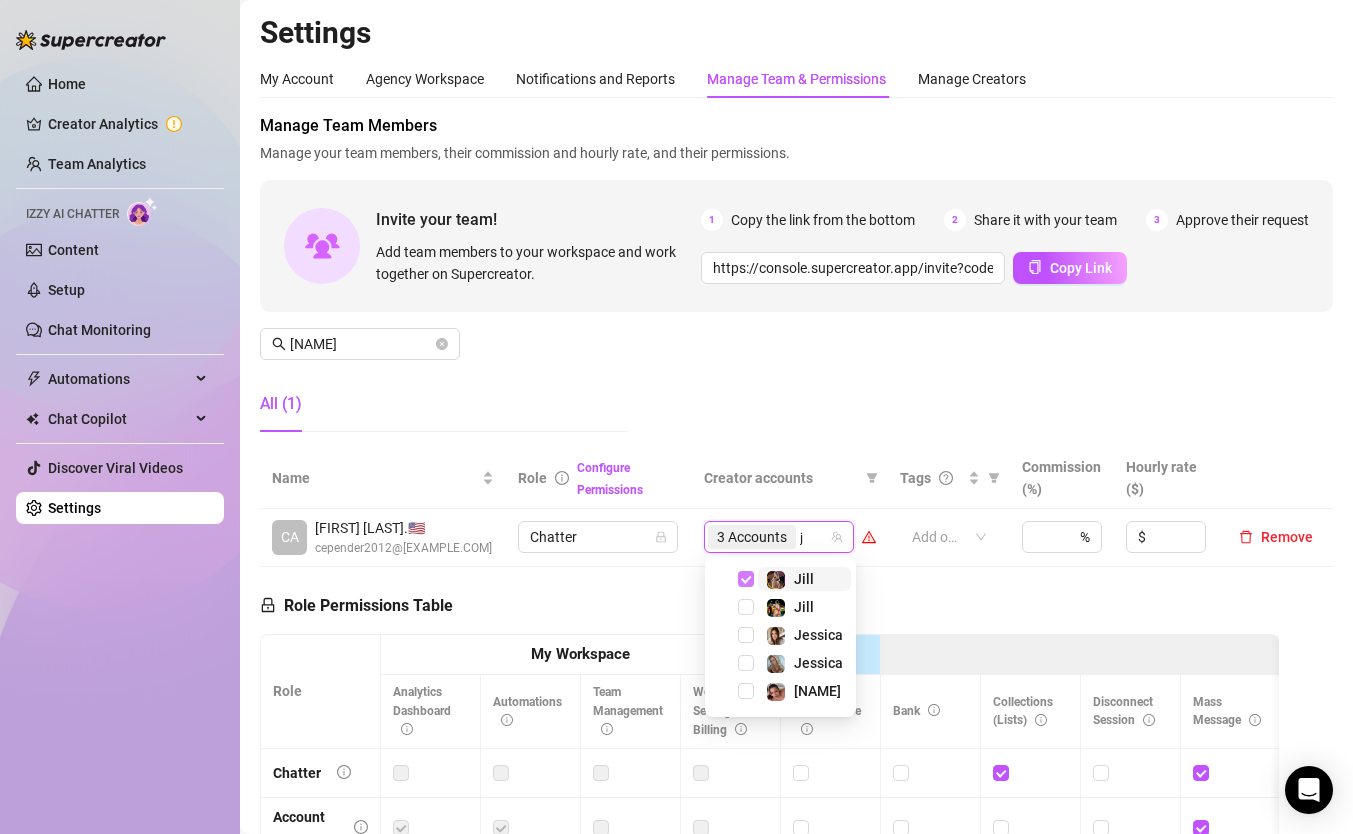 type on "ji" 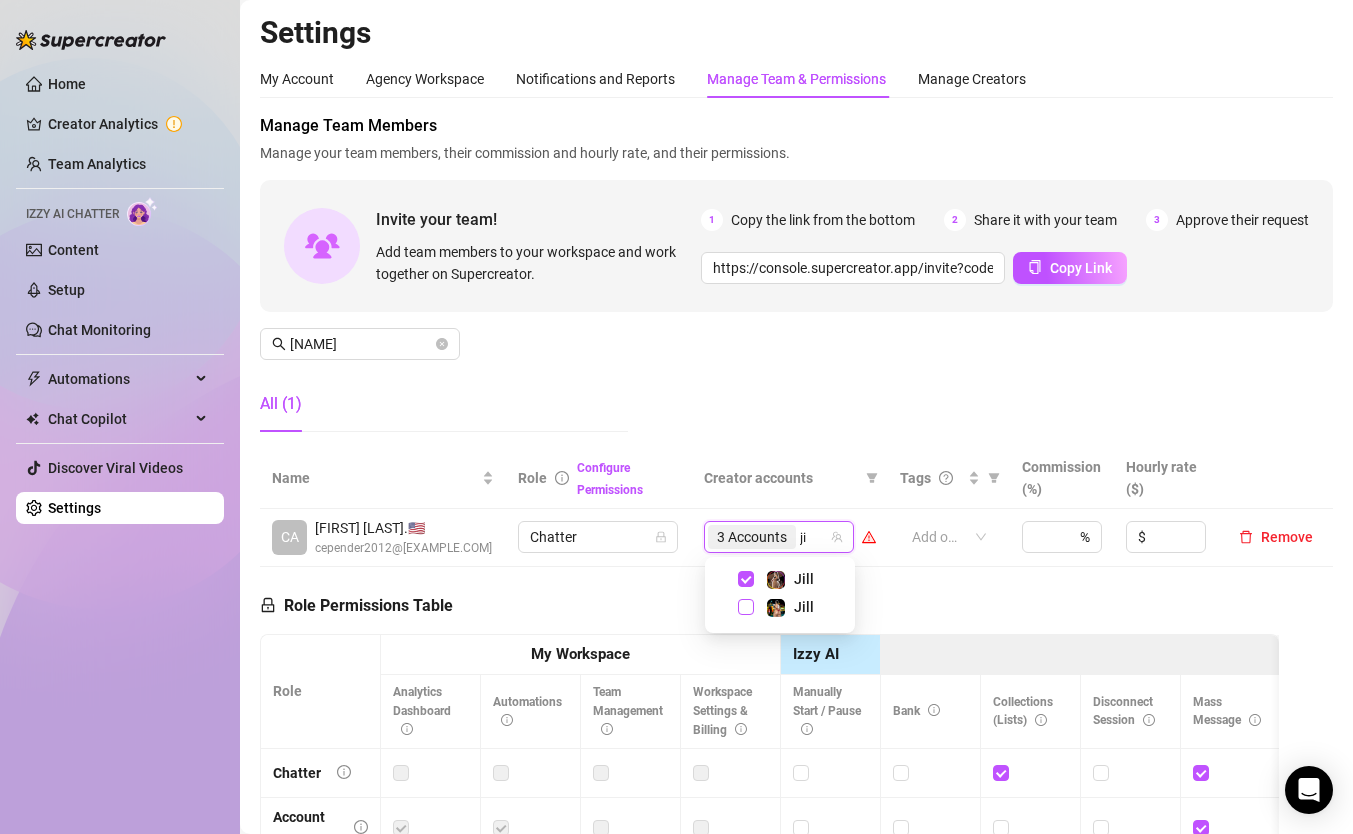 click at bounding box center [746, 607] 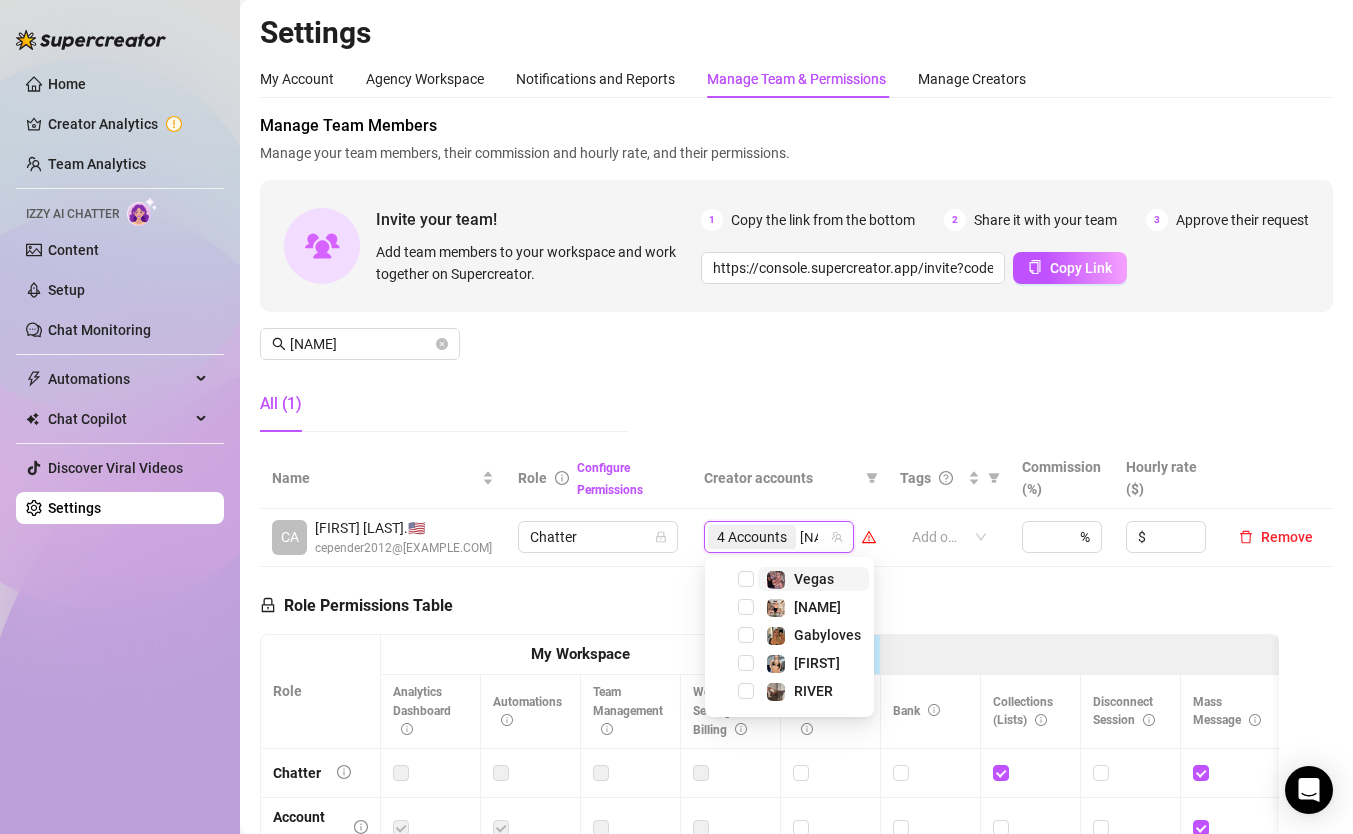 type on "[NAME]" 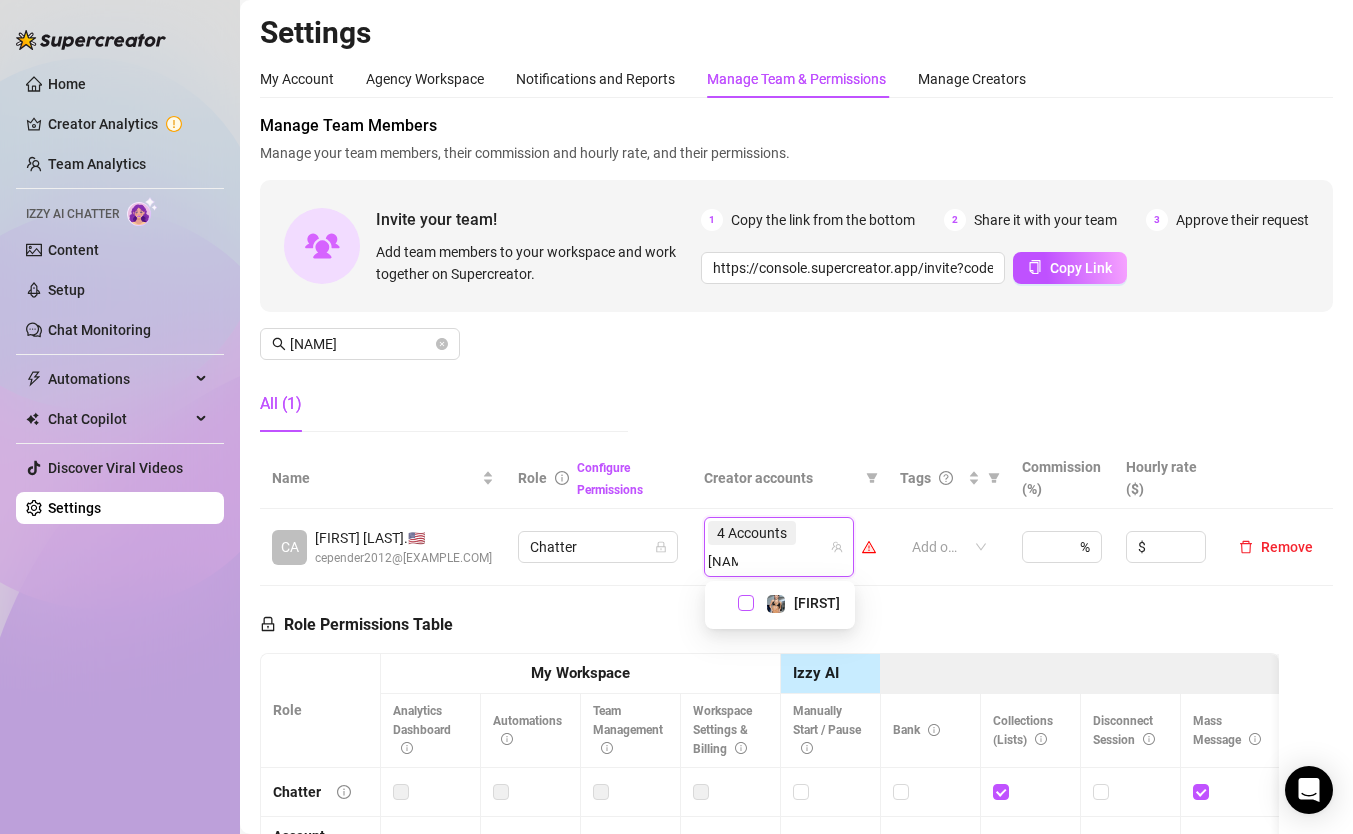 click at bounding box center [746, 603] 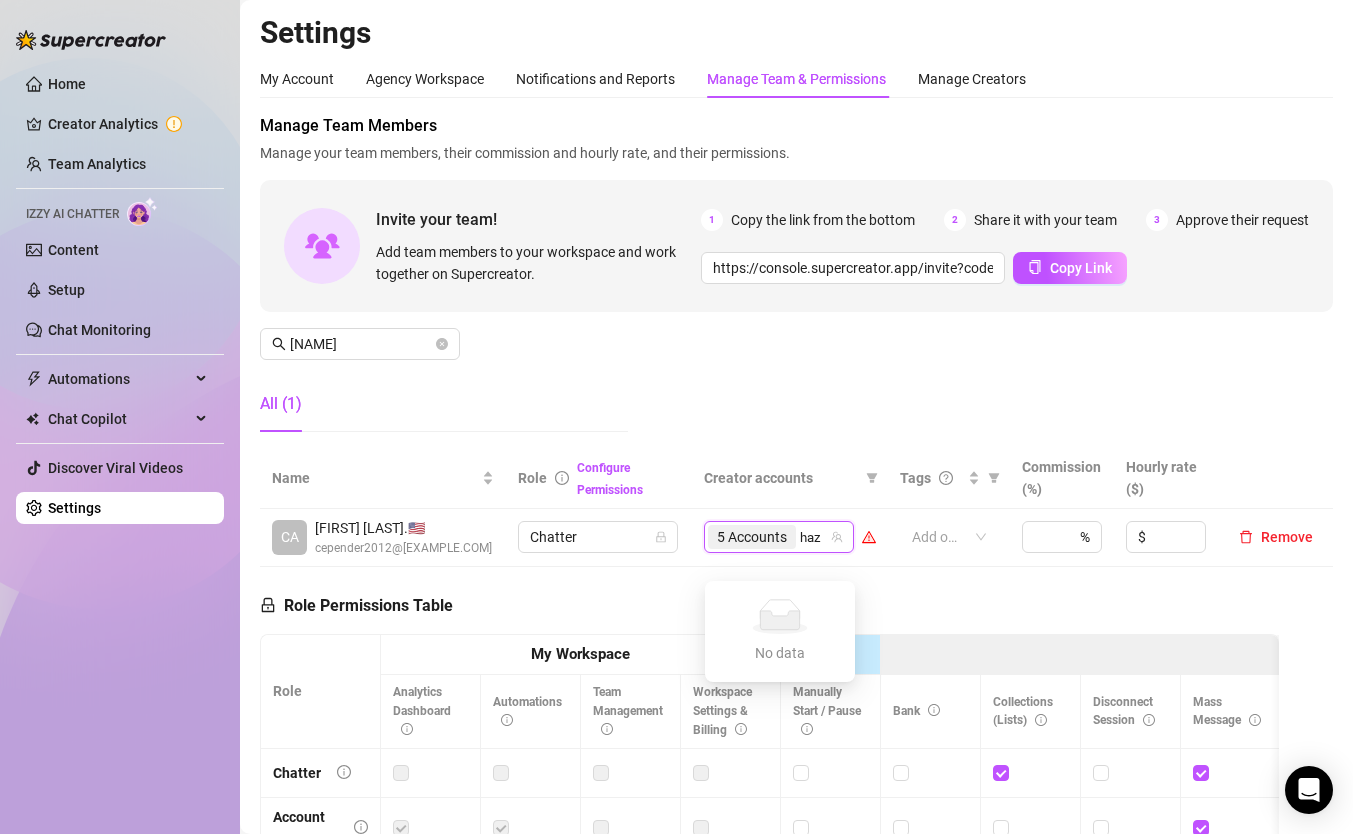 type on "haze" 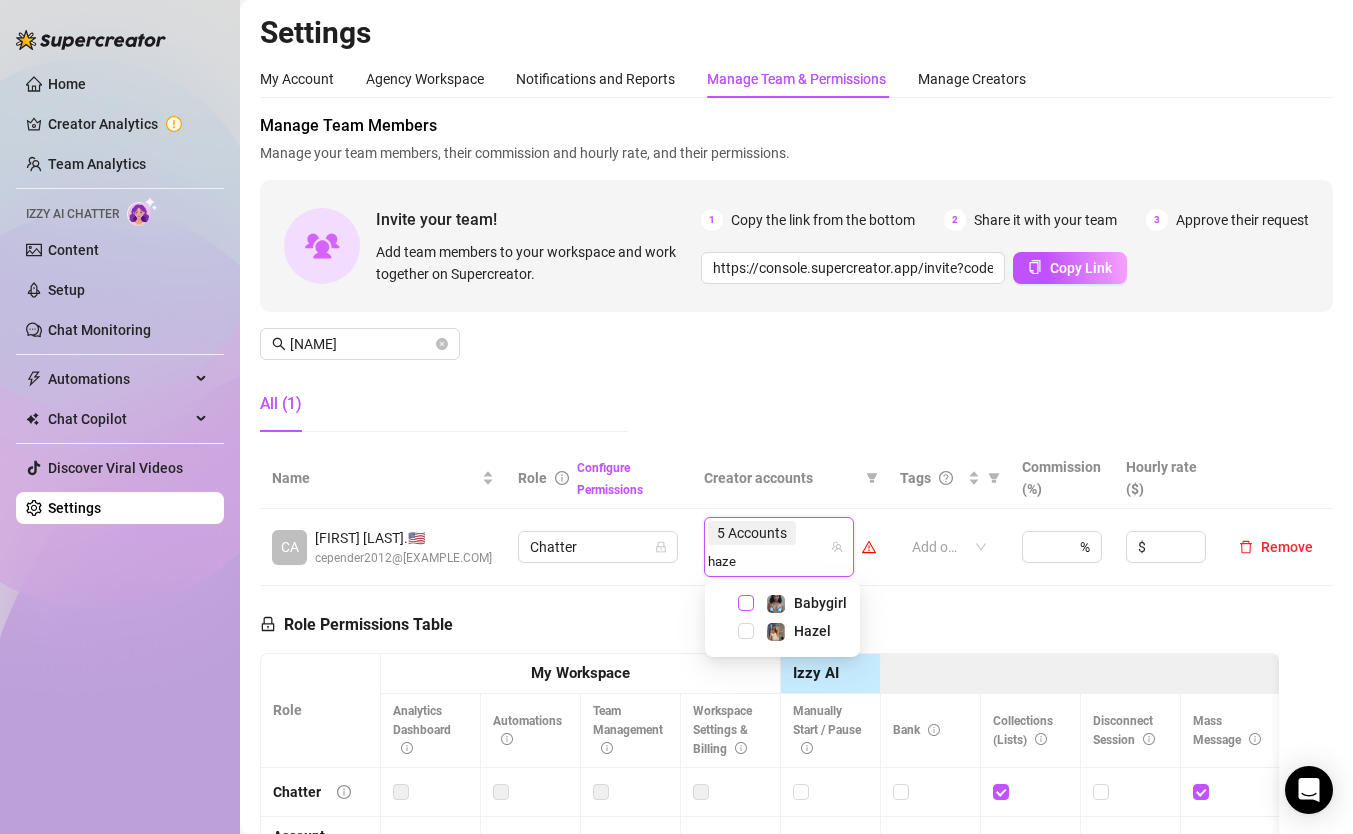 click at bounding box center [746, 603] 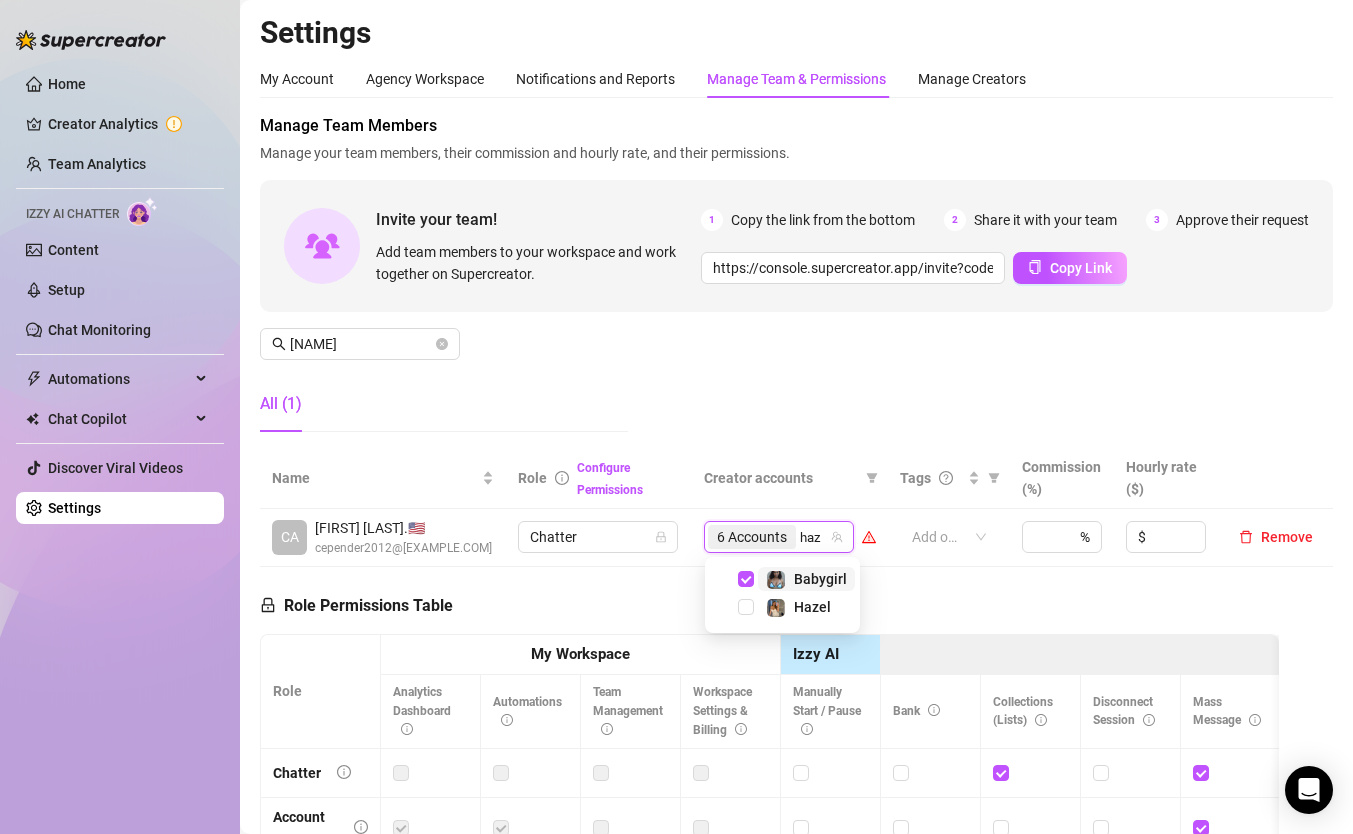 type on "haze" 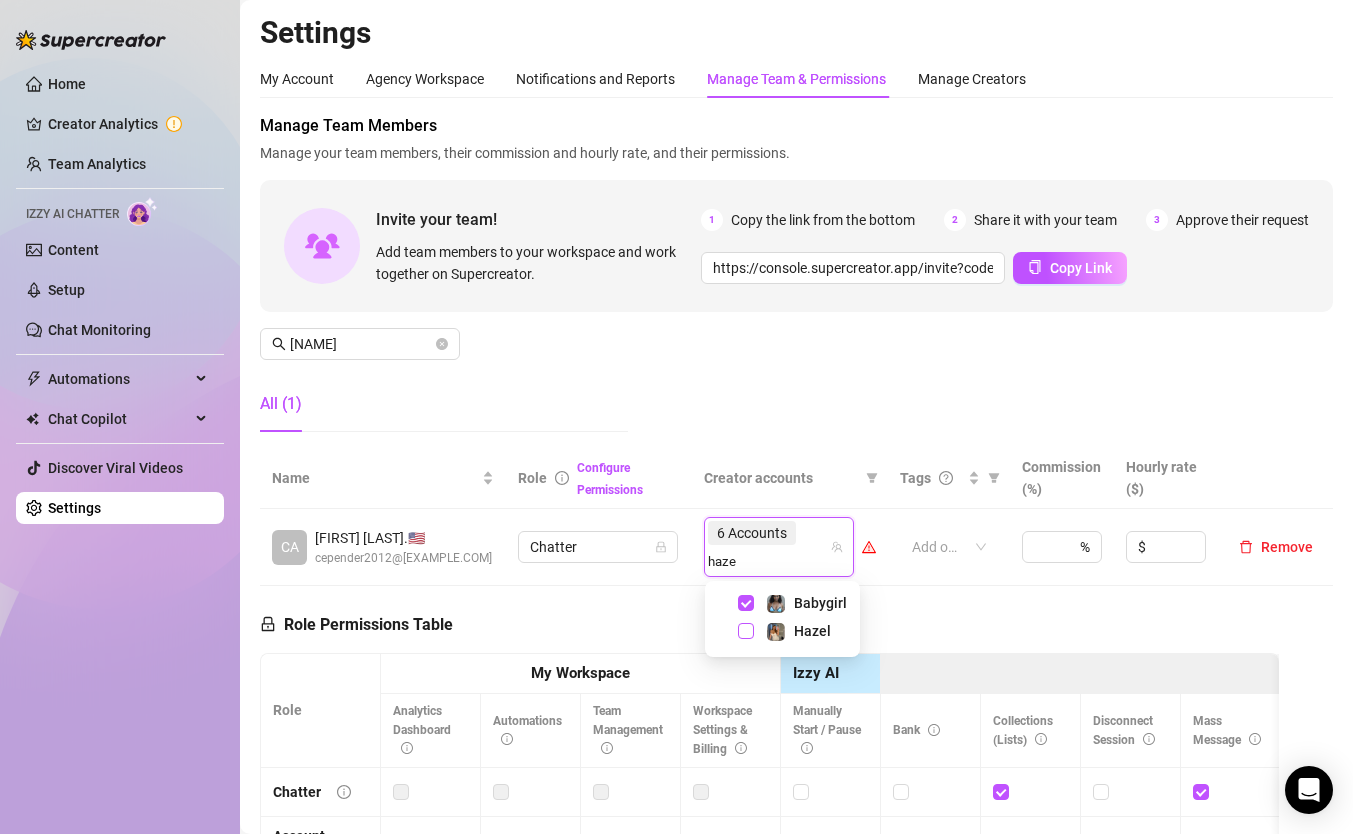click at bounding box center (746, 631) 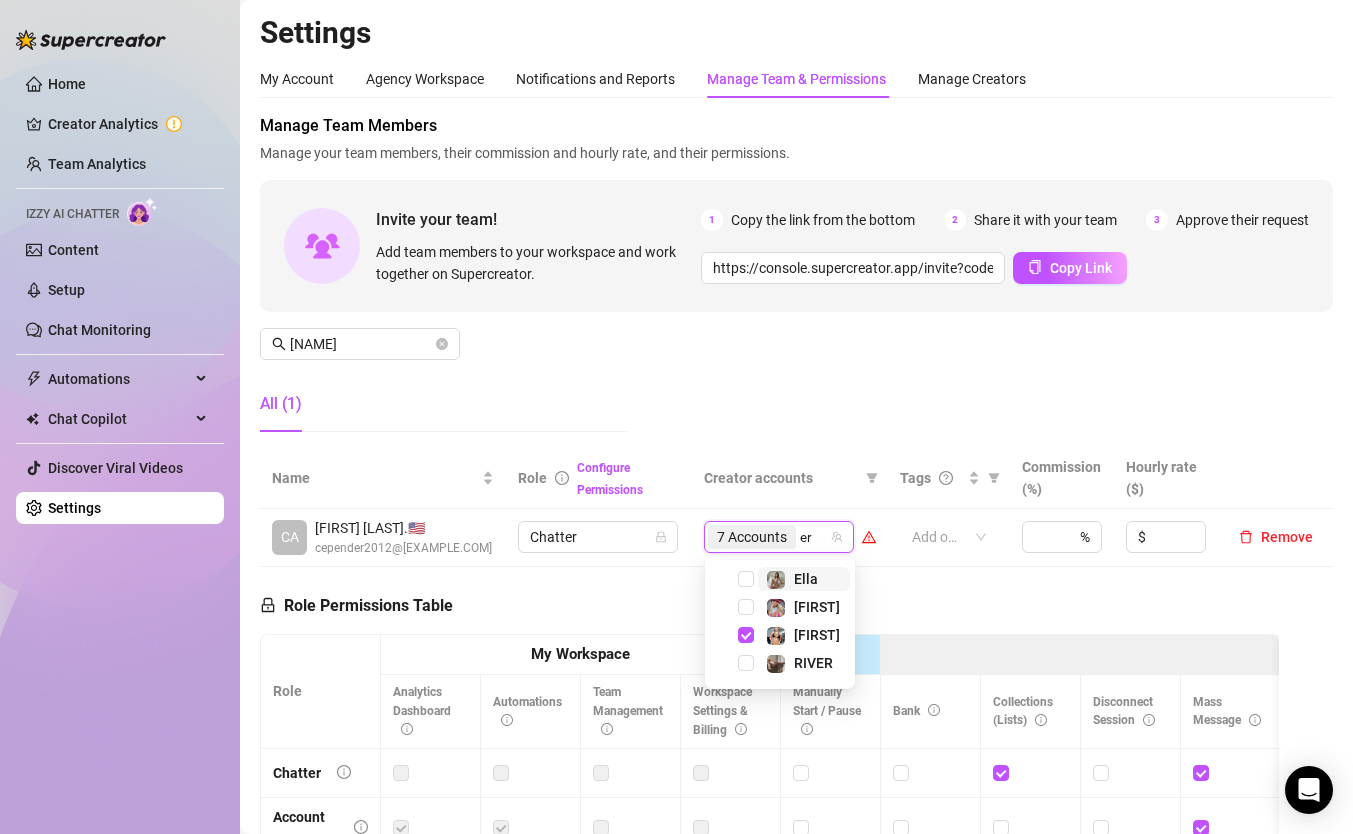 type on "e" 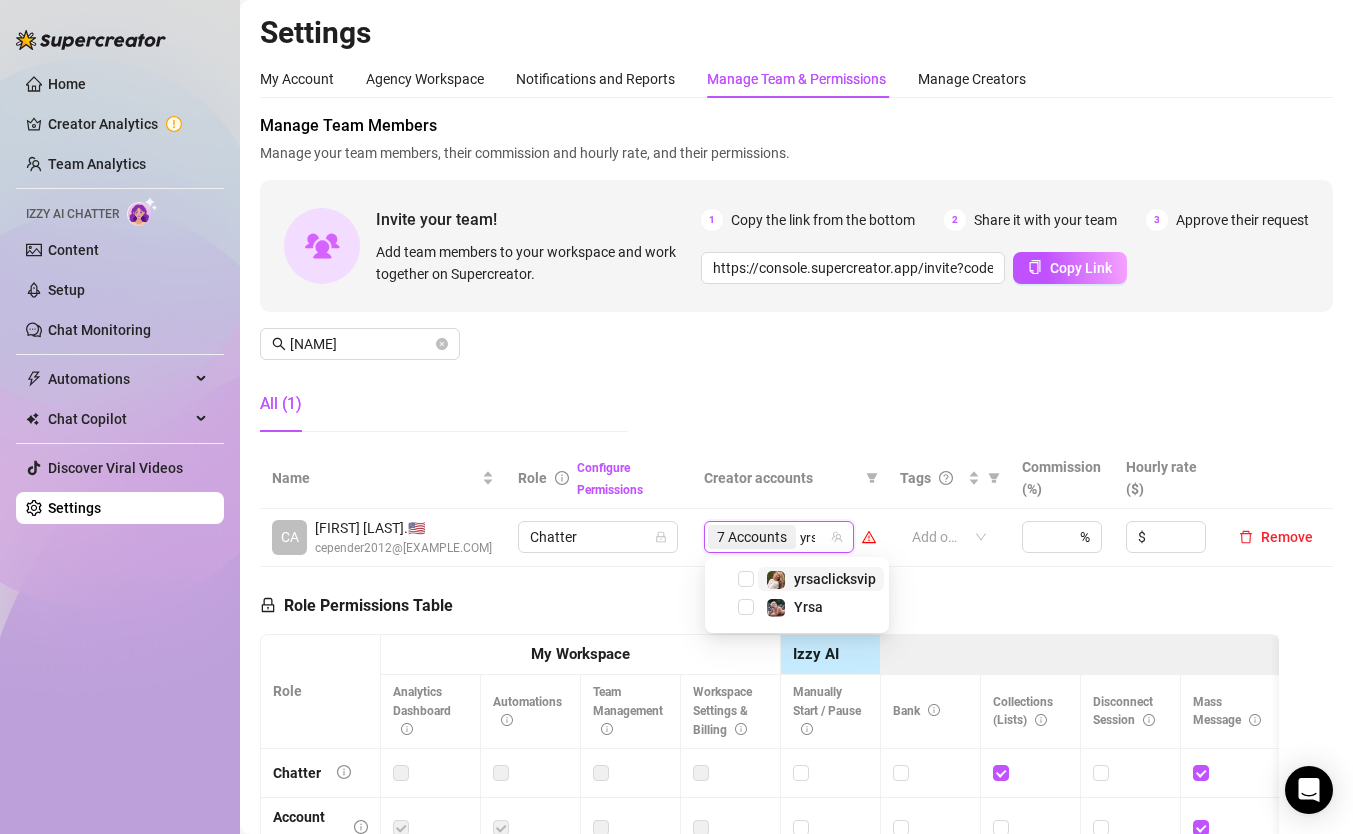 type on "yrsa" 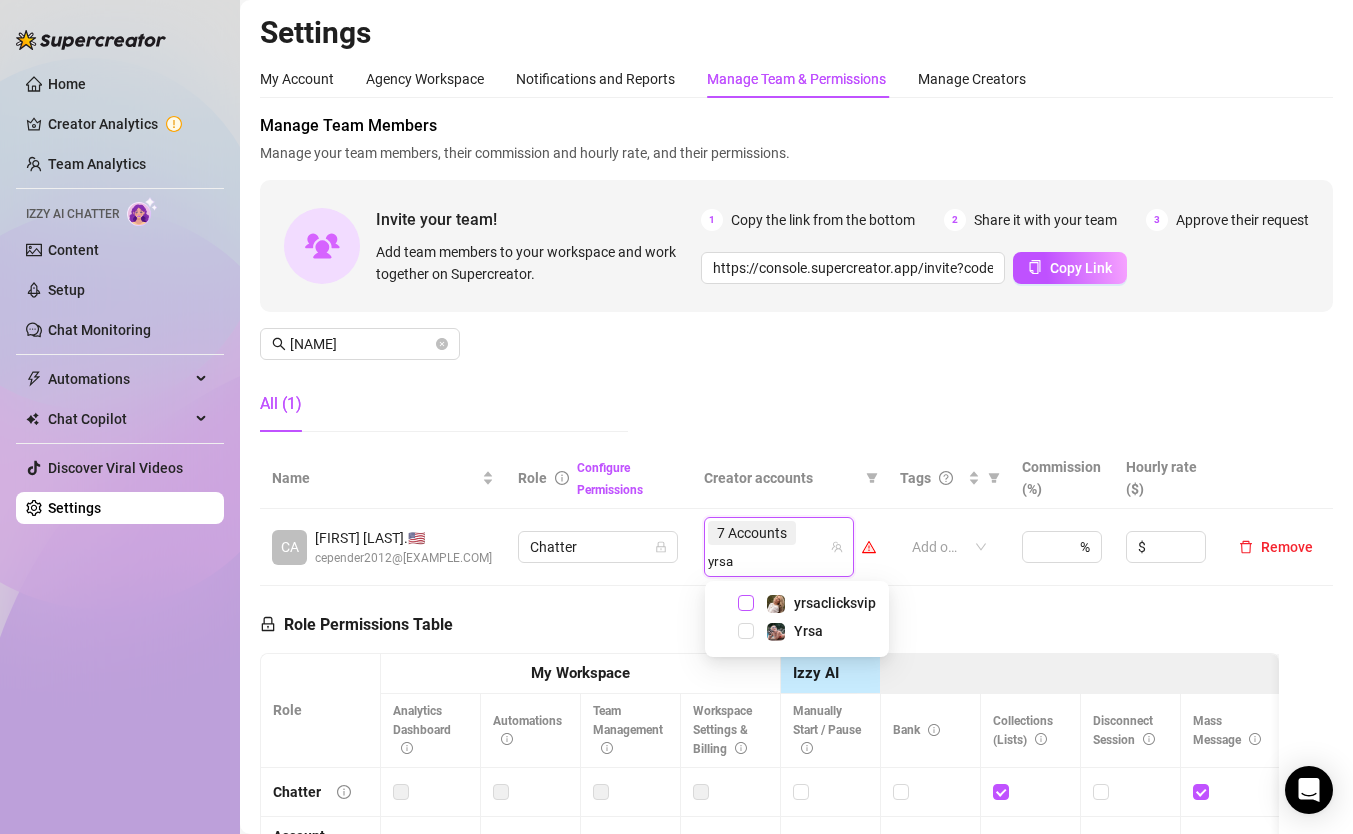 click at bounding box center [746, 603] 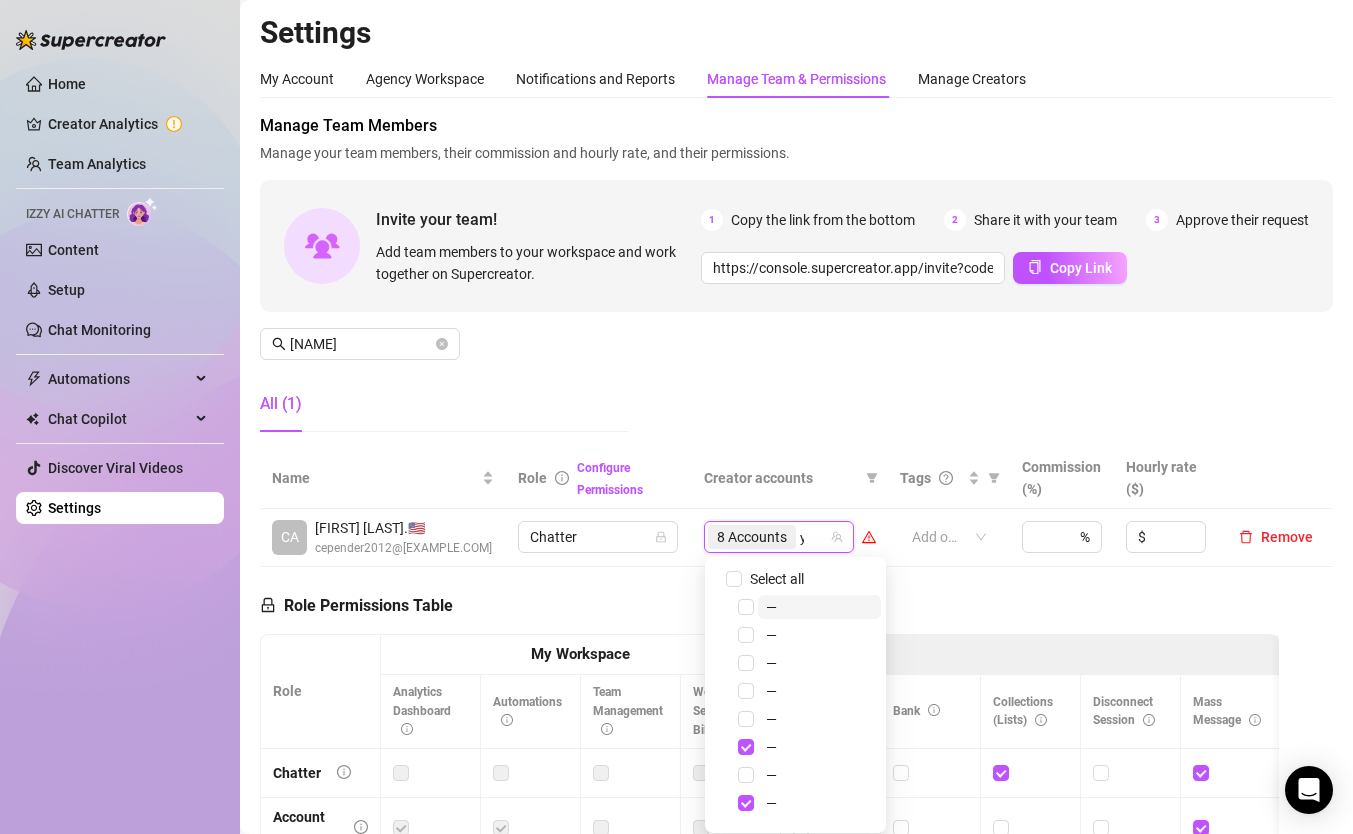 type on "yrs" 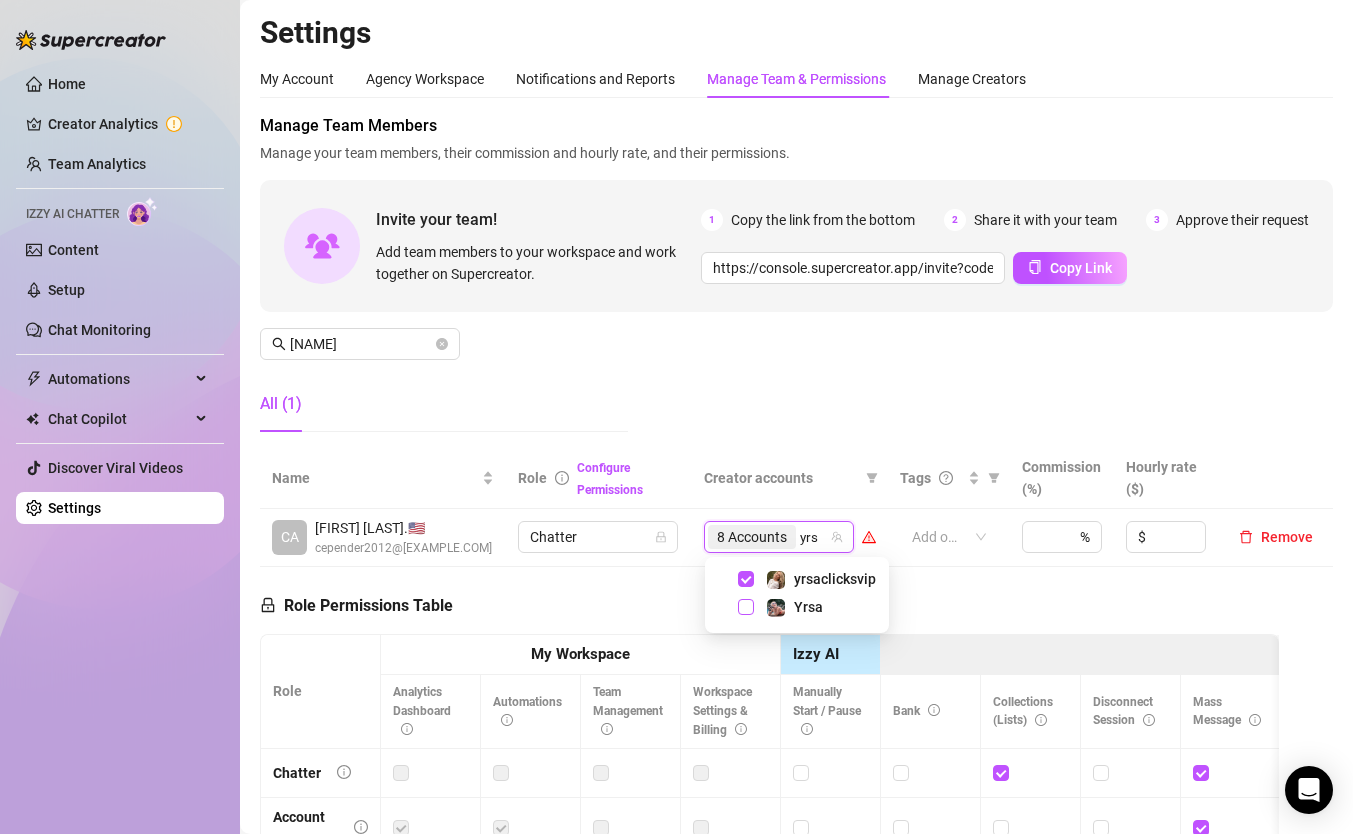 click at bounding box center [746, 607] 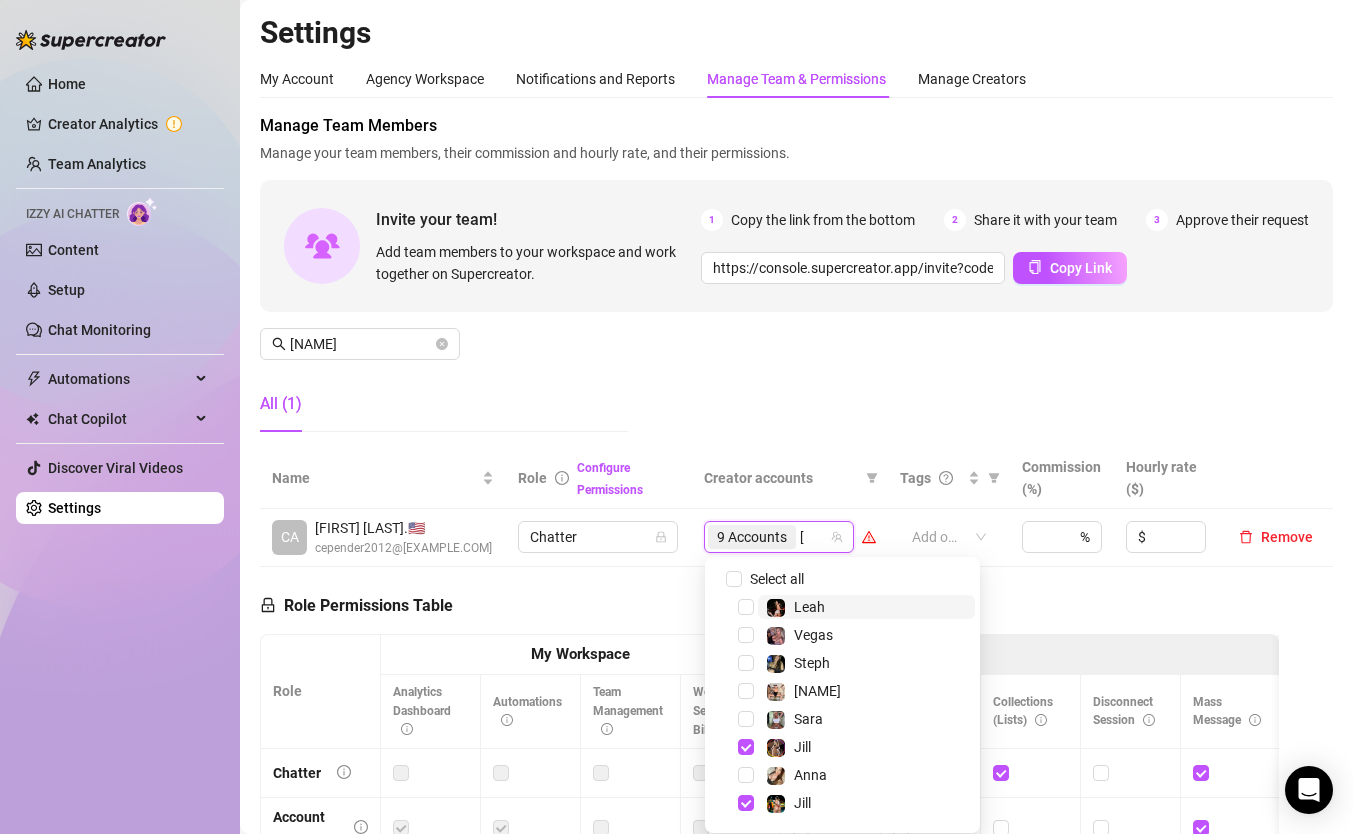 type on "aub" 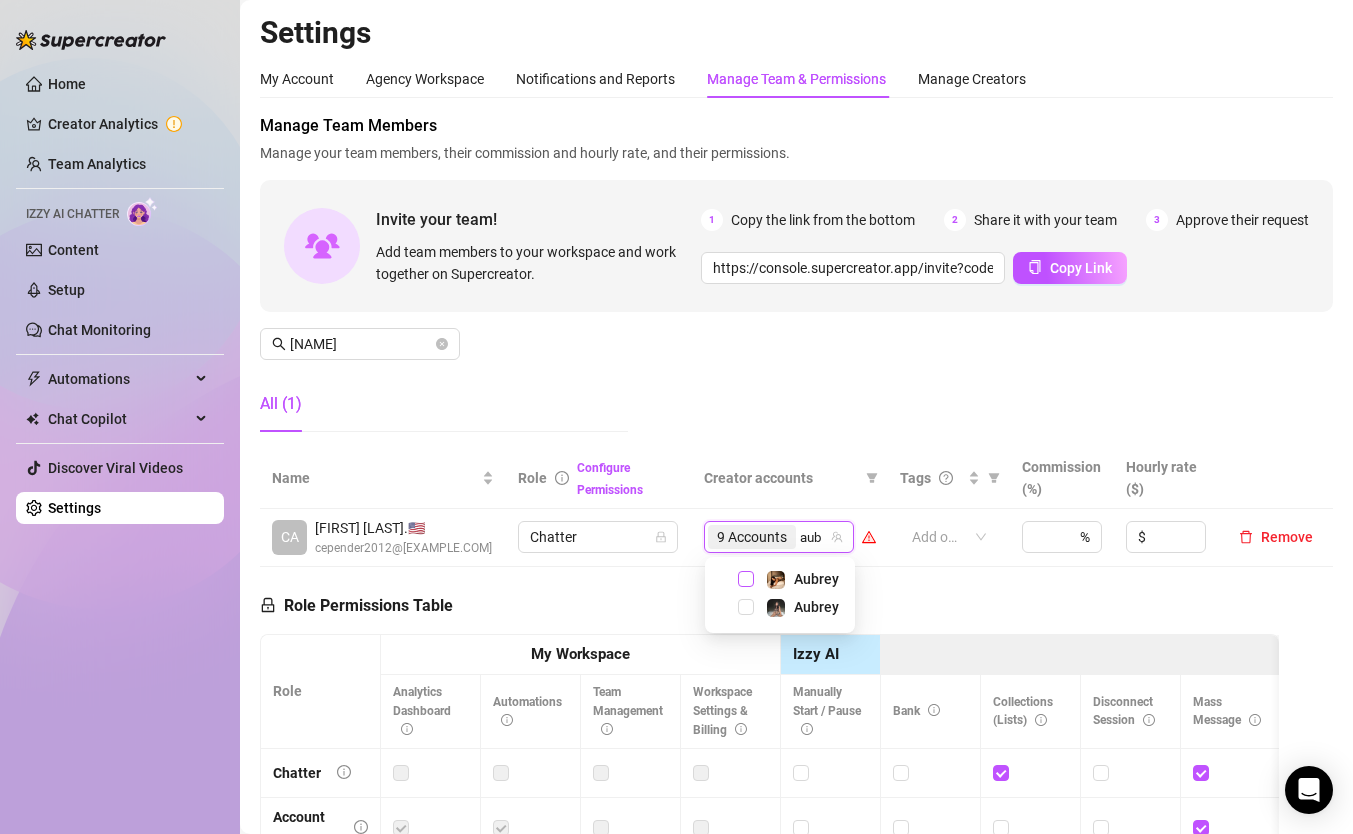 click at bounding box center [746, 579] 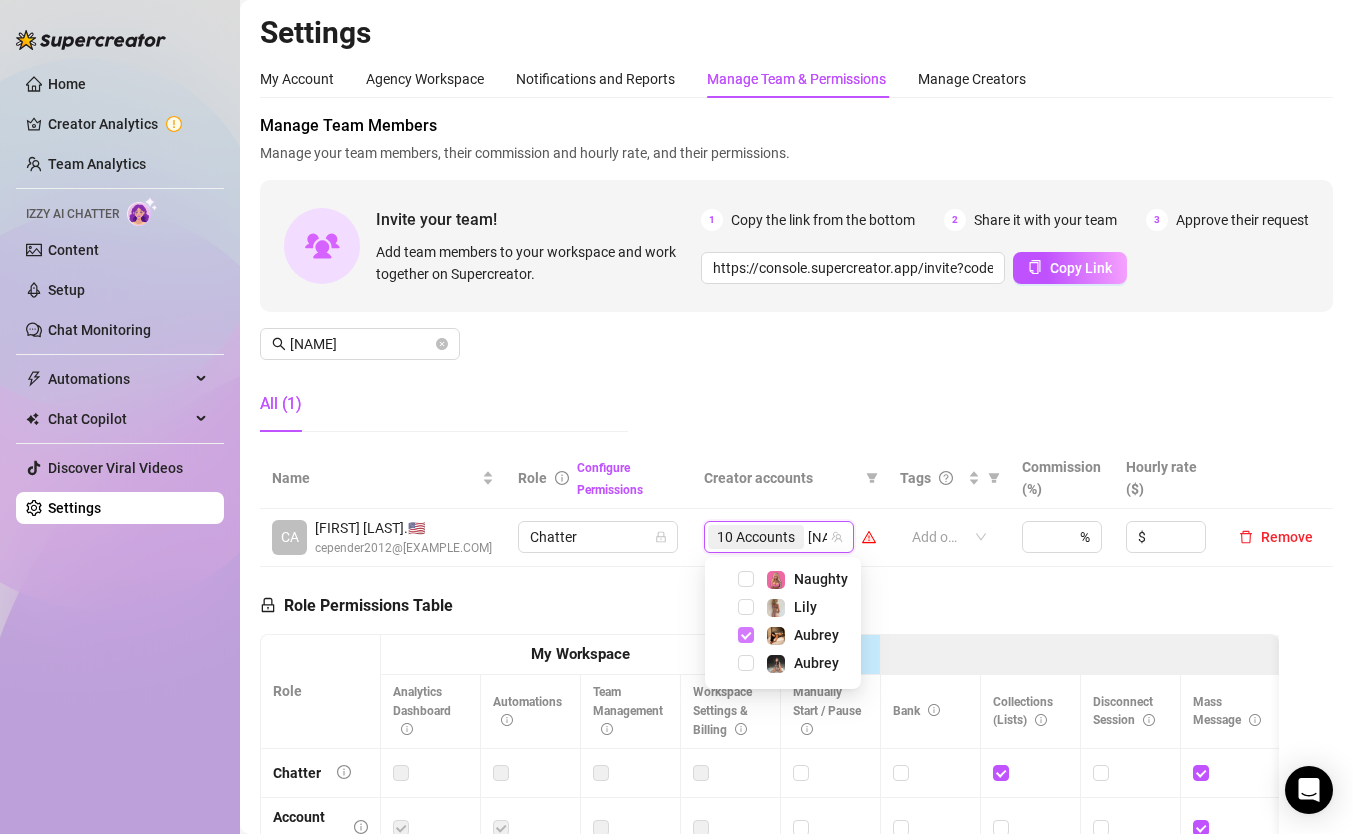 type on "aub" 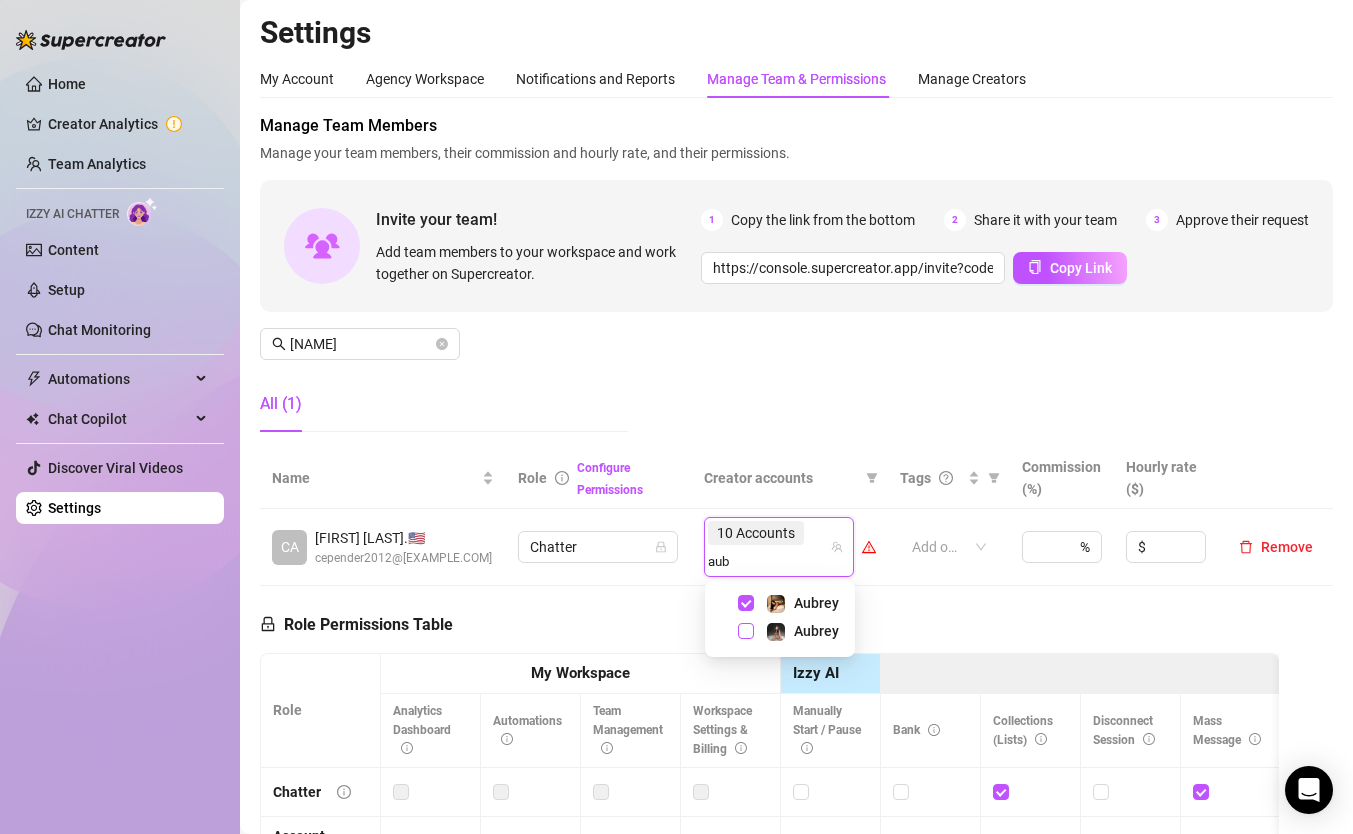 click at bounding box center [746, 631] 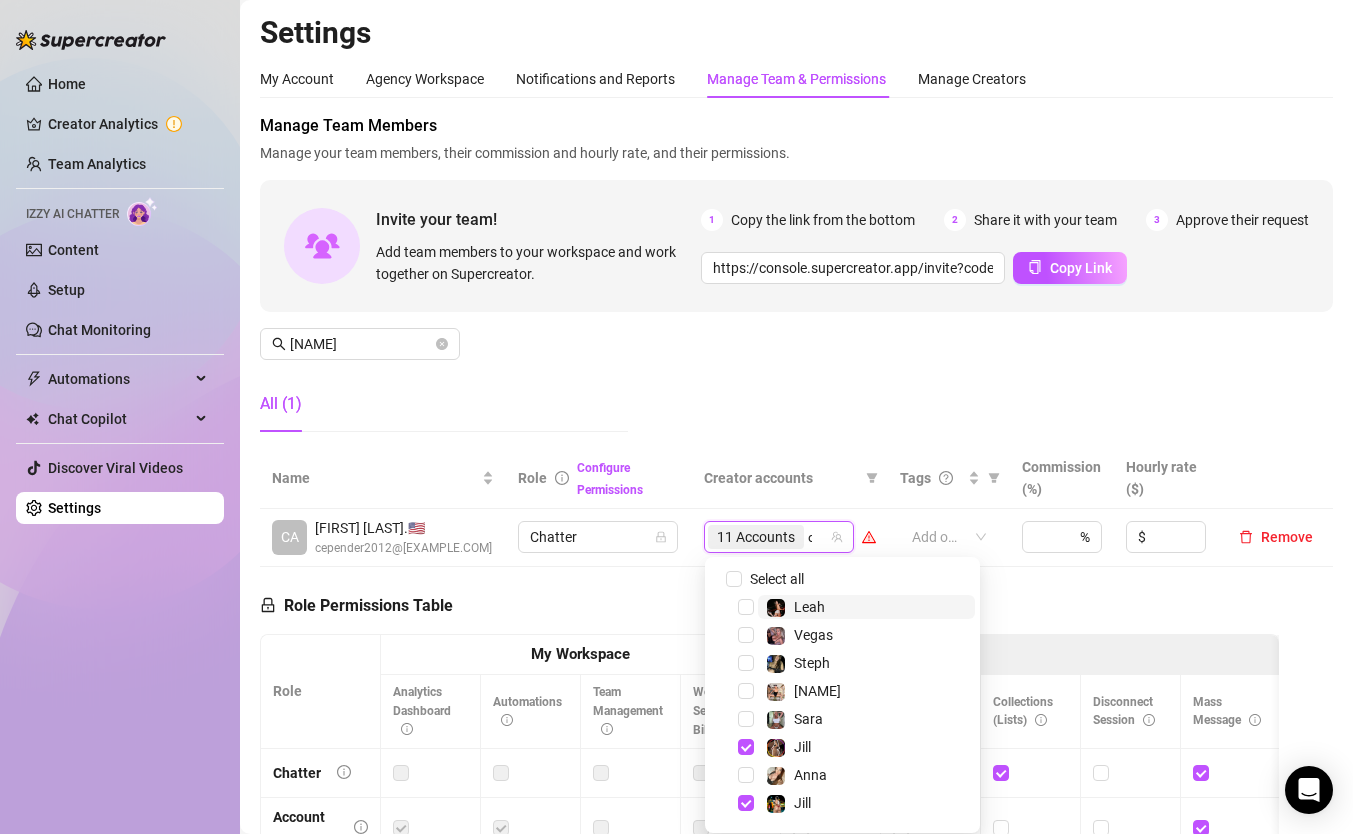 type on "do" 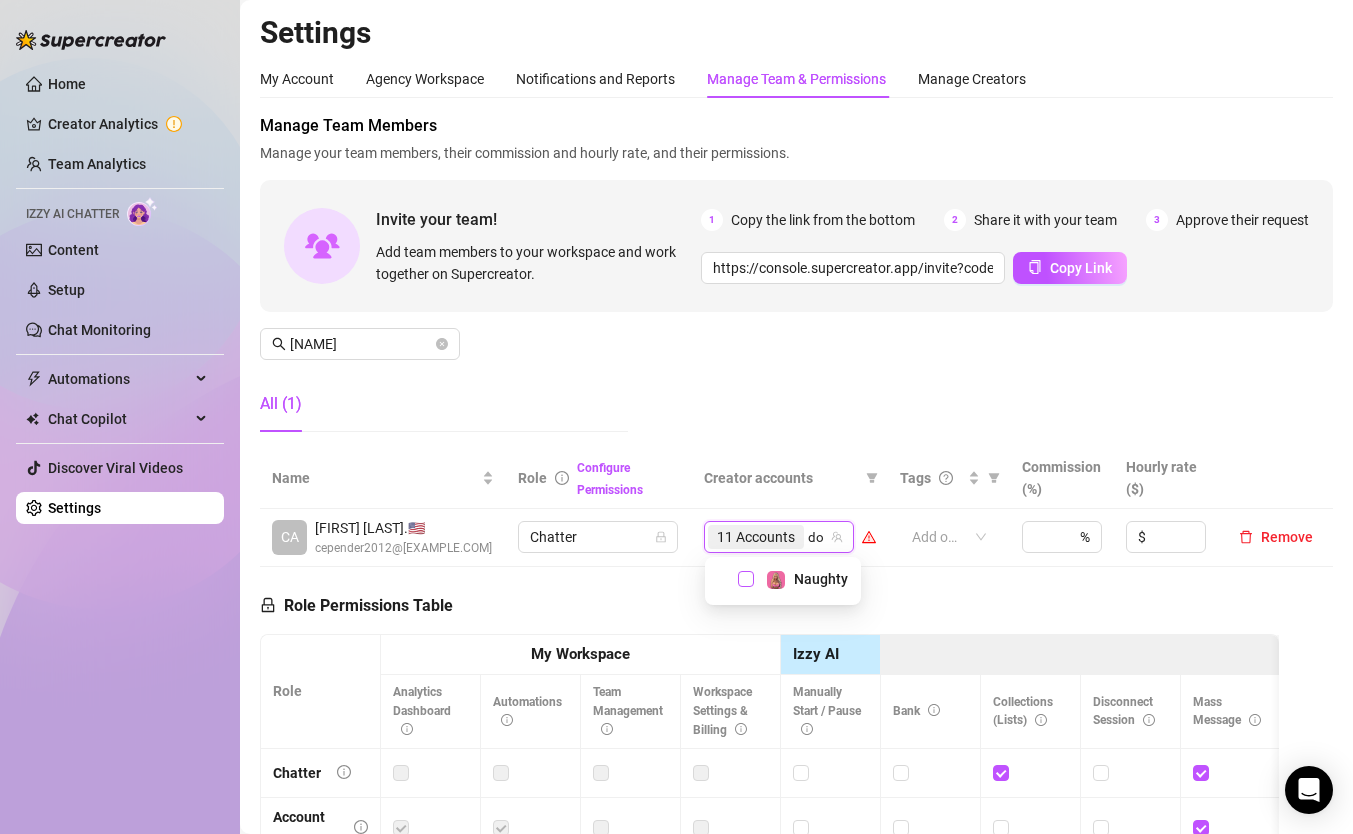 click at bounding box center (746, 579) 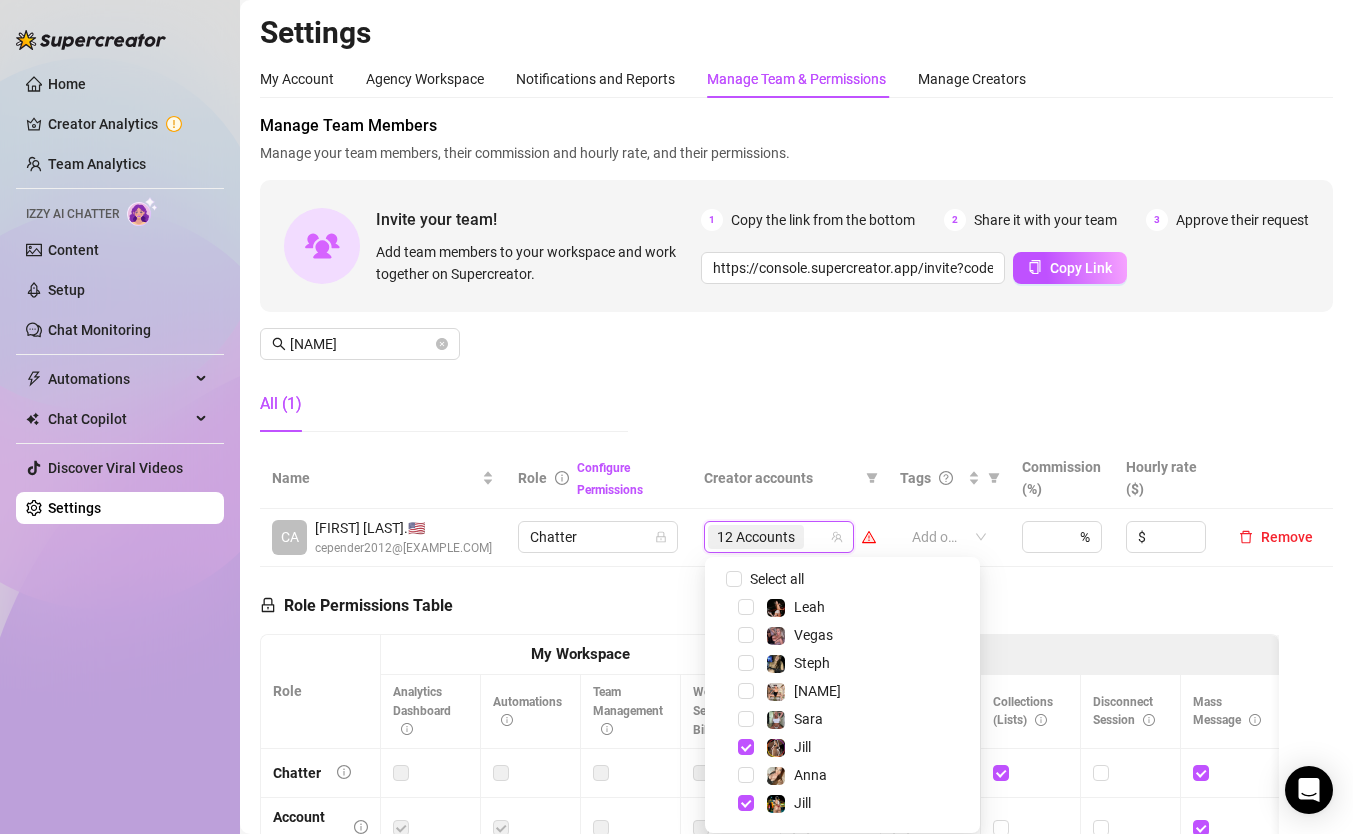 click on "Role Permissions Table Role My Workspace Izzy AI OnlyFans Side Menu OnlyFans Chat Page OnlyFans Account Settings OnlyFans Statements Page Analytics Dashboard Automations Team Management Workspace Settings & Billing Manually Start / Pause Bank Collections (Lists) Disconnect Session Mass Message Mass Message Stats My Profile Notifications Your Cards Posts Promotions Queue Referrals Release Forms Statistics Story & Highlights Streaming Vault Chats Chat - Add New Media Account Fans and following General (Display) Messaging Notifications Privacy and safety Profile Social Media Story Streaming Subscription price and bundles Tracking Links Statements (Earnings) Chargebacks Earnings Statistics Payout Requests Referrals                                                                                     Chatter Account Manager Team Manager Supervisor Owner Analyst" at bounding box center (769, 841) 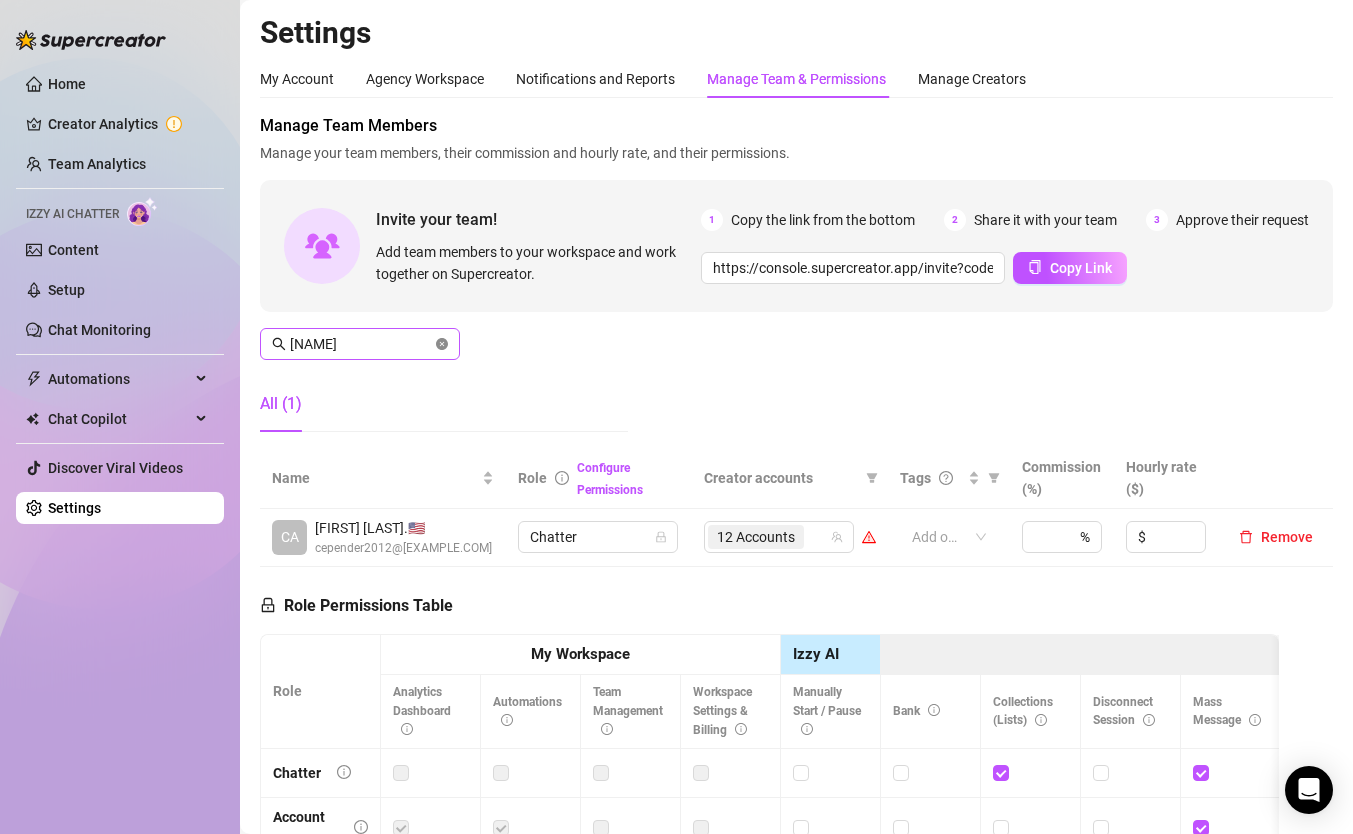 click 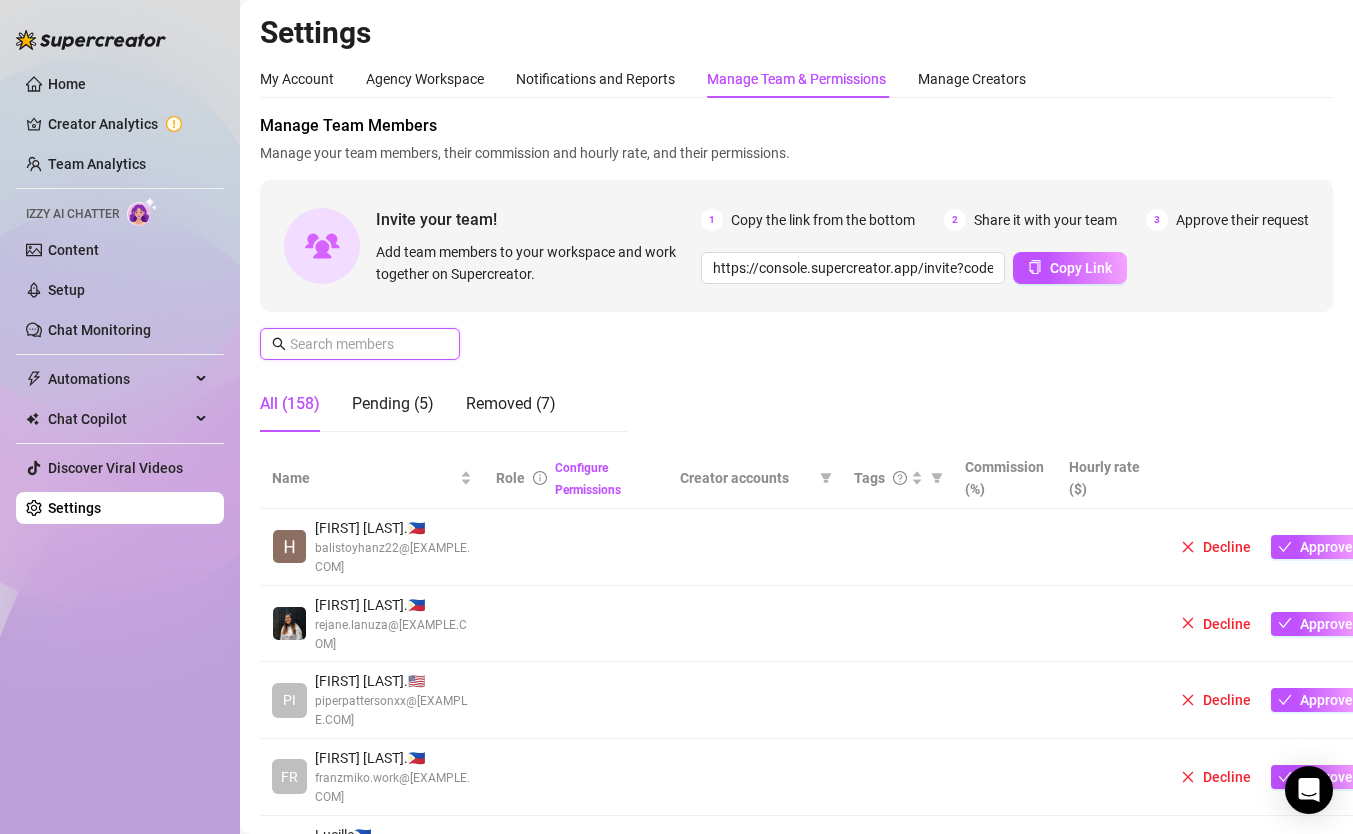 click at bounding box center (361, 344) 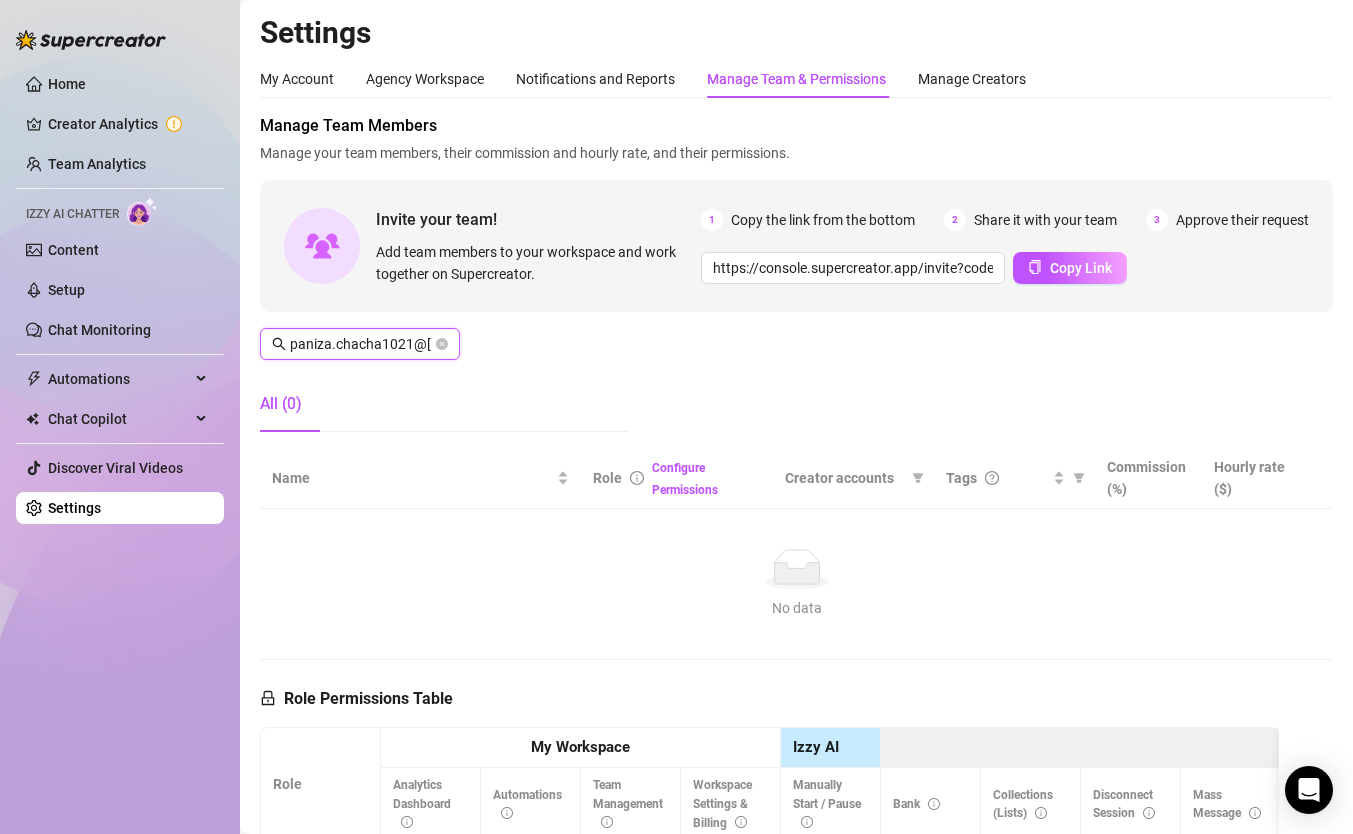 scroll, scrollTop: 0, scrollLeft: 57, axis: horizontal 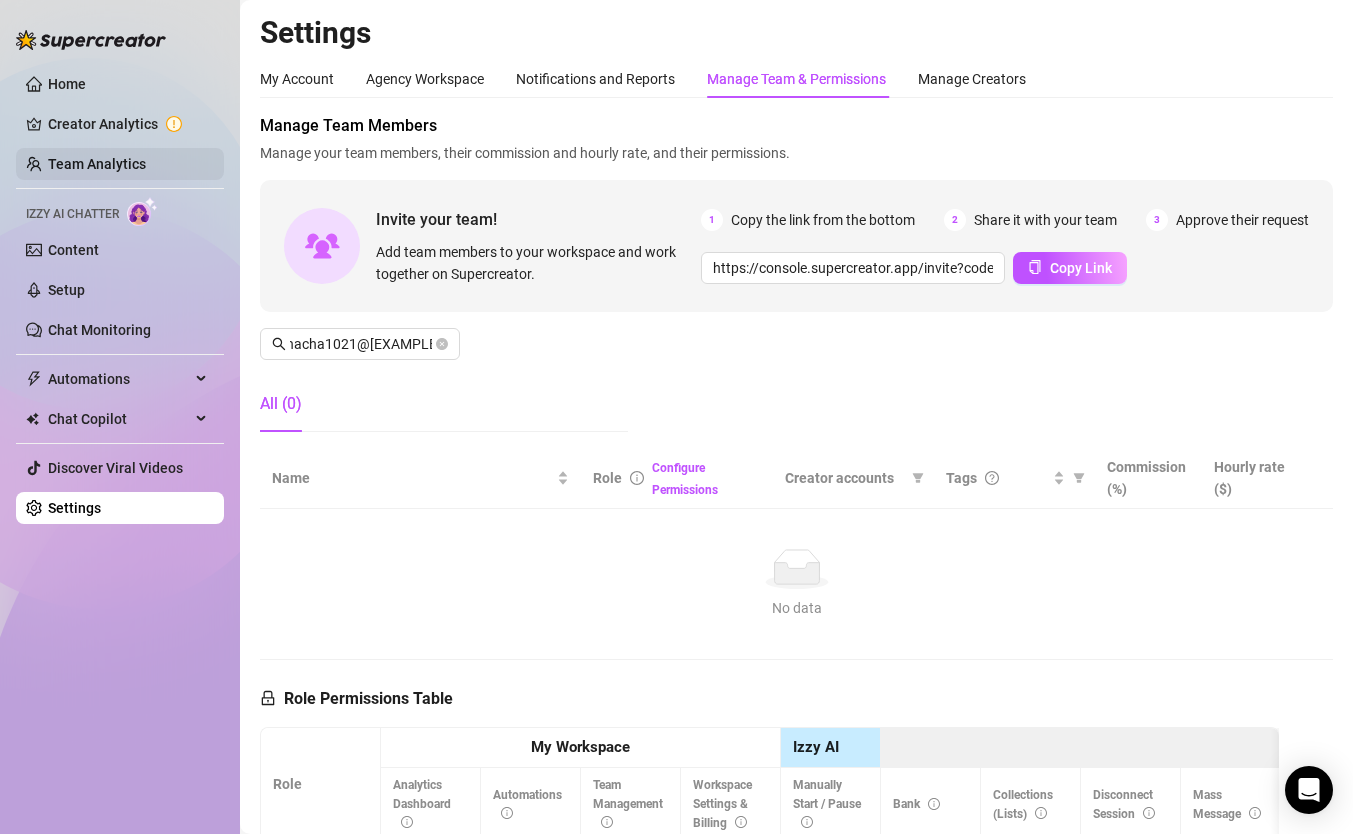 click on "Team Analytics" at bounding box center (97, 164) 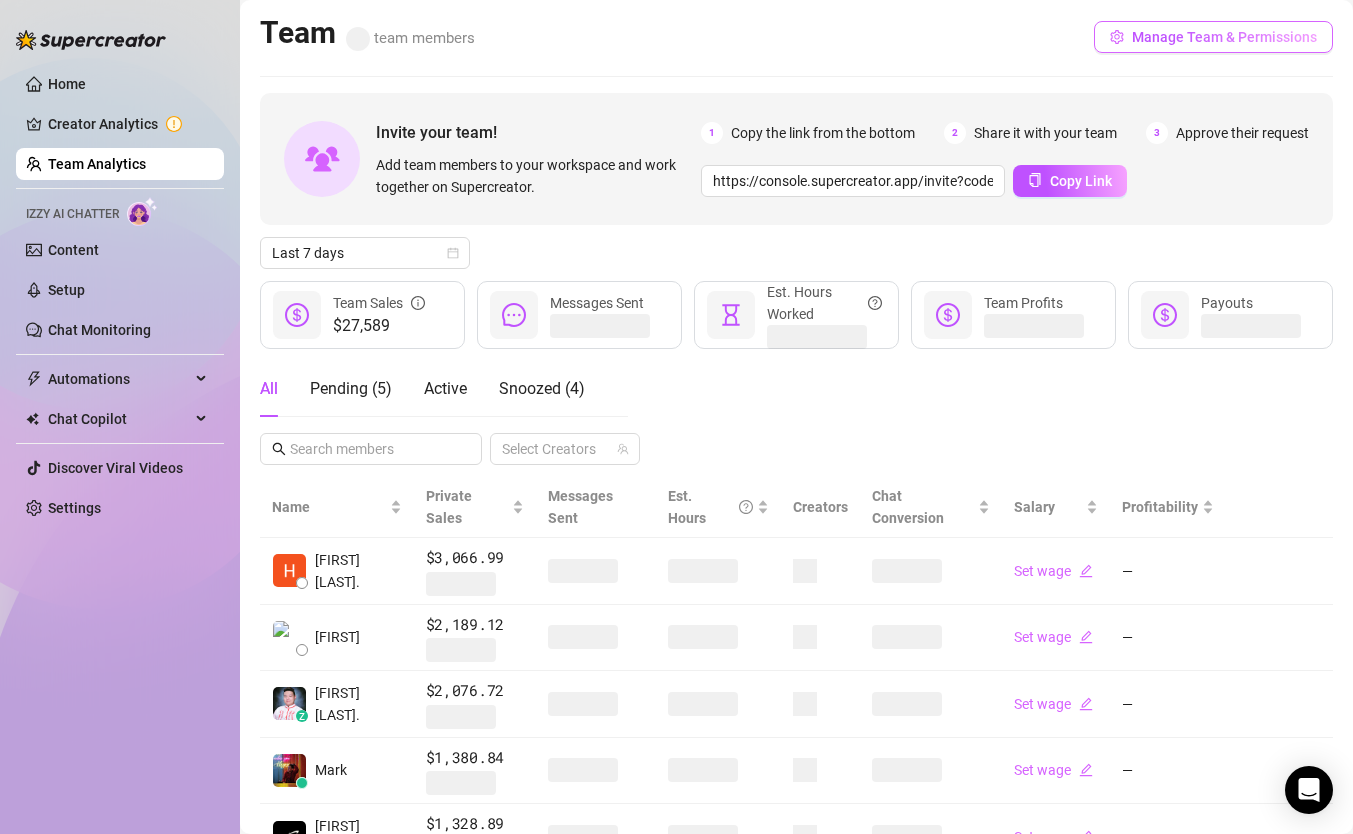 click on "Manage Team & Permissions" at bounding box center (1224, 37) 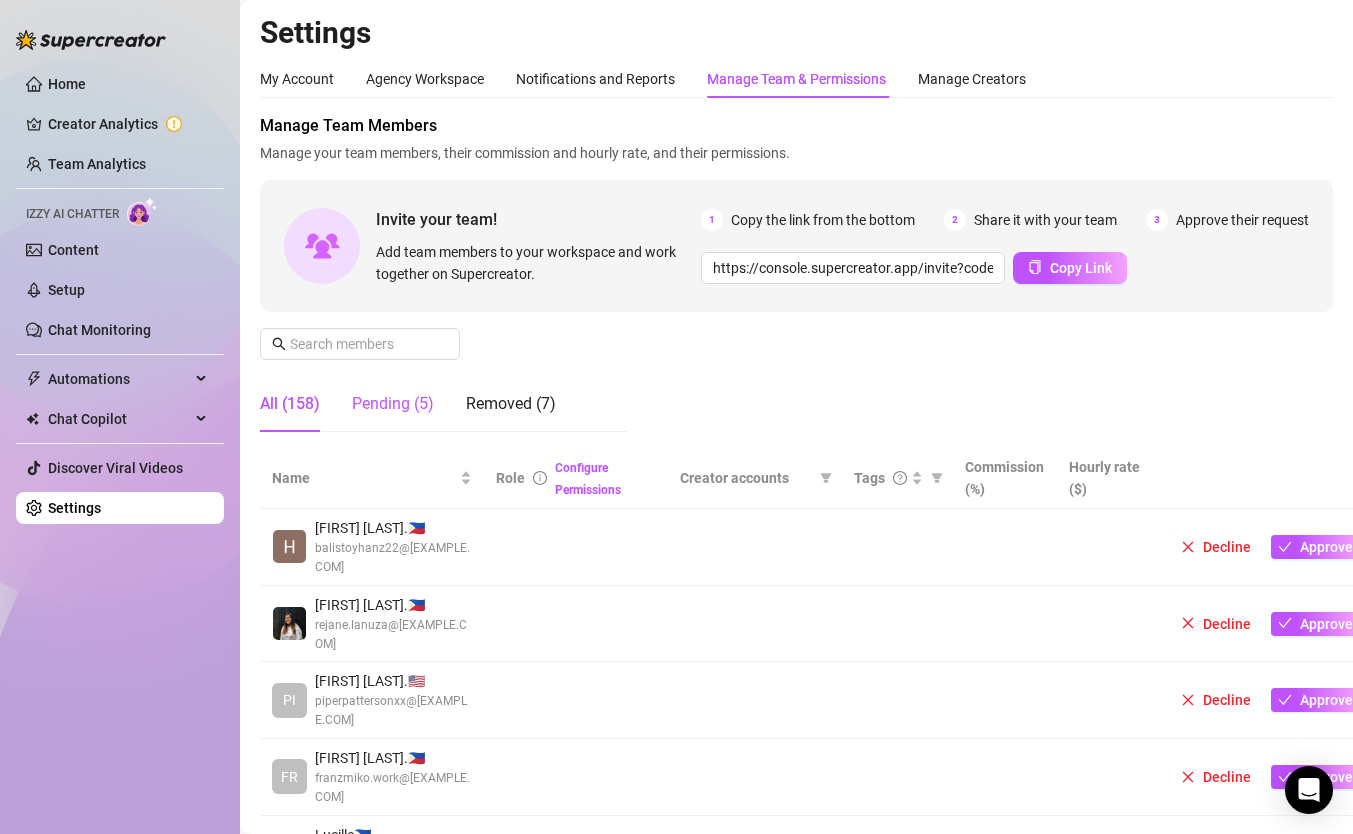 click on "Pending (5)" at bounding box center [393, 404] 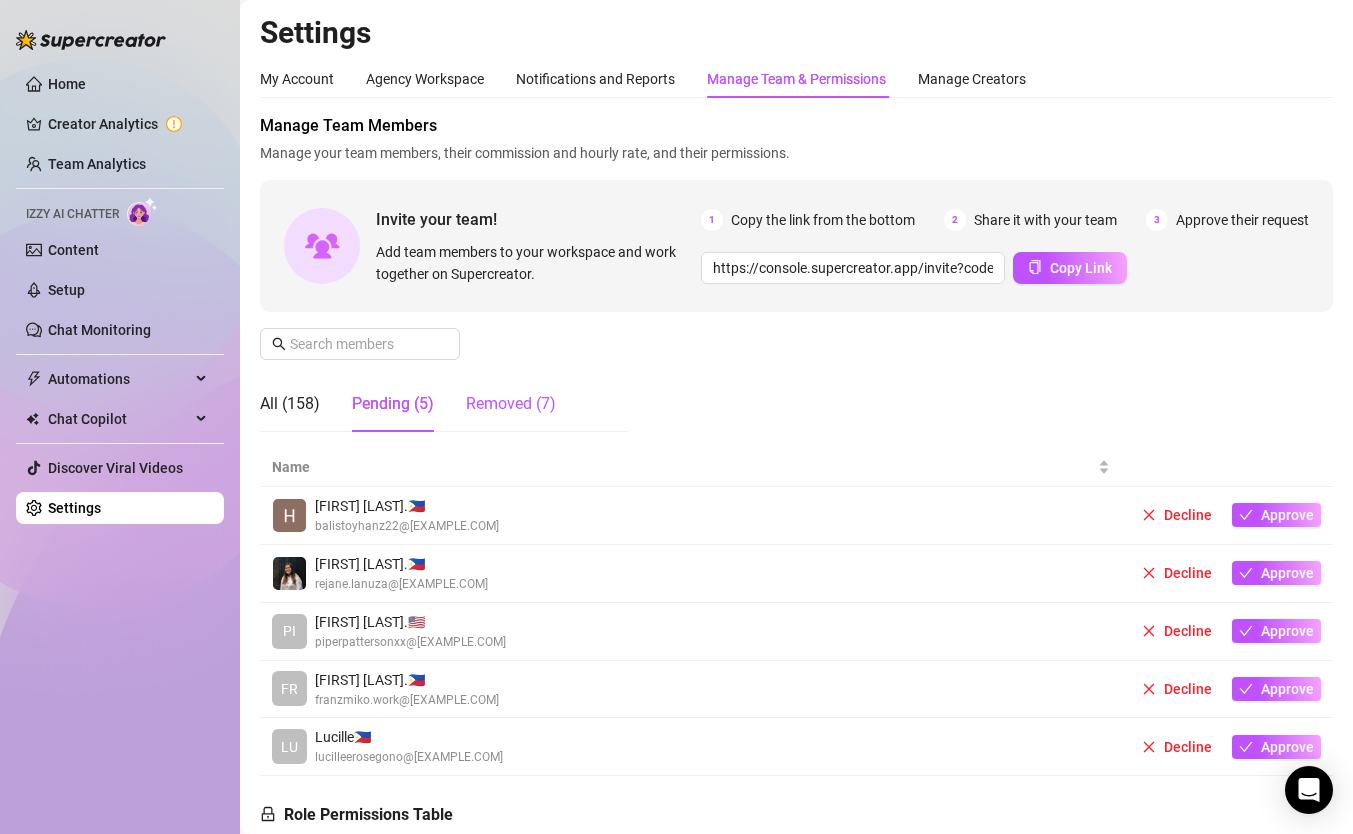 click on "Removed (7)" at bounding box center (511, 404) 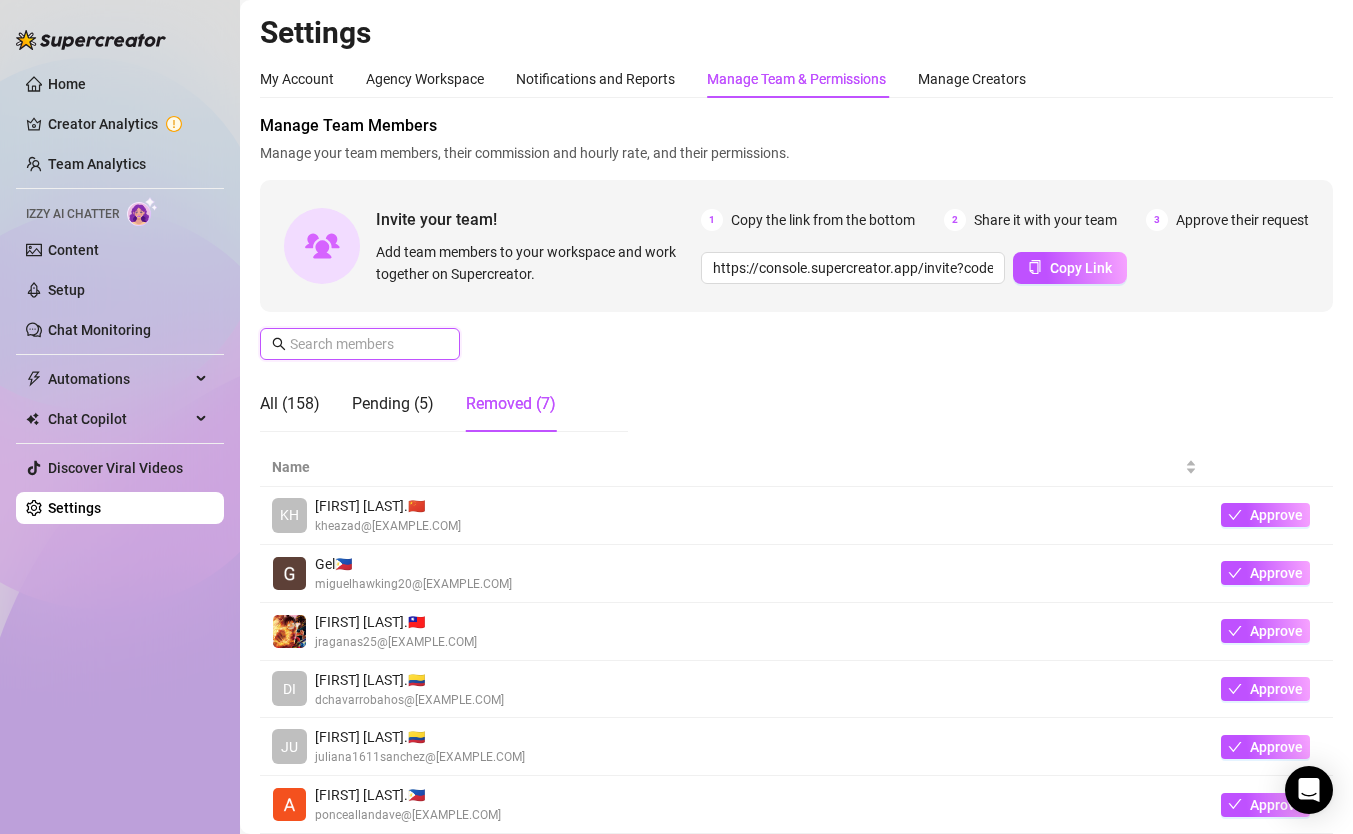 click at bounding box center [361, 344] 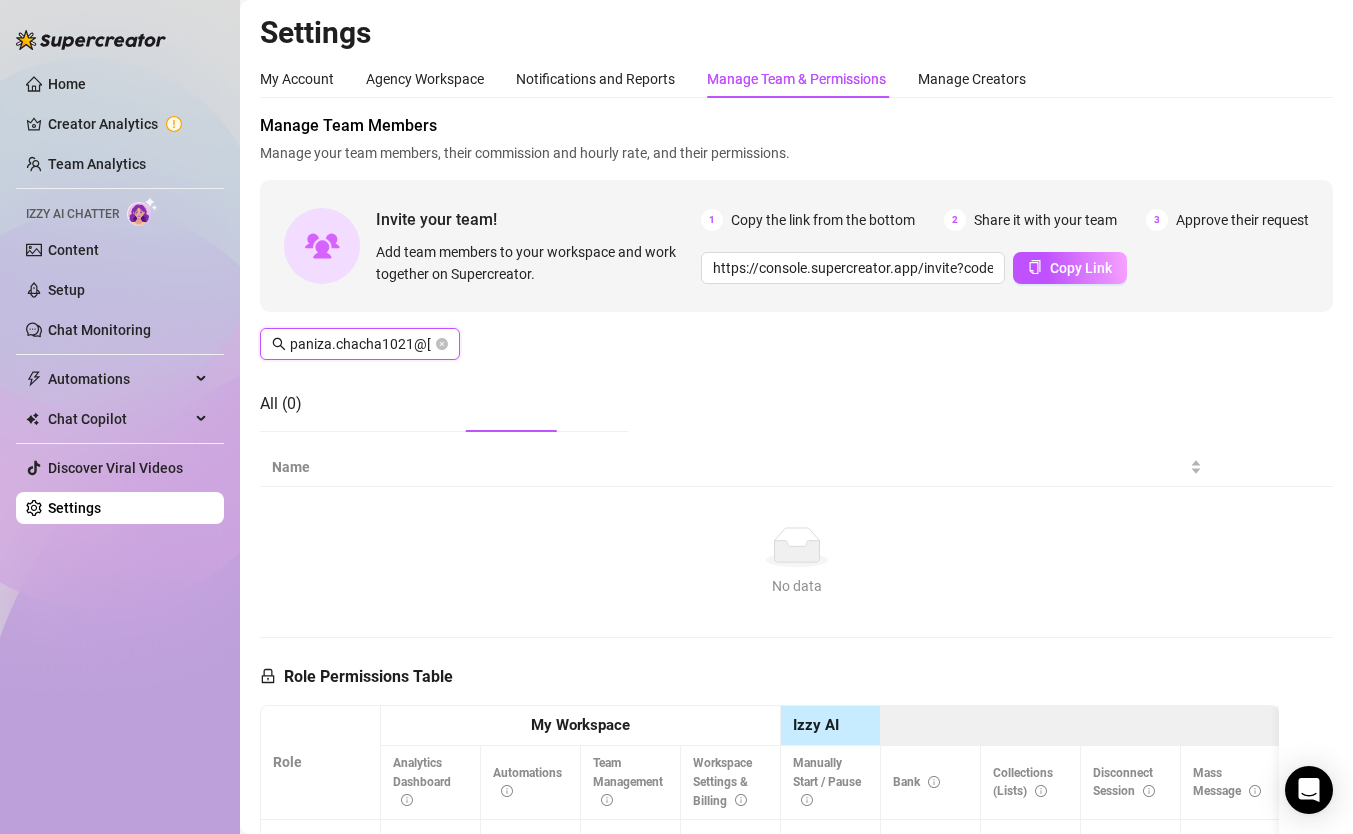 scroll, scrollTop: 0, scrollLeft: 57, axis: horizontal 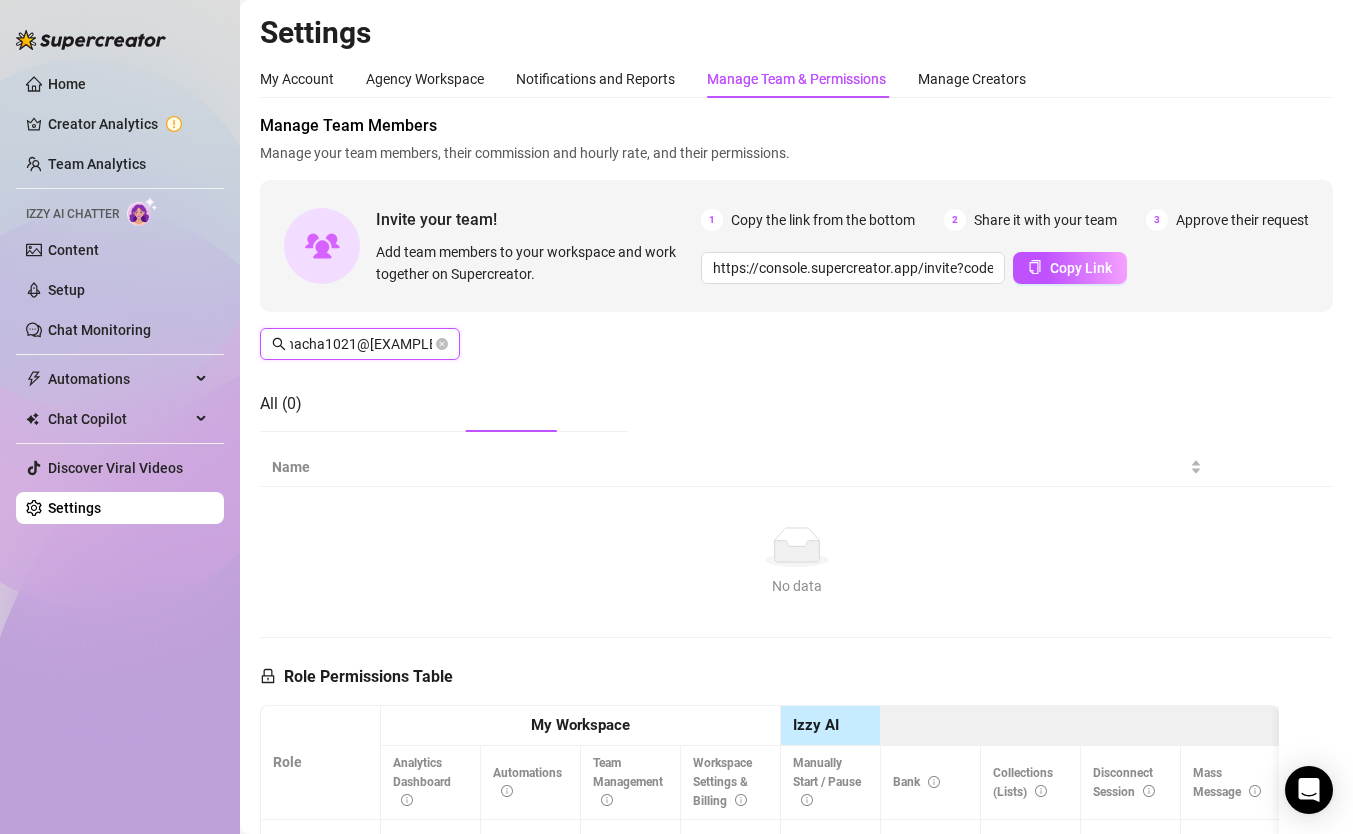 type on "paniza.chacha1021@[EXAMPLE.COM]" 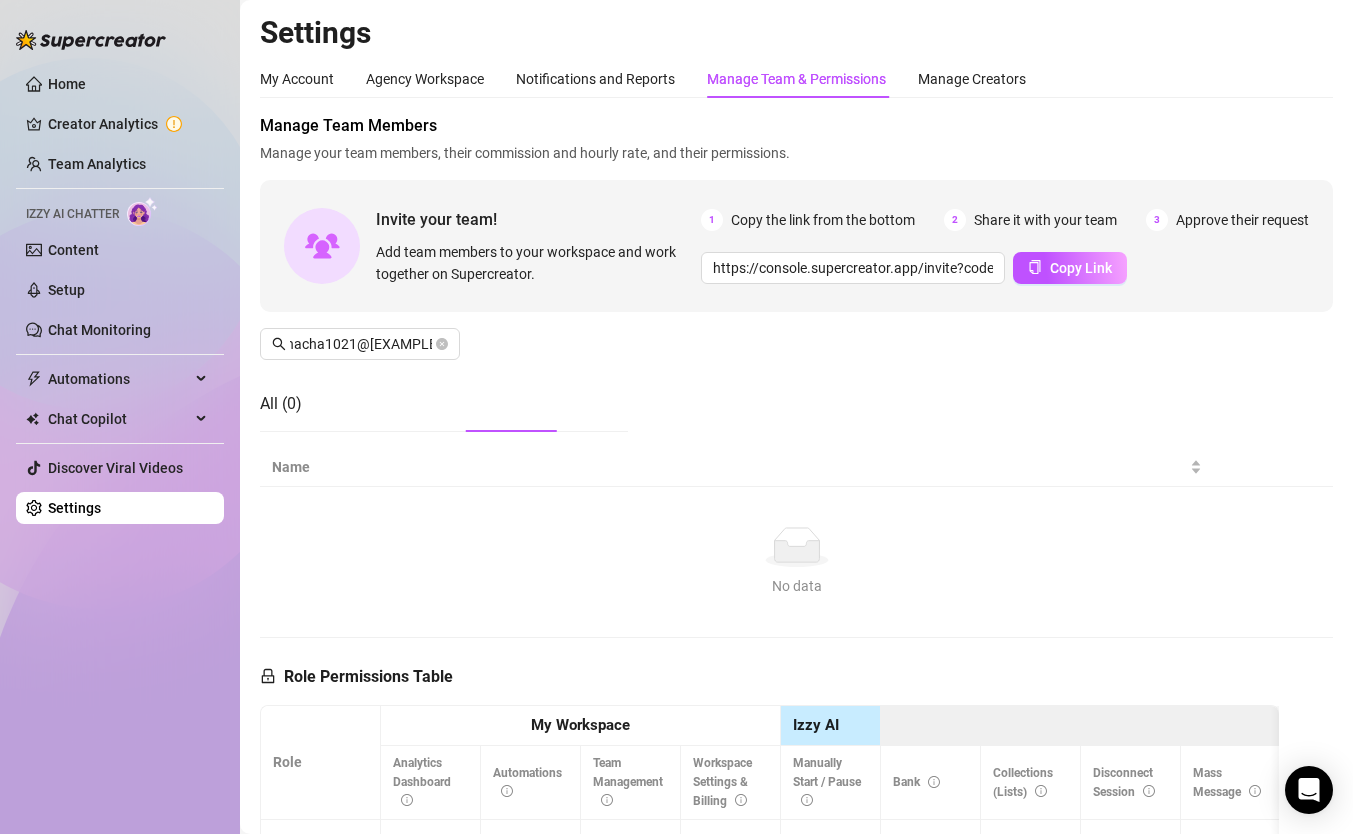 scroll, scrollTop: 0, scrollLeft: 0, axis: both 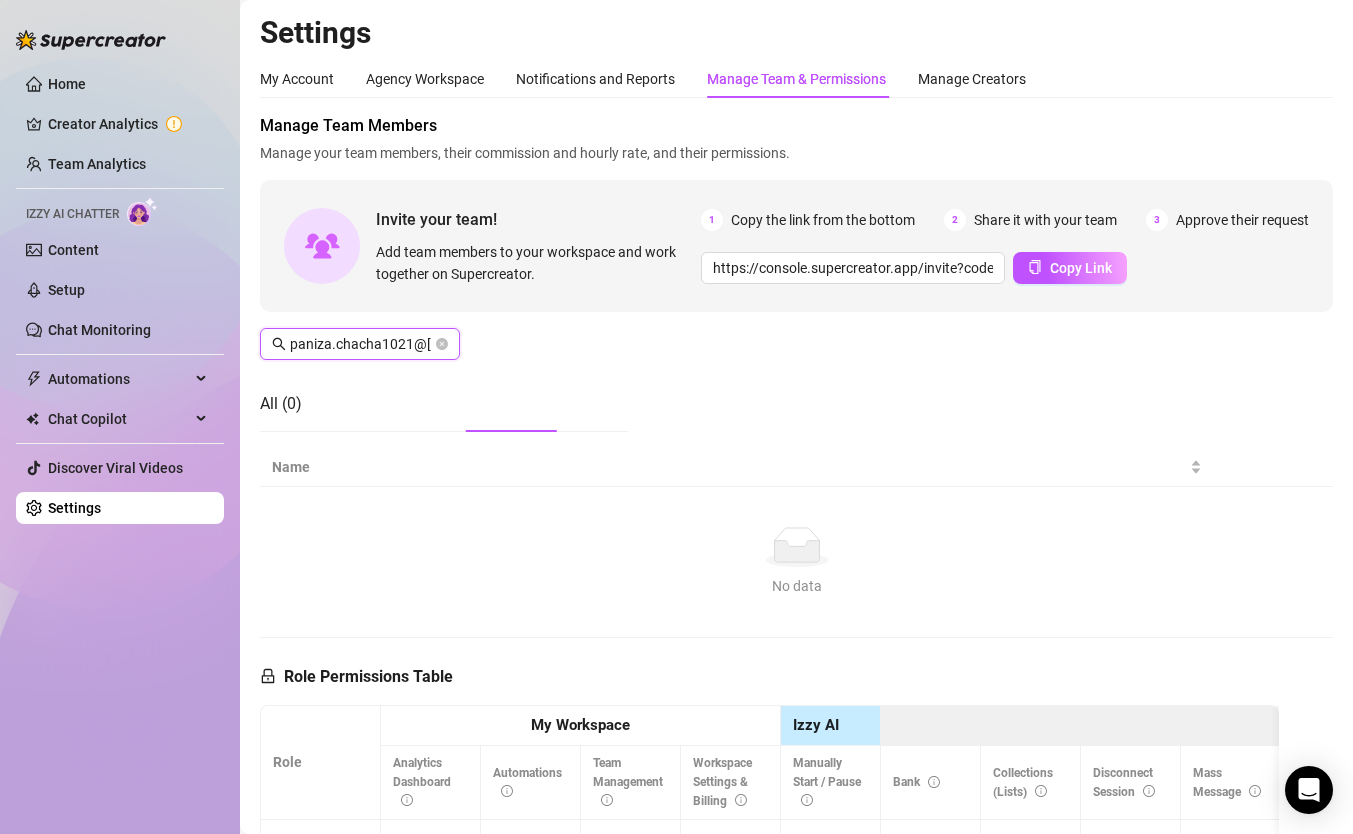 click on "paniza.chacha1021@[EXAMPLE.COM]" at bounding box center (361, 344) 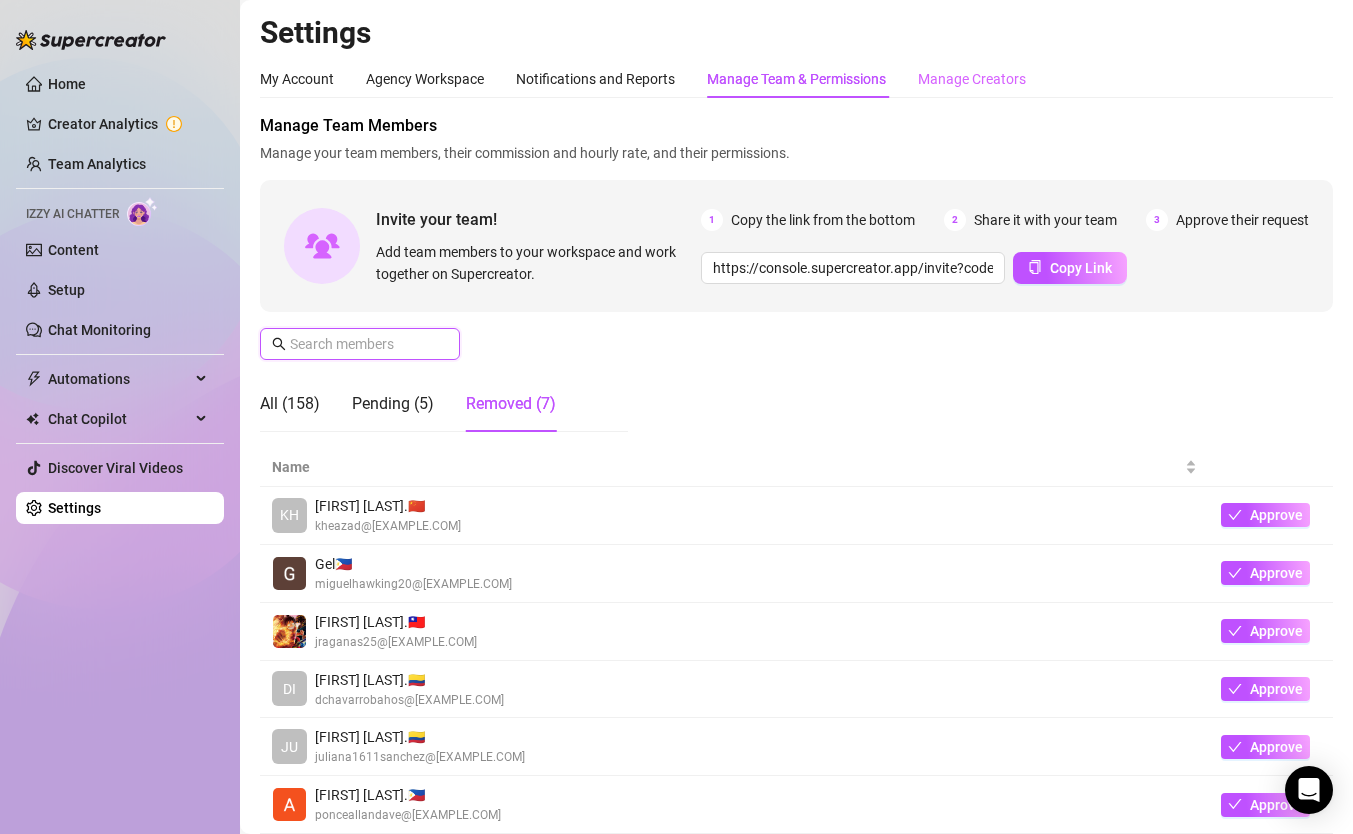 type 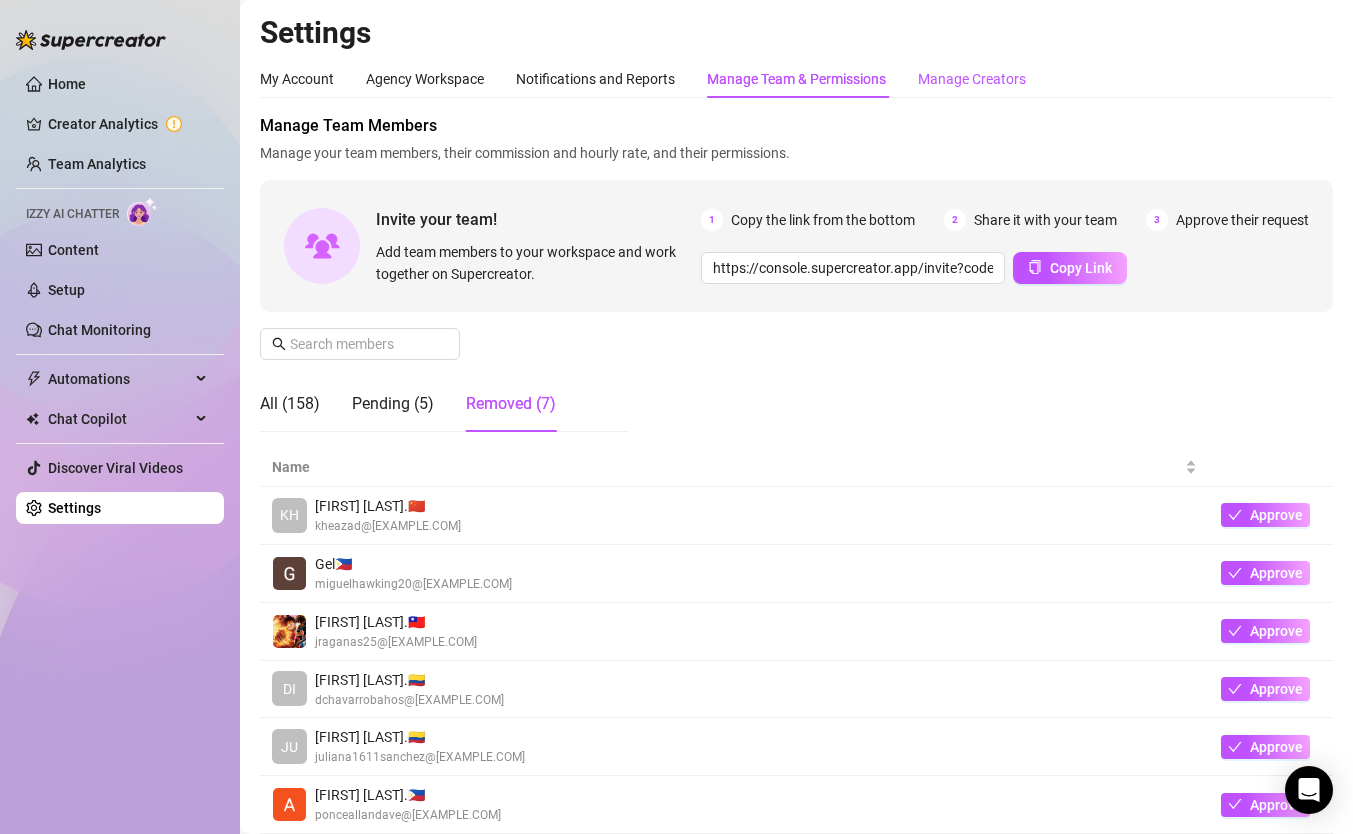 click on "Manage Creators" at bounding box center (972, 79) 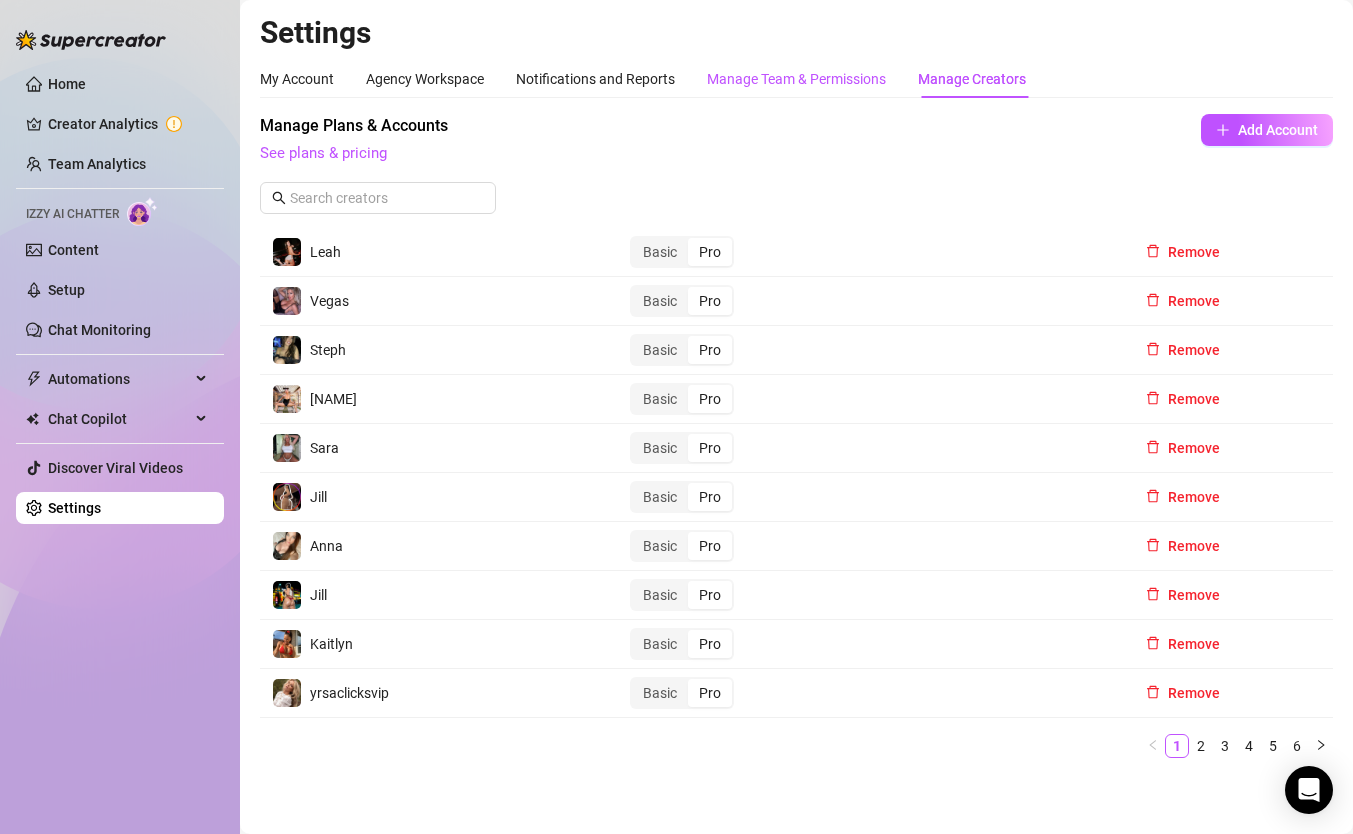 click on "Manage Team & Permissions" at bounding box center [796, 79] 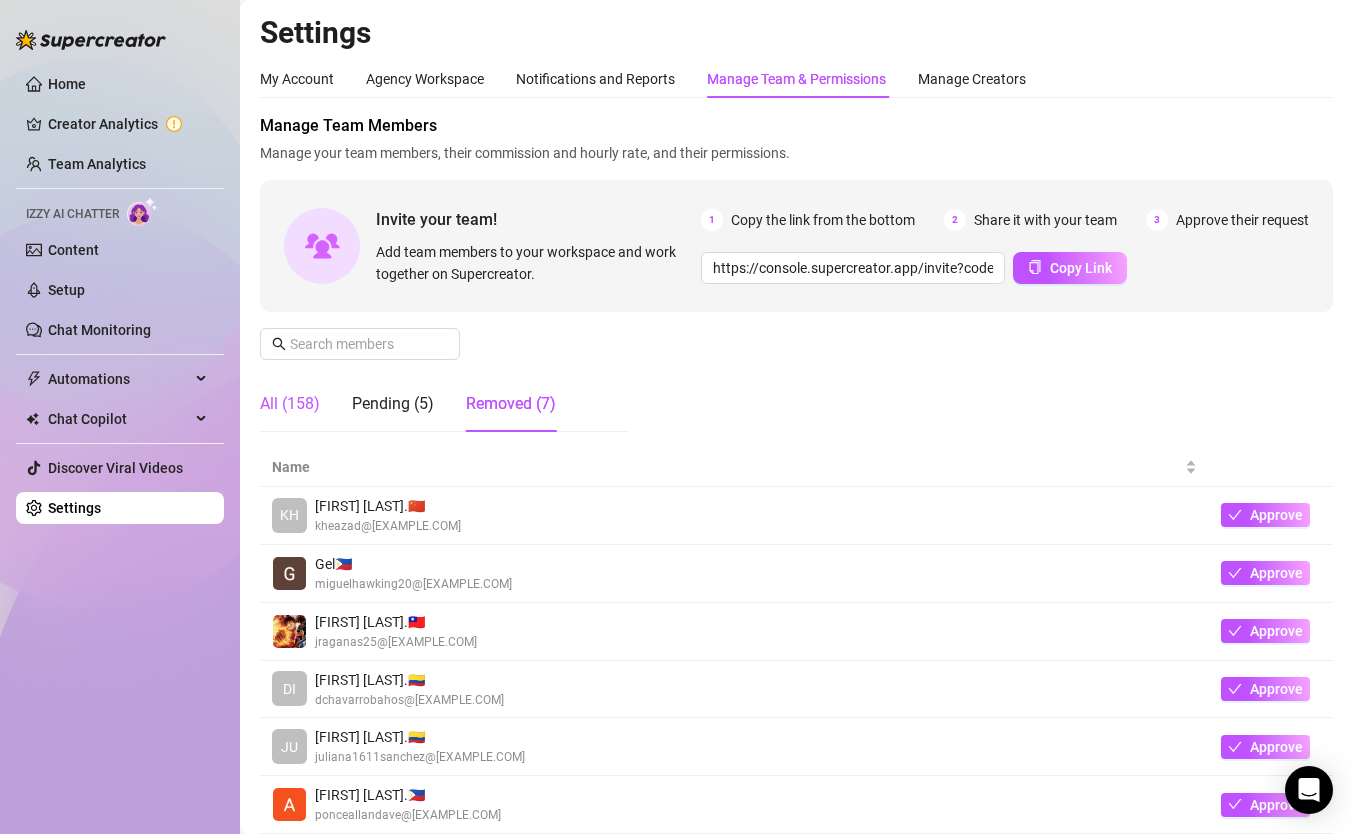 click on "All (158)" at bounding box center (290, 404) 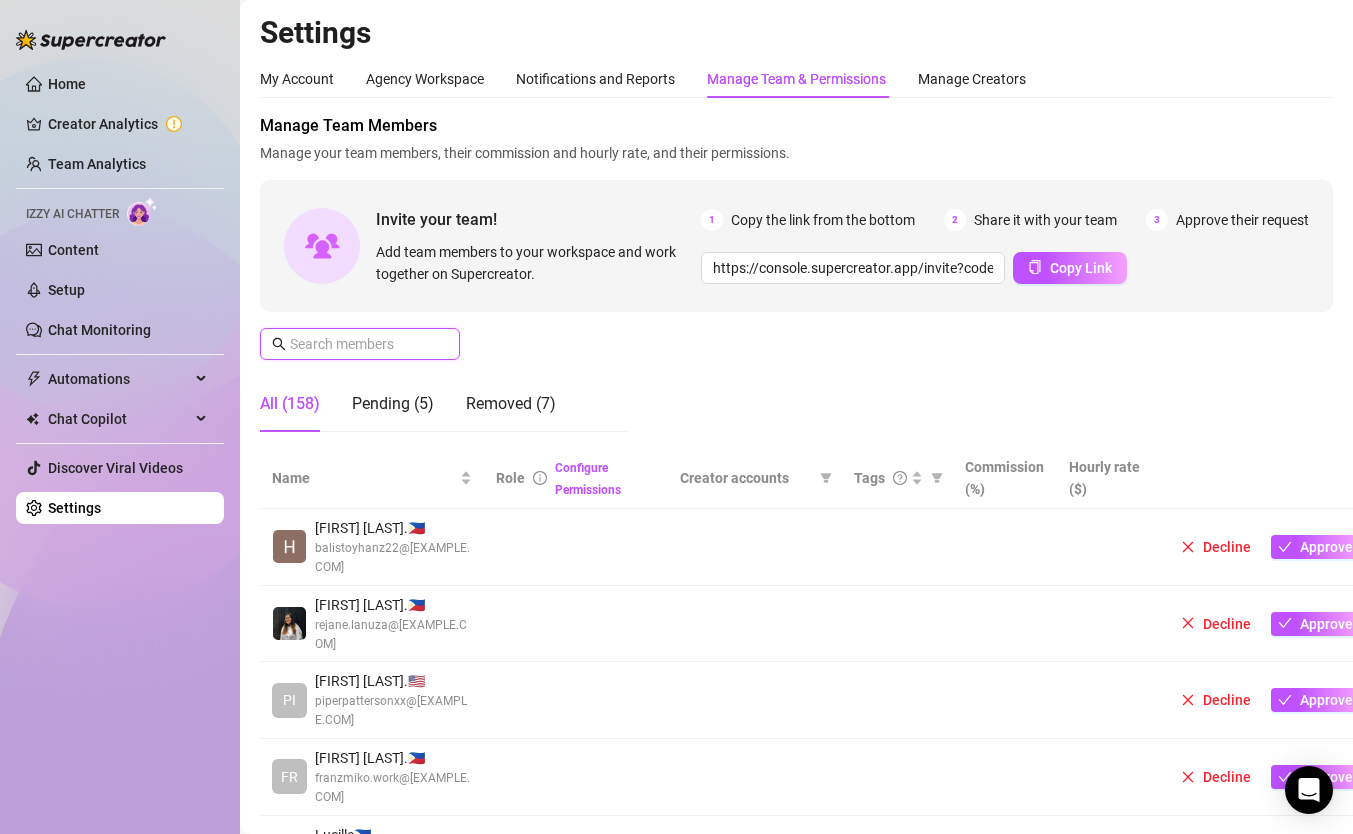click at bounding box center [361, 344] 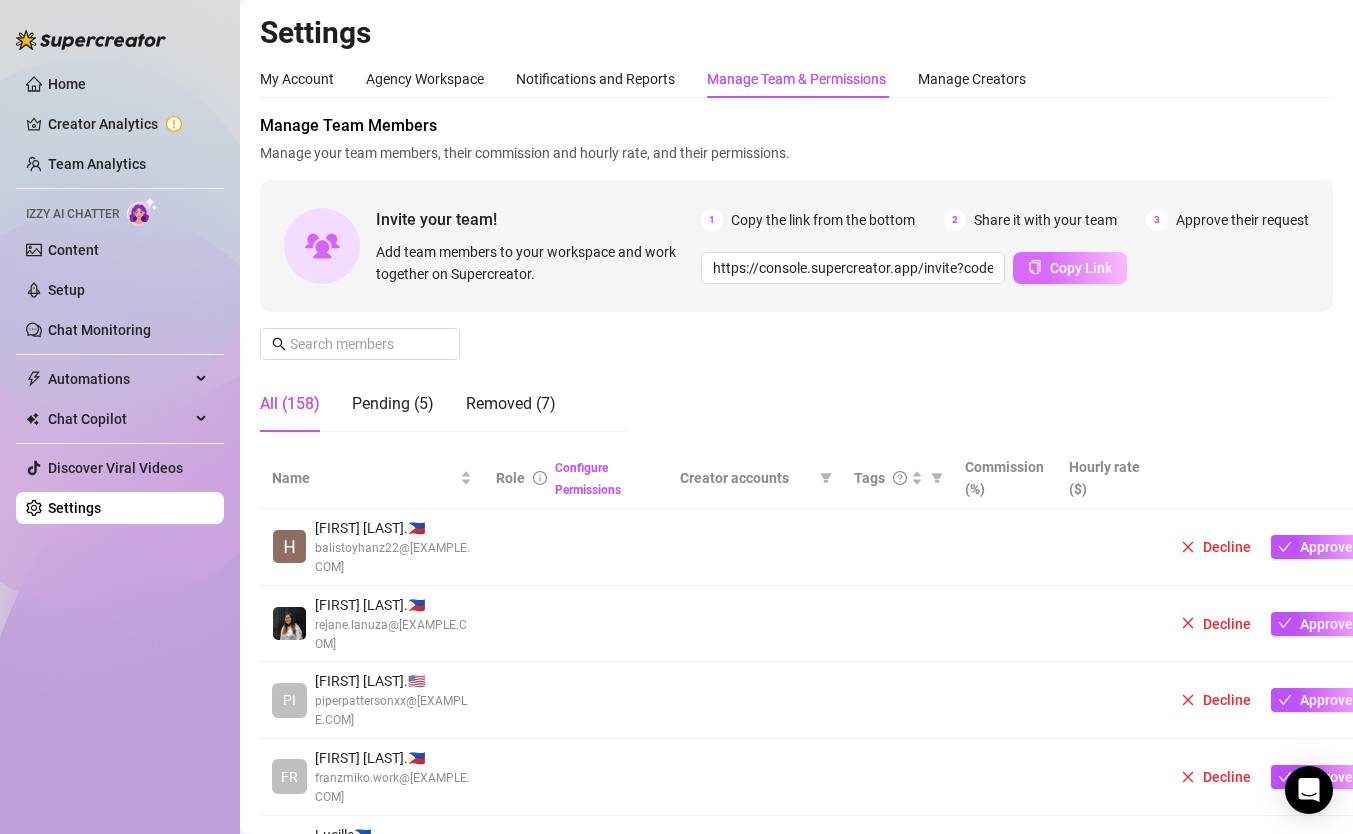 click on "Copy Link" at bounding box center (1081, 268) 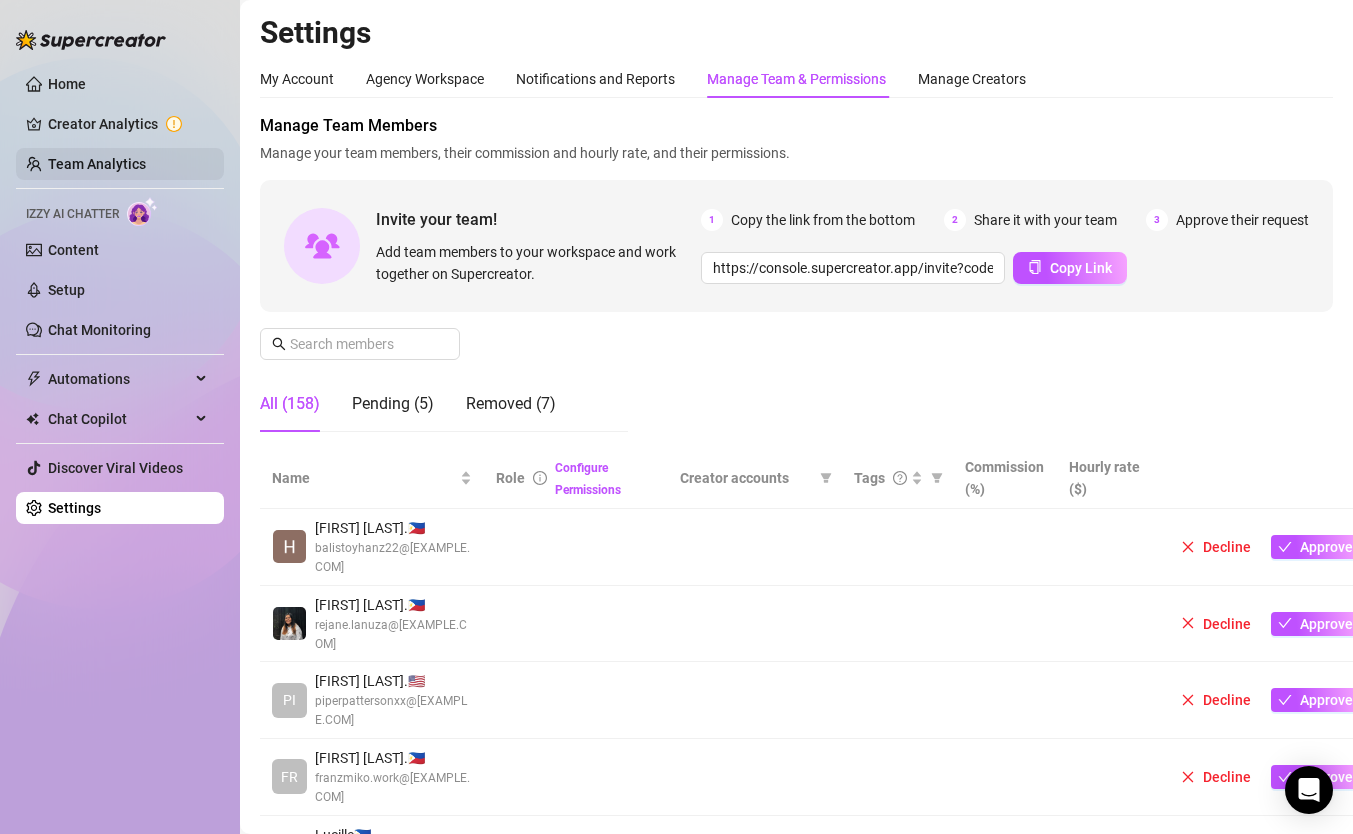 click on "Team Analytics" at bounding box center [97, 164] 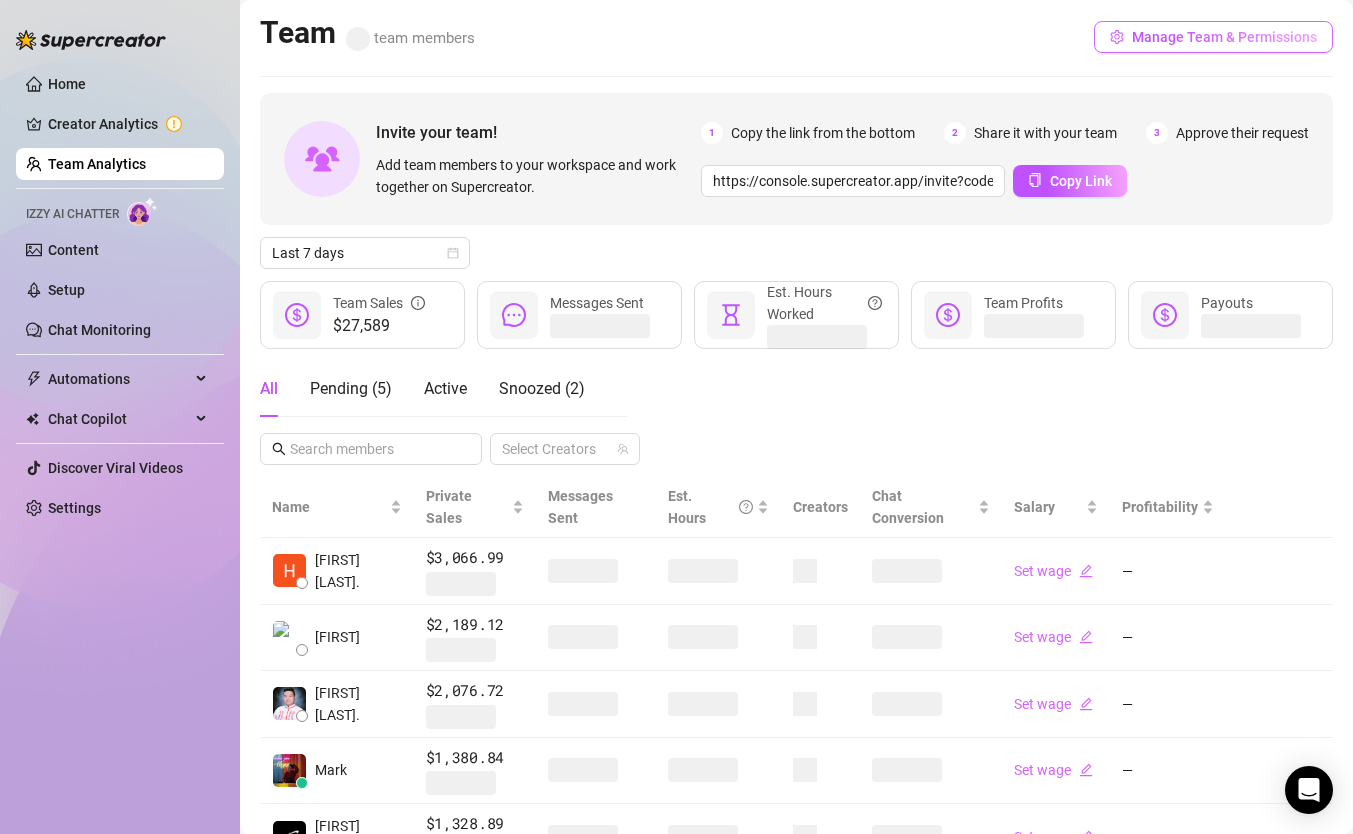 click on "Manage Team & Permissions" at bounding box center (1224, 37) 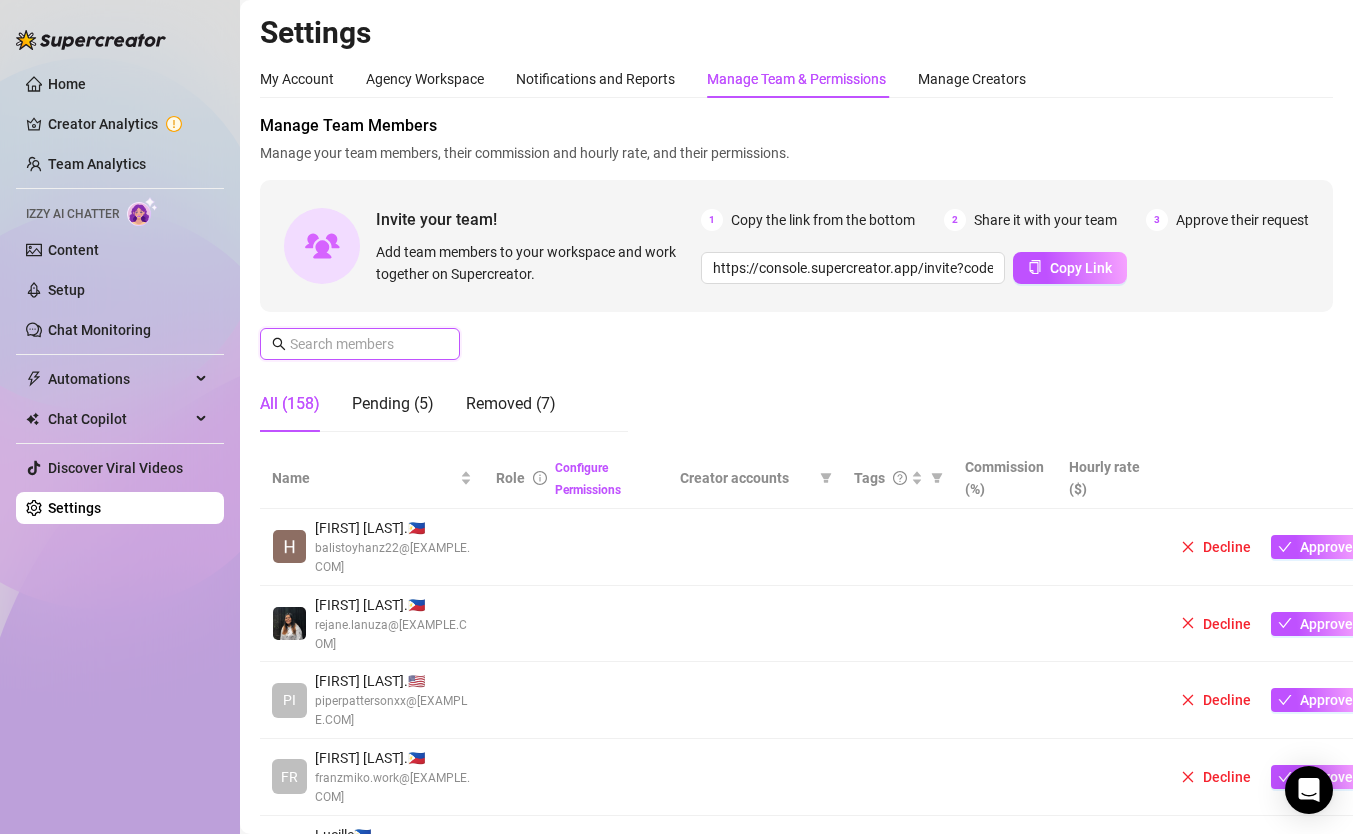 click at bounding box center (361, 344) 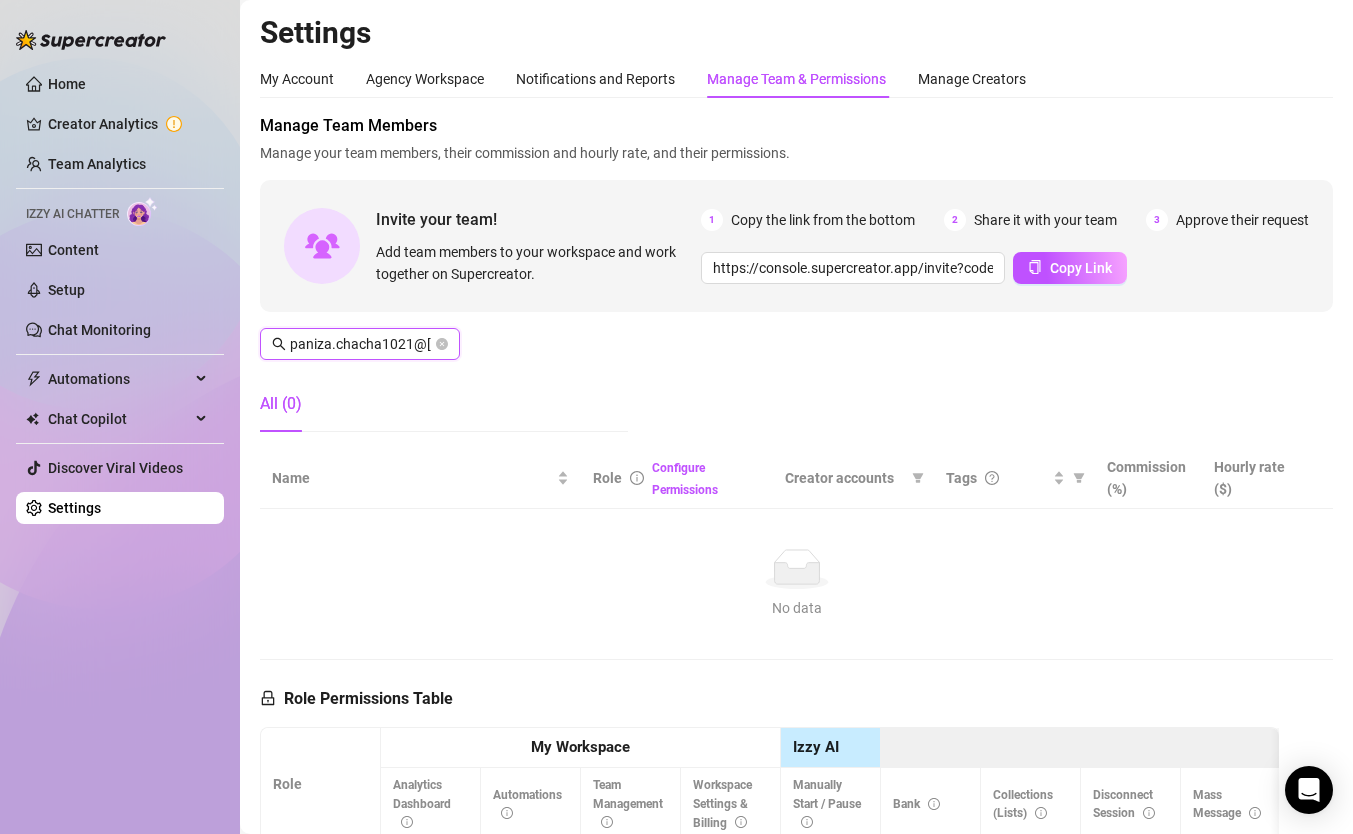 scroll, scrollTop: 0, scrollLeft: 57, axis: horizontal 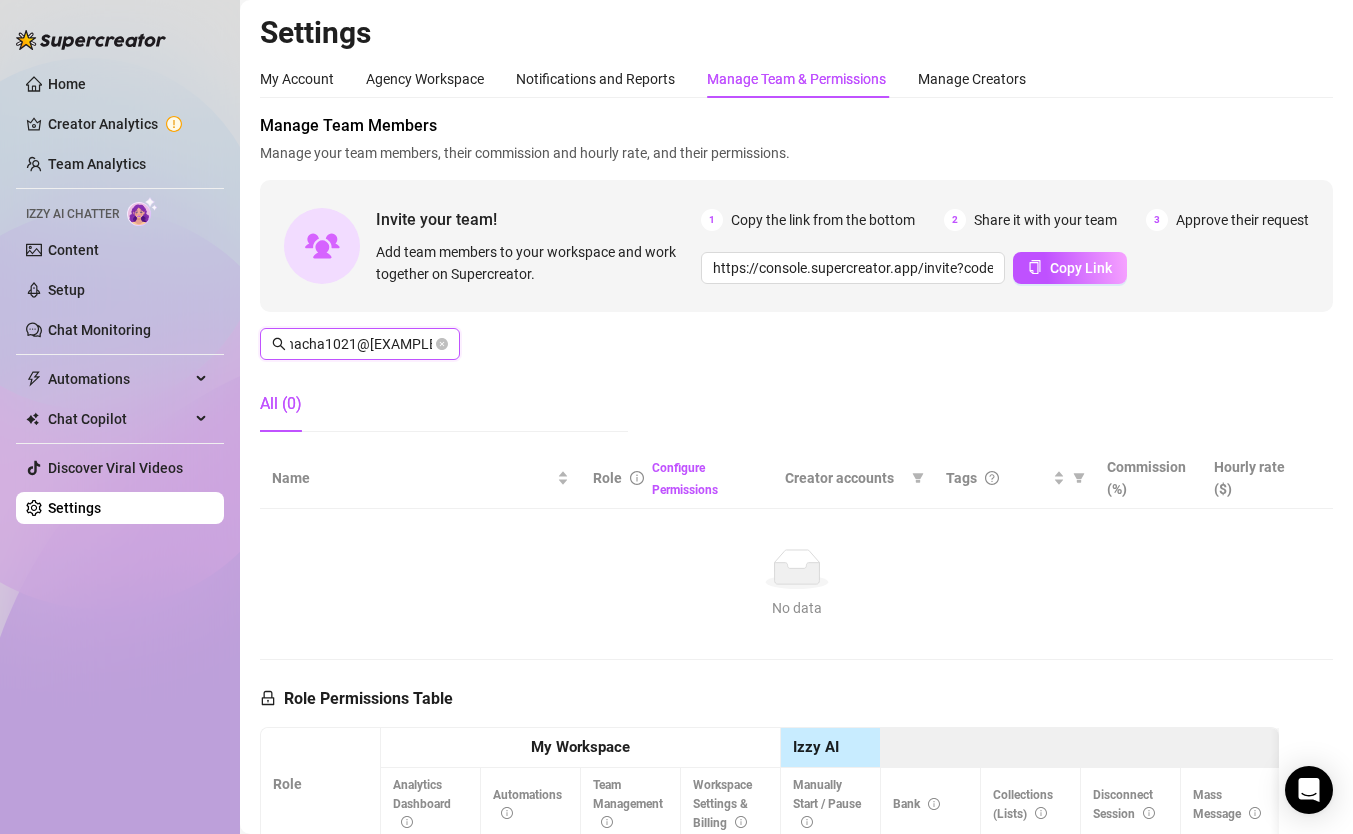 type on "paniza.chacha1021@[EXAMPLE.COM]" 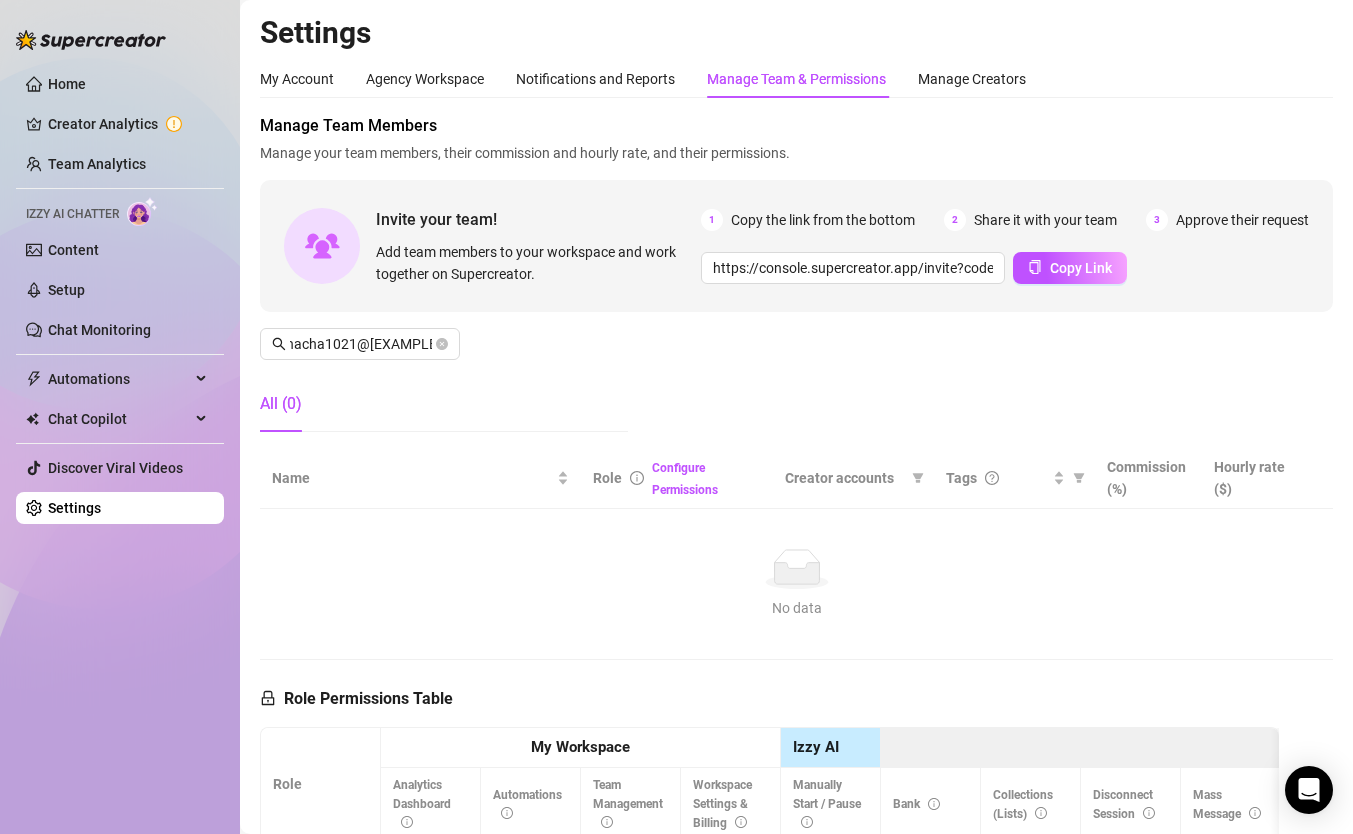 scroll, scrollTop: 0, scrollLeft: 0, axis: both 